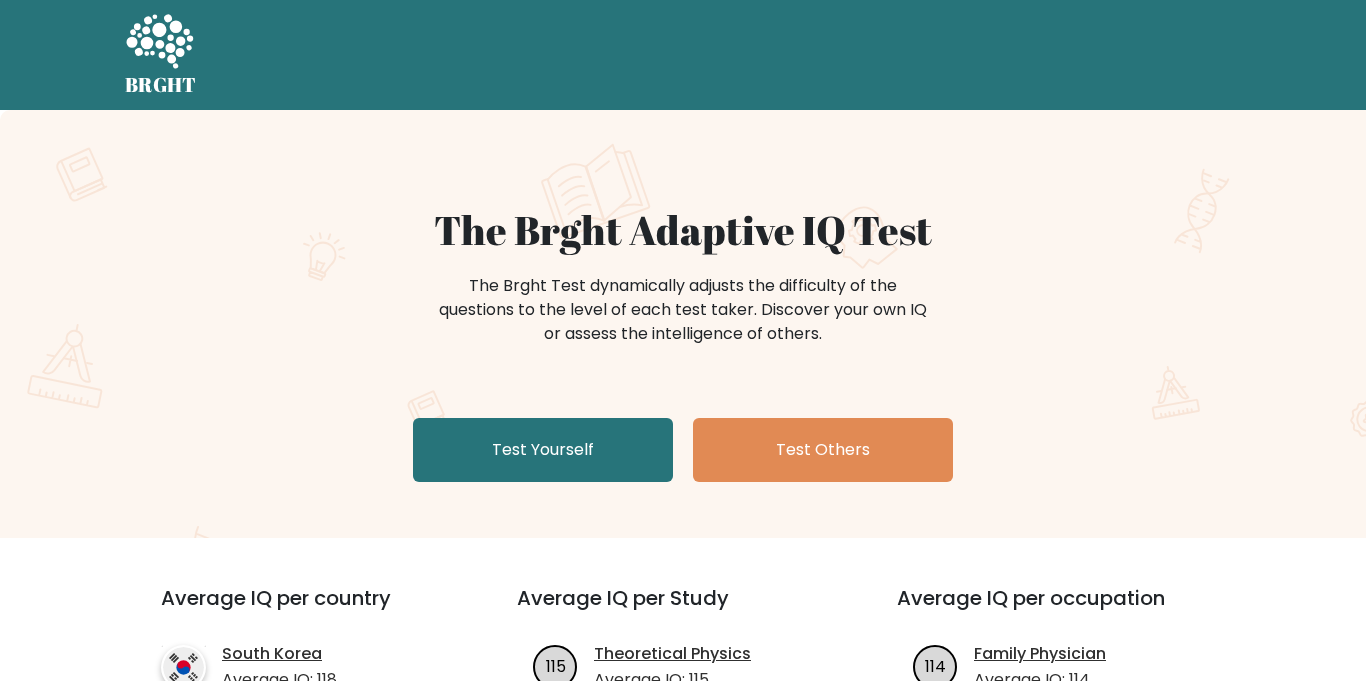 scroll, scrollTop: 0, scrollLeft: 0, axis: both 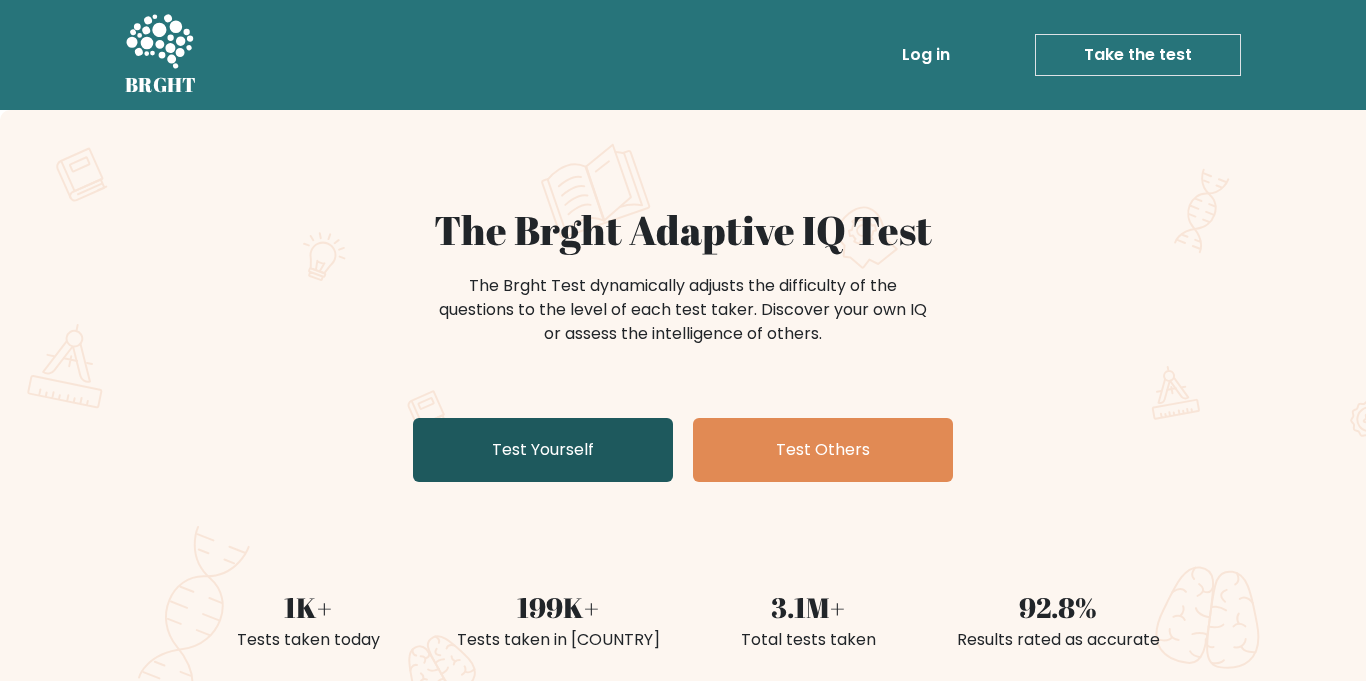 click on "Test Yourself" at bounding box center (543, 450) 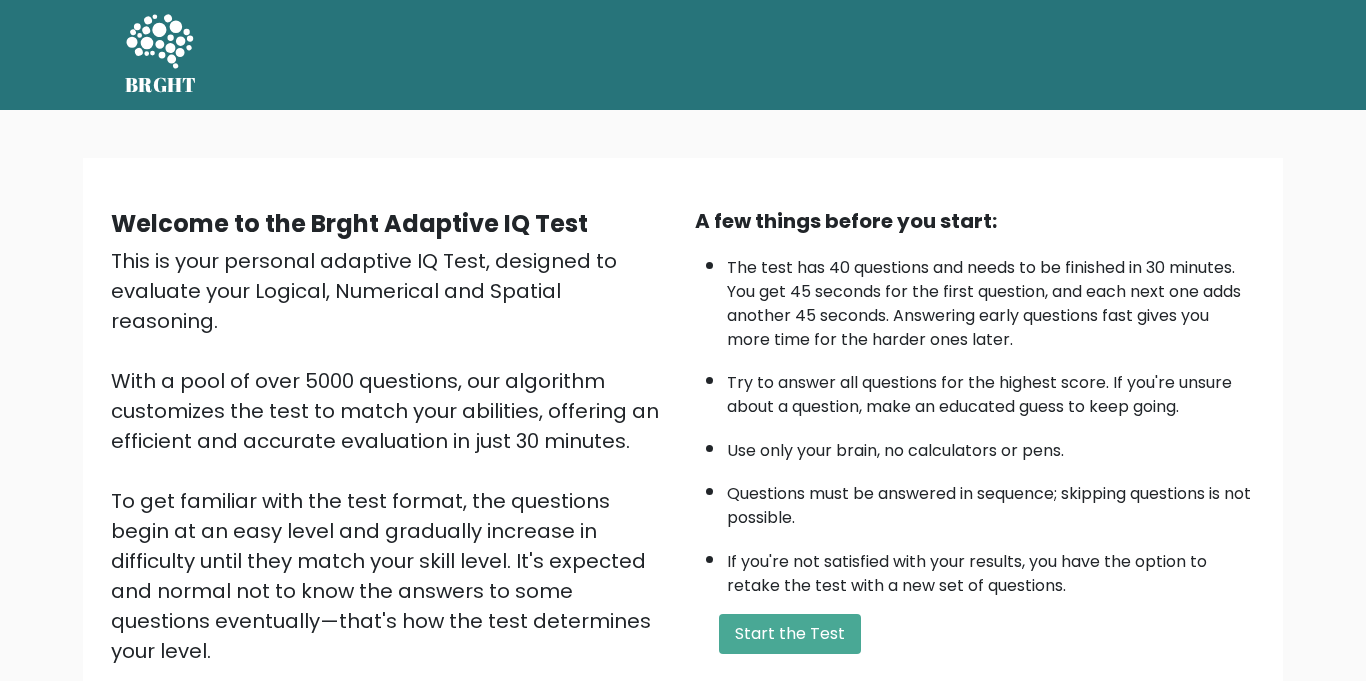 scroll, scrollTop: 0, scrollLeft: 0, axis: both 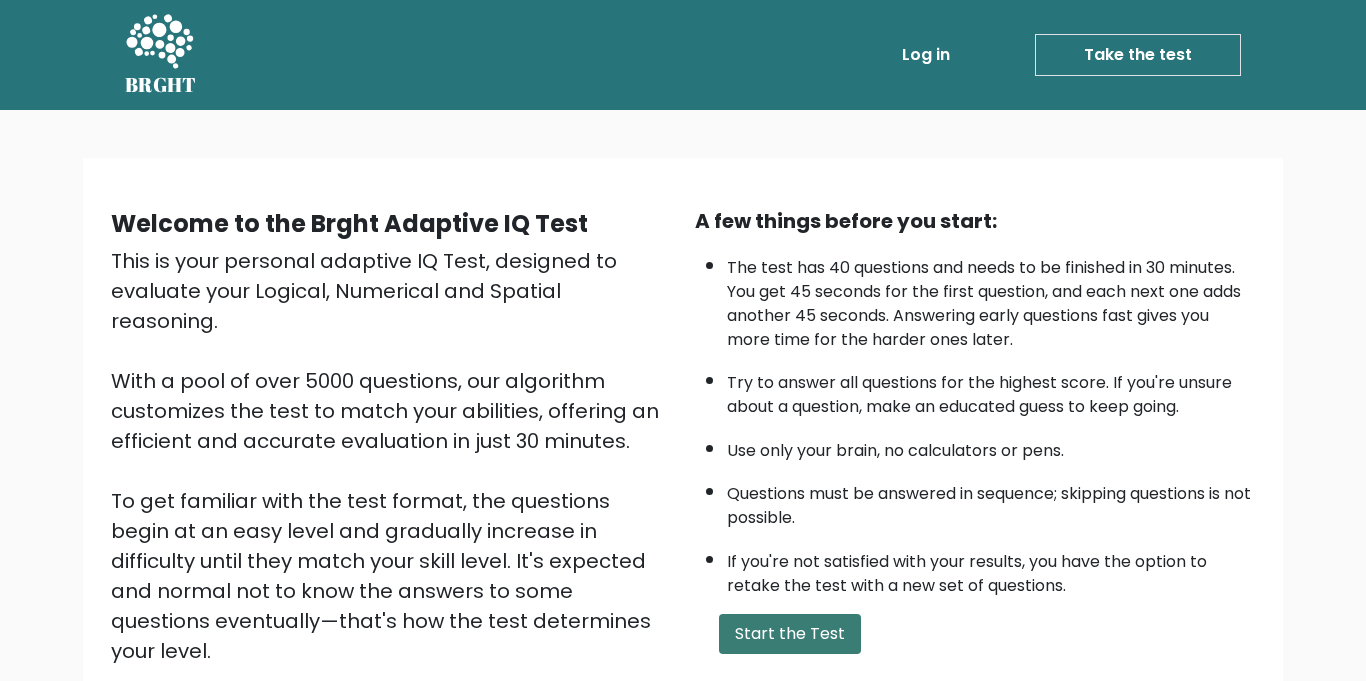 click on "Start the Test" at bounding box center (790, 634) 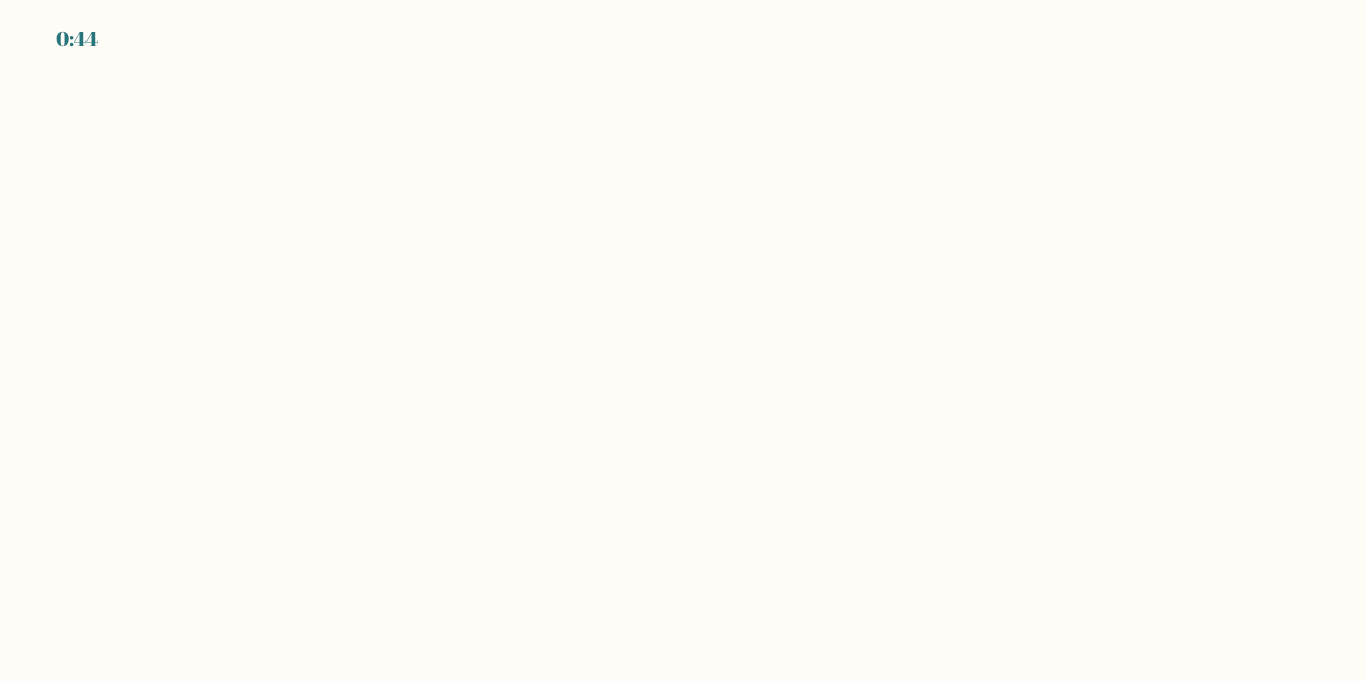 scroll, scrollTop: 0, scrollLeft: 0, axis: both 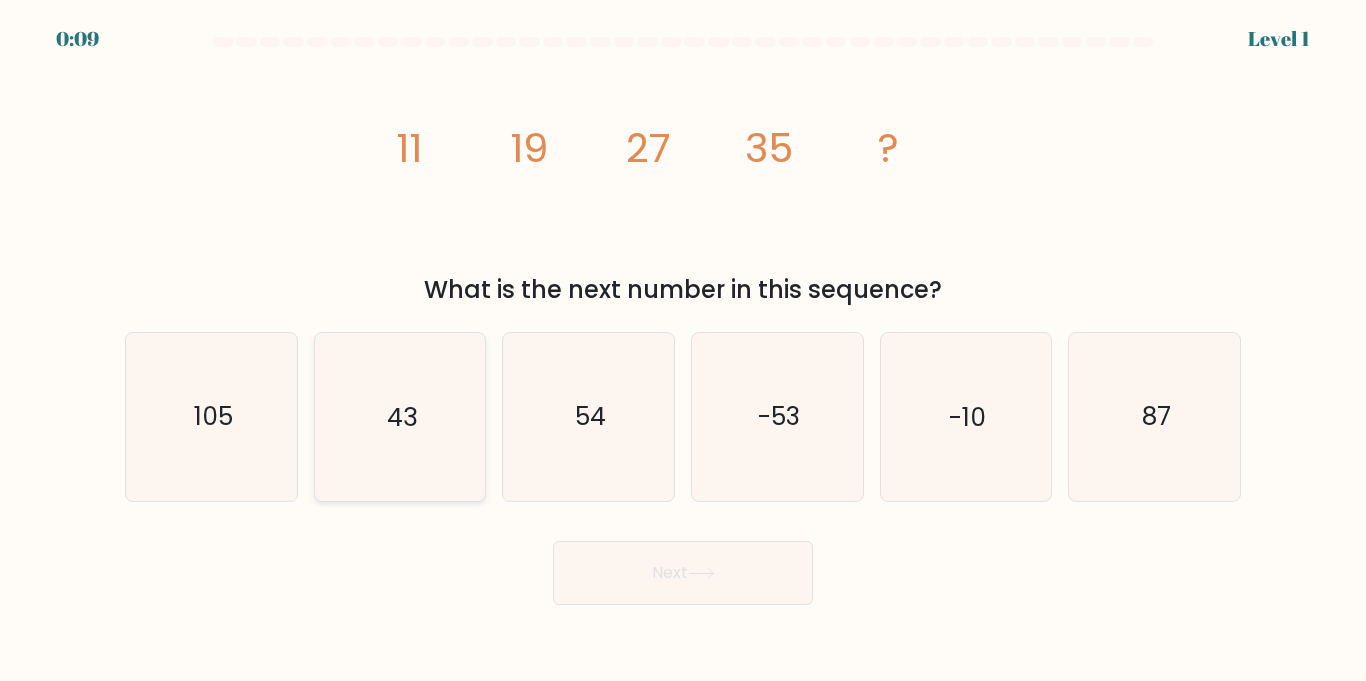click on "43" 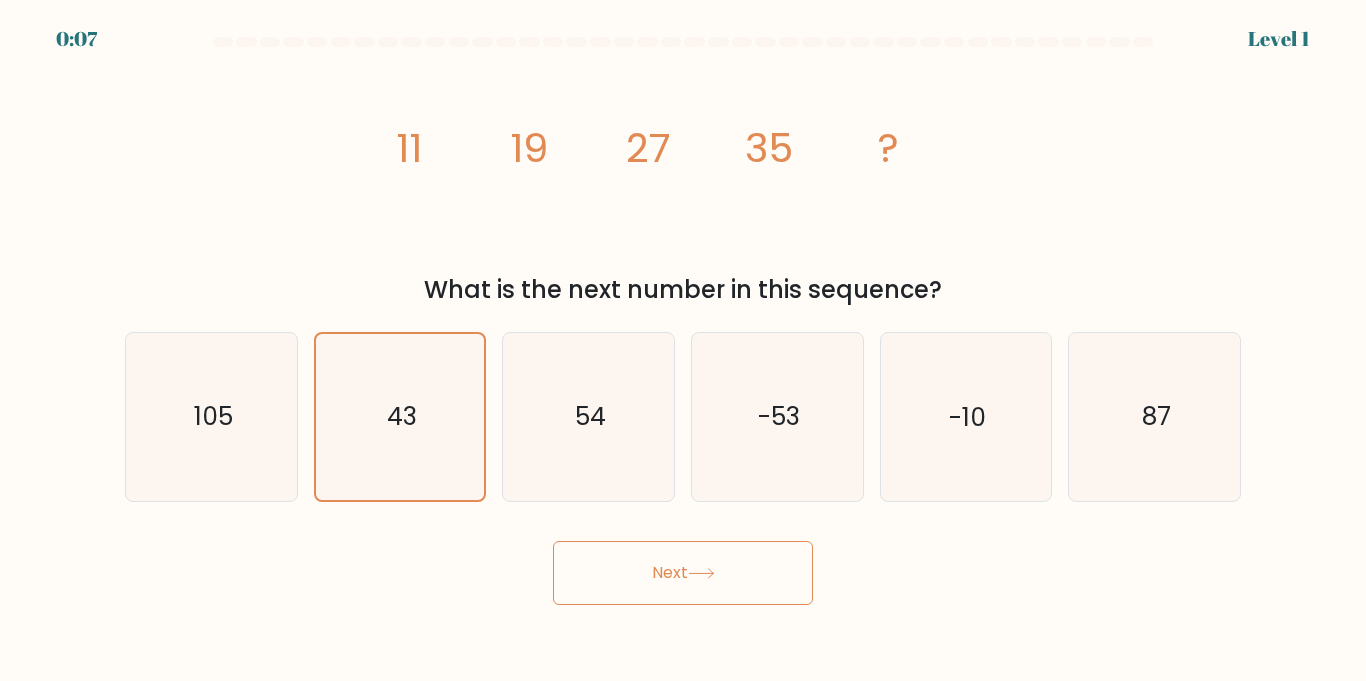 click on "Next" at bounding box center (683, 573) 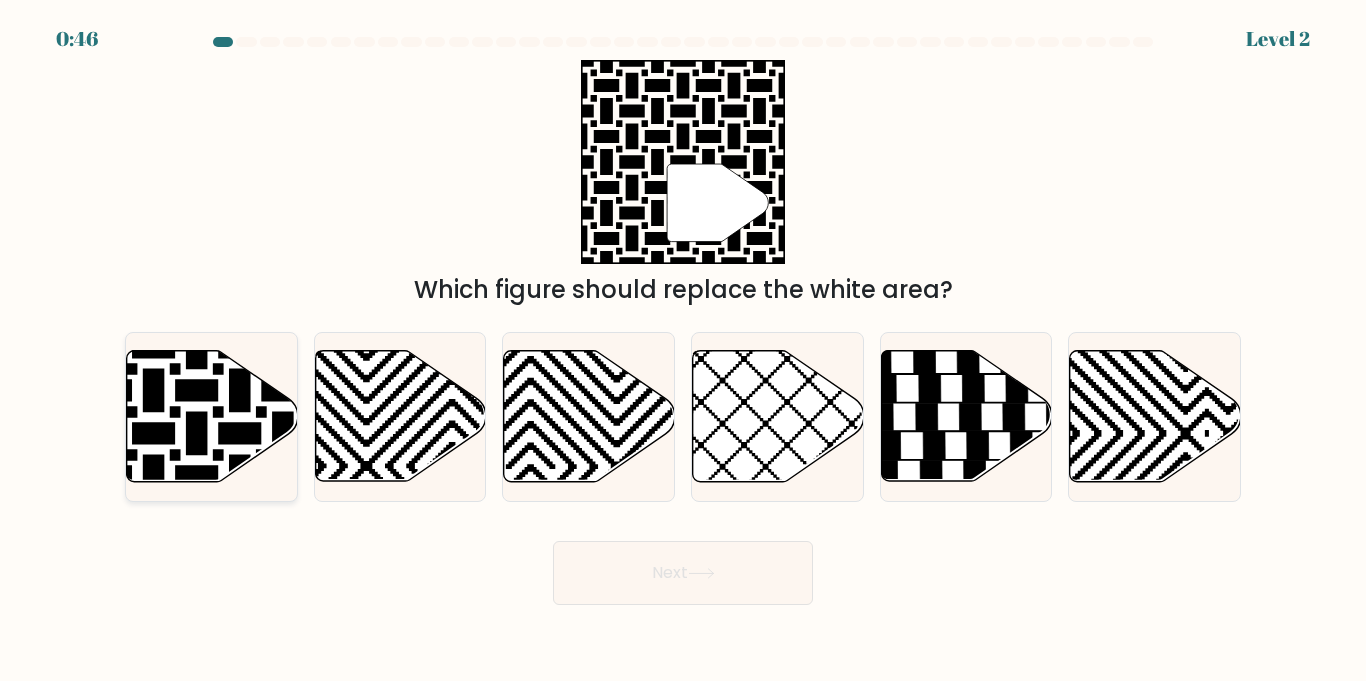 click 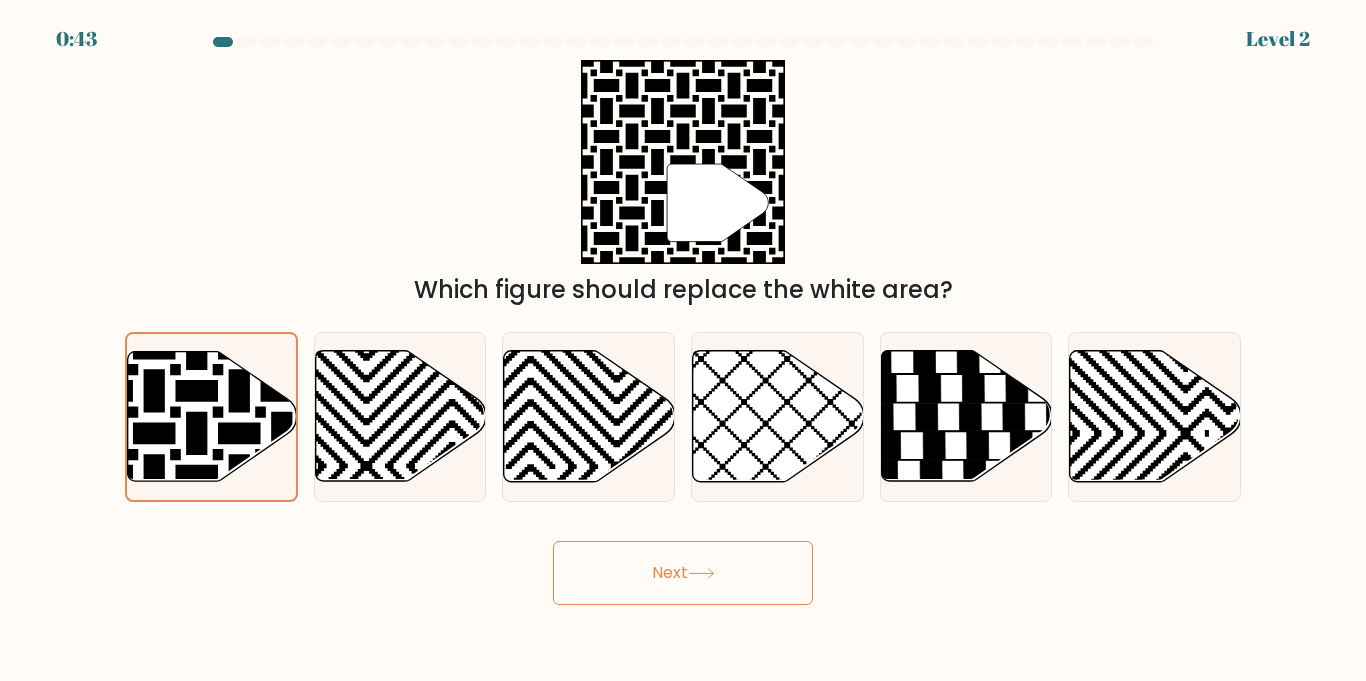 click on "Next" at bounding box center (683, 573) 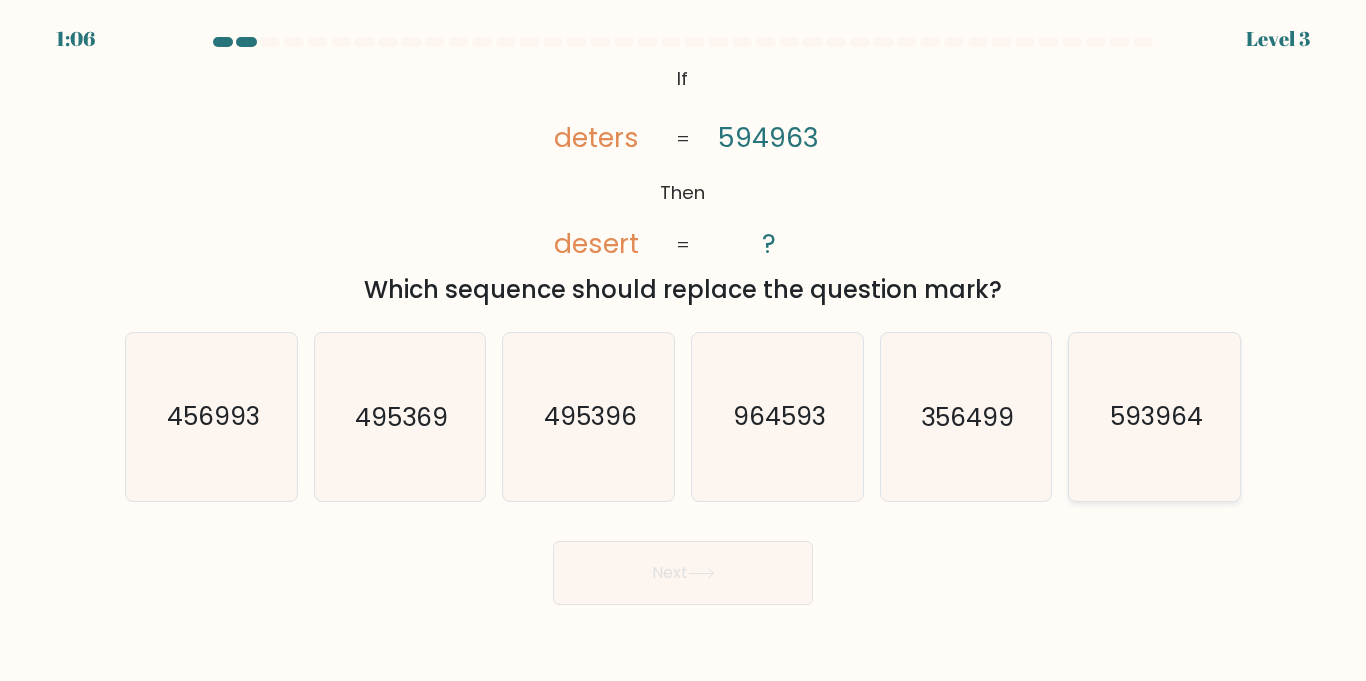 click on "593964" 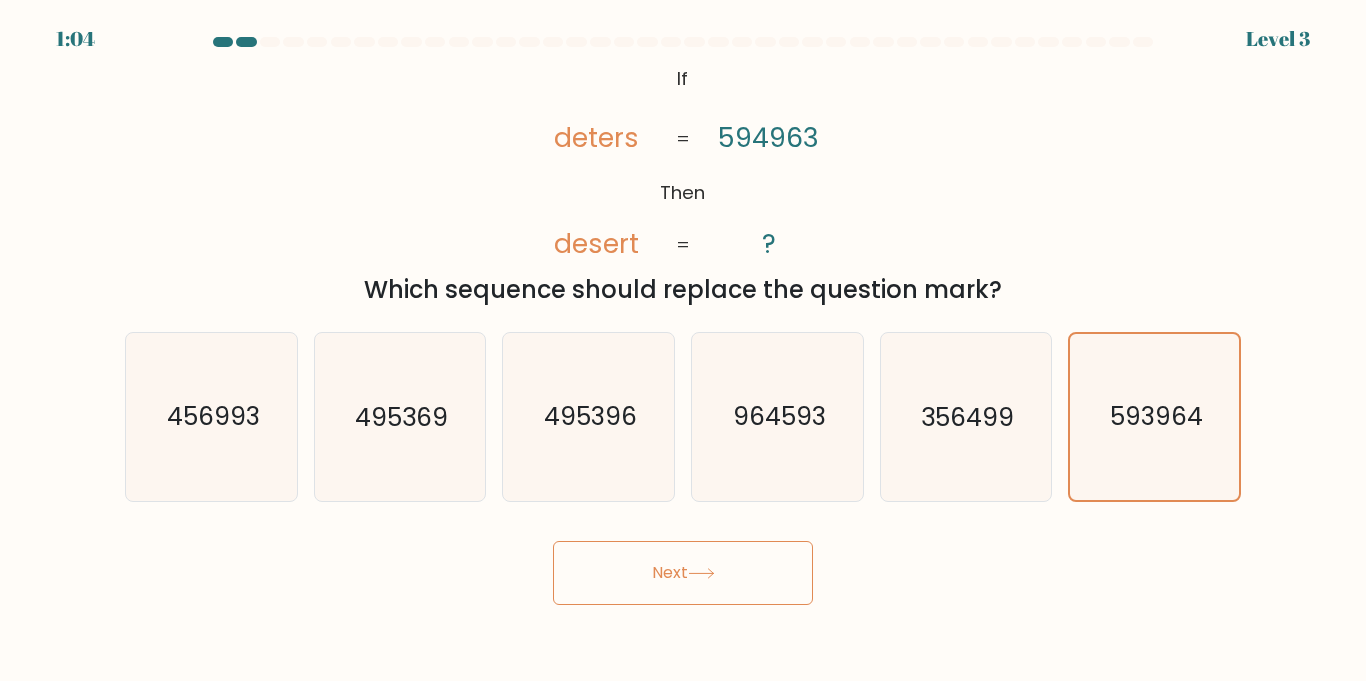 click on "Next" at bounding box center (683, 573) 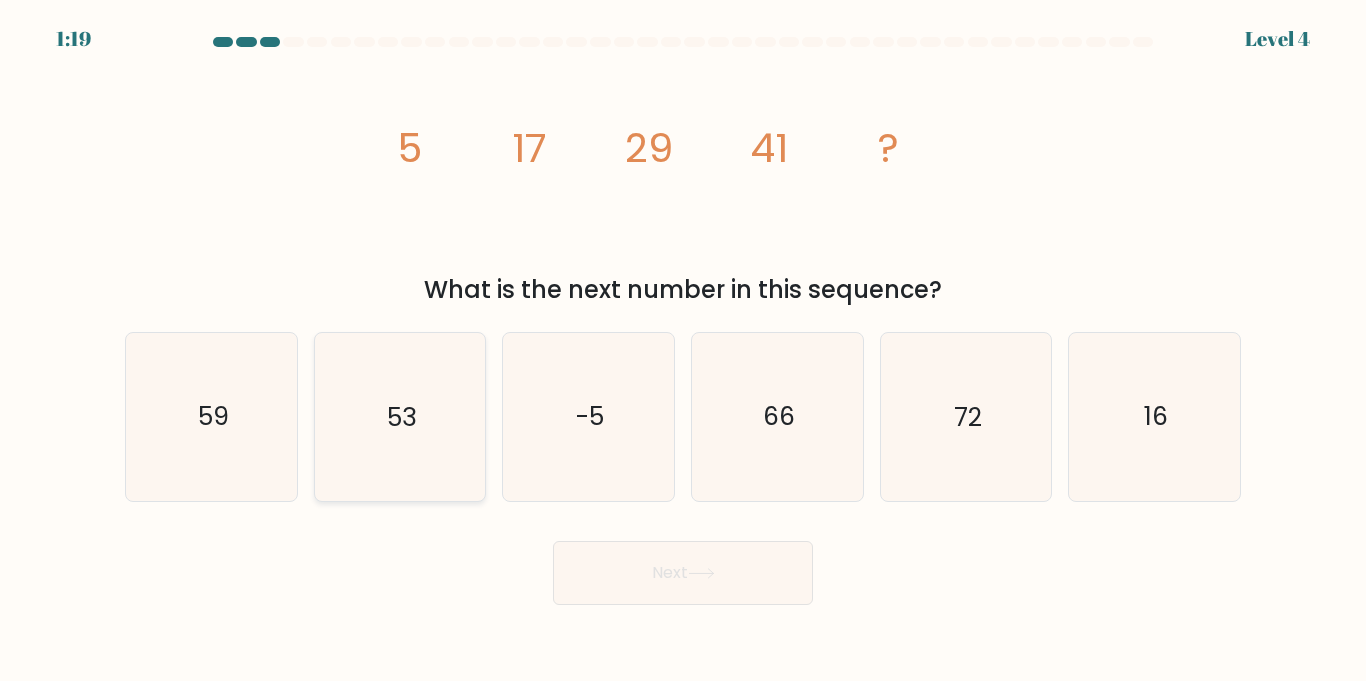 click on "53" 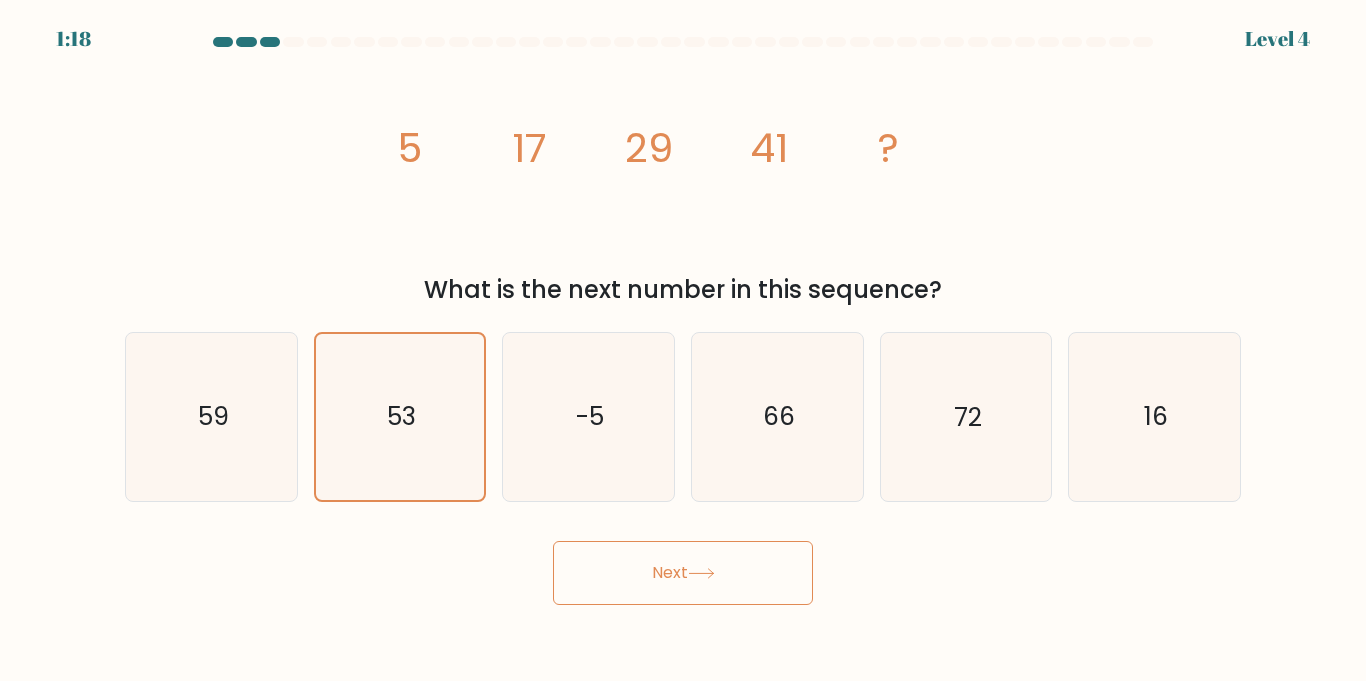 click on "Next" at bounding box center (683, 573) 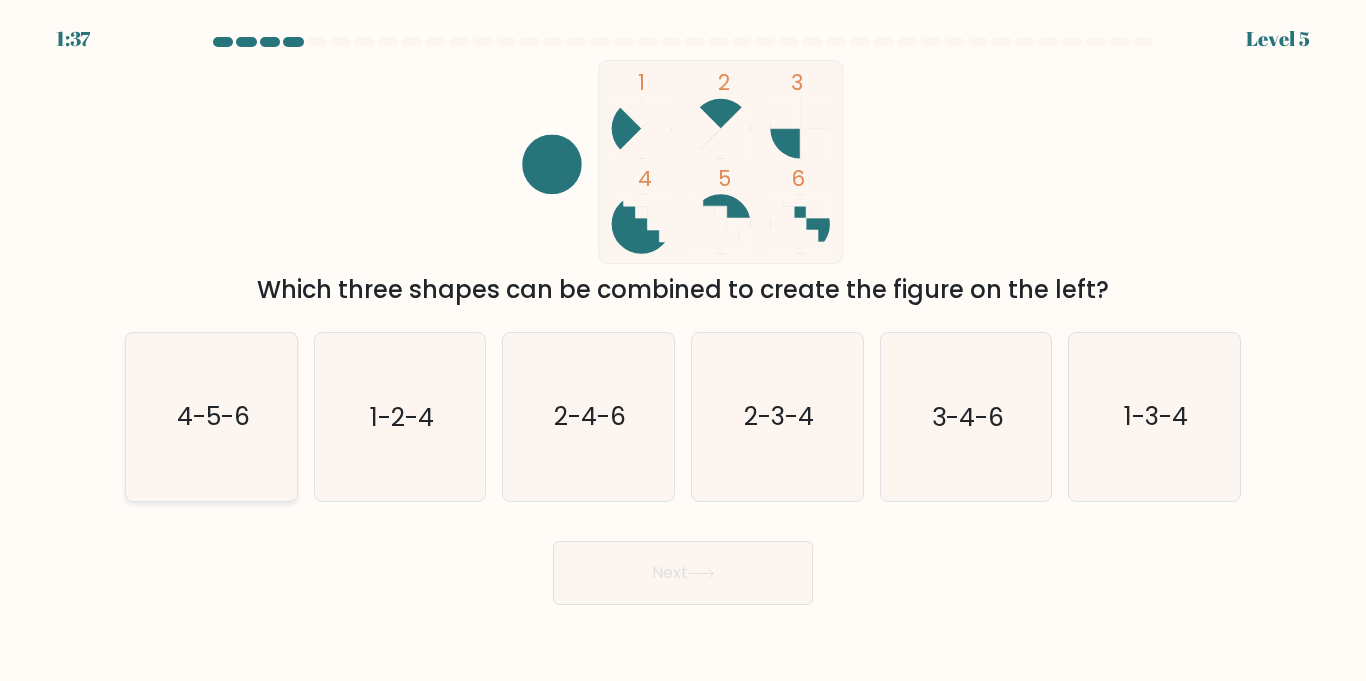click on "4-5-6" 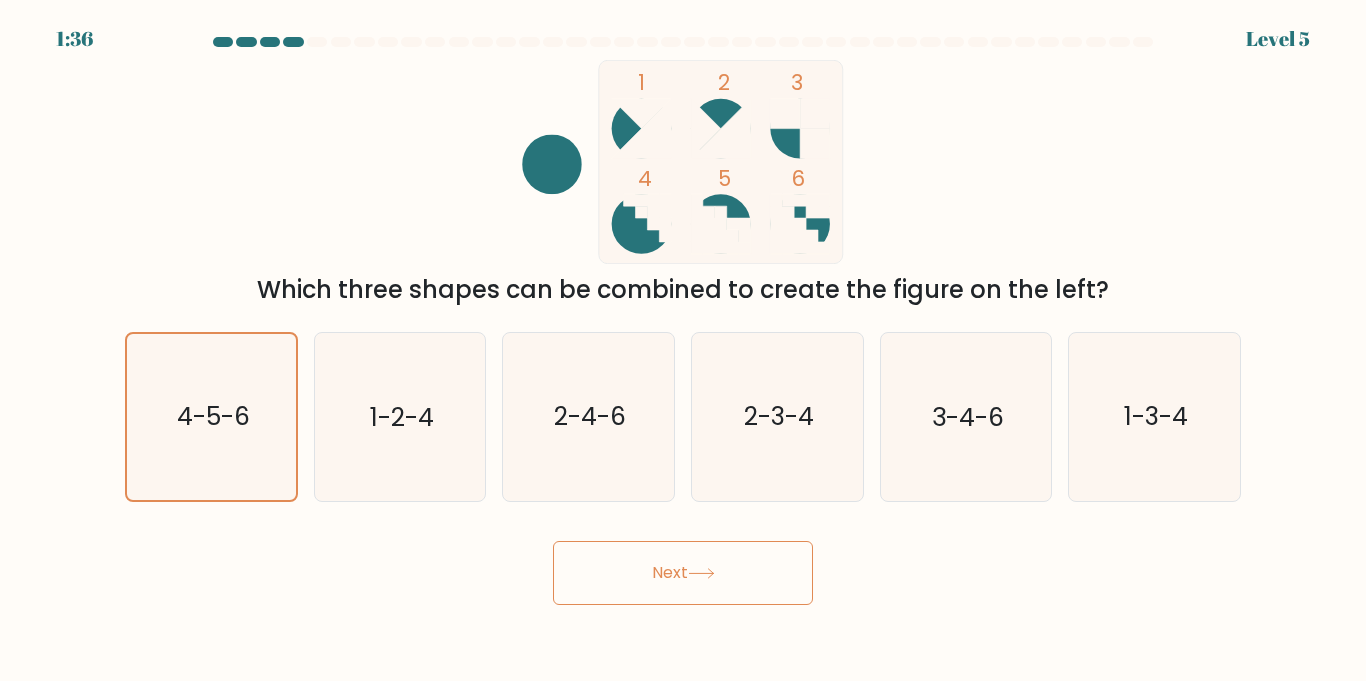 click on "Next" at bounding box center (683, 573) 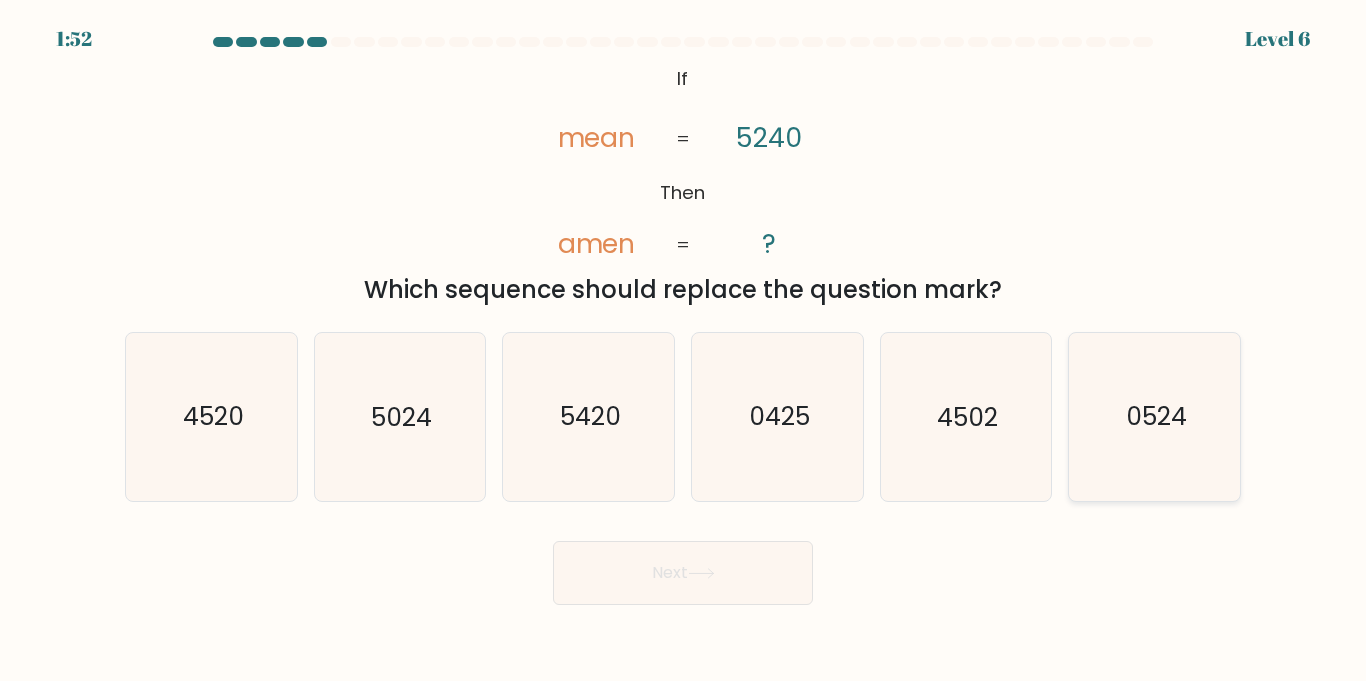 click on "0524" 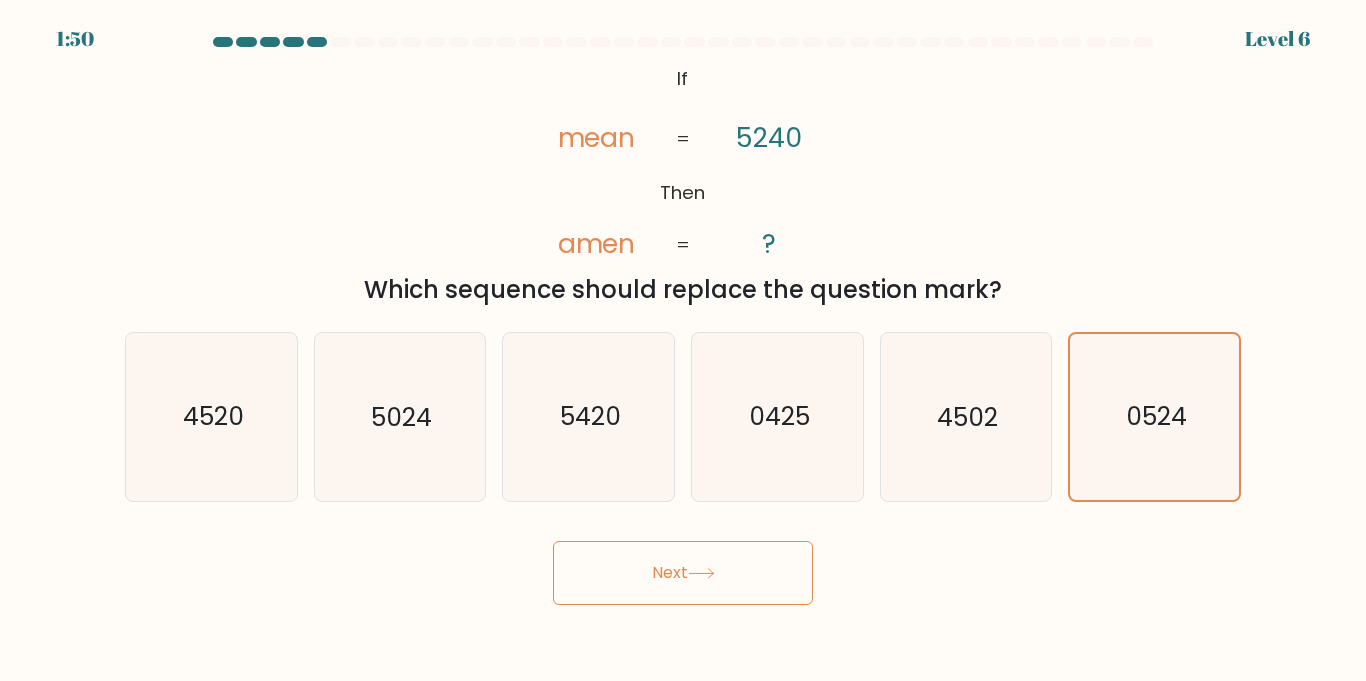 click on "Next" at bounding box center (683, 573) 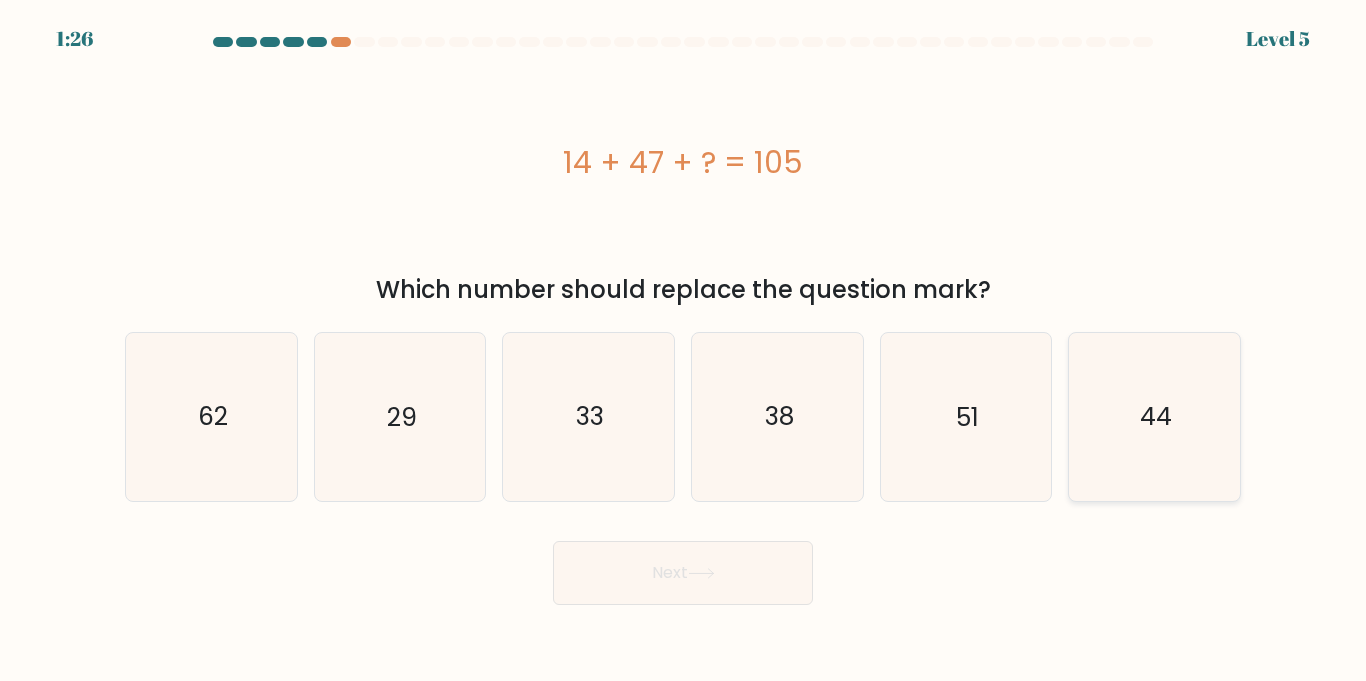 click on "44" 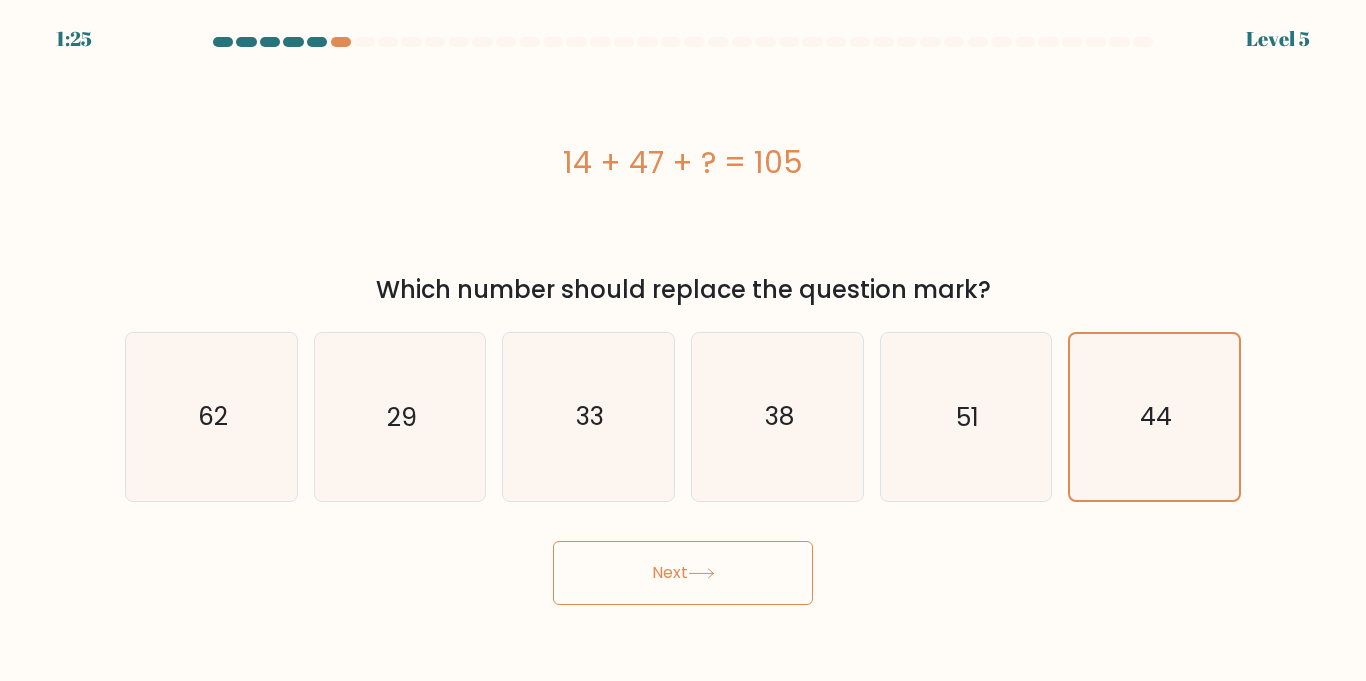 click on "Next" at bounding box center [683, 573] 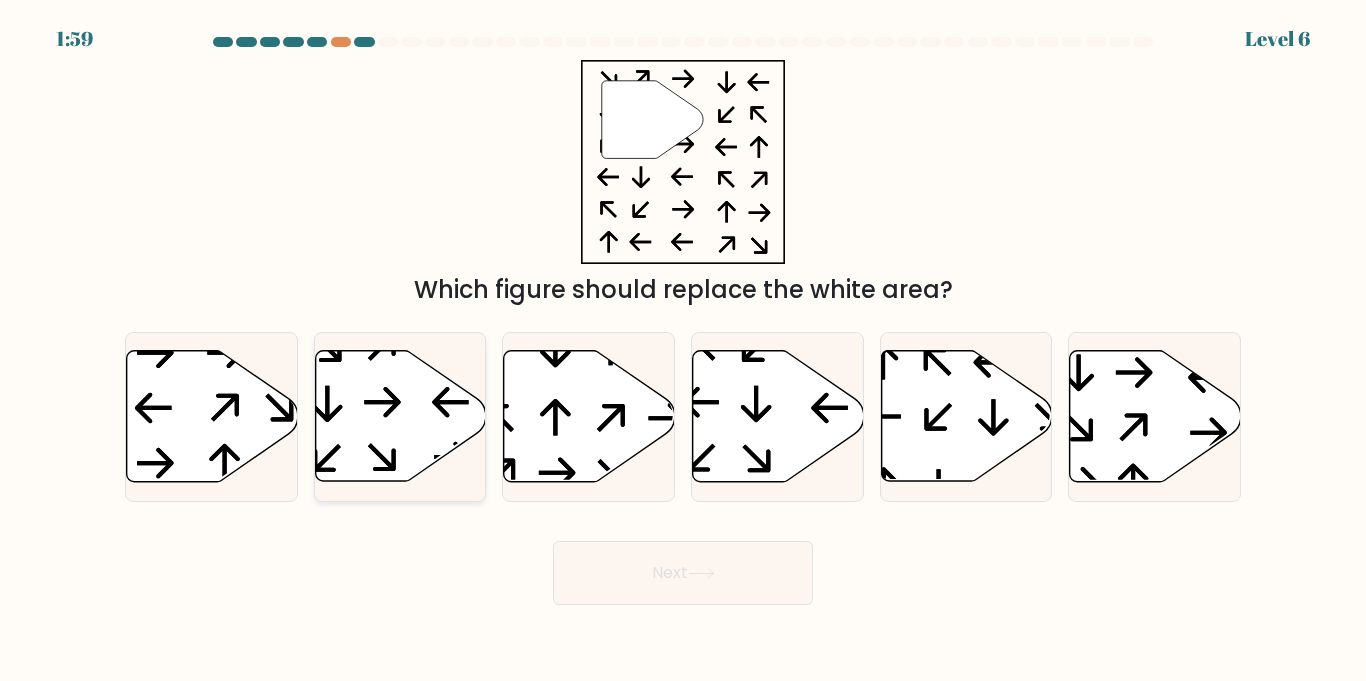 click 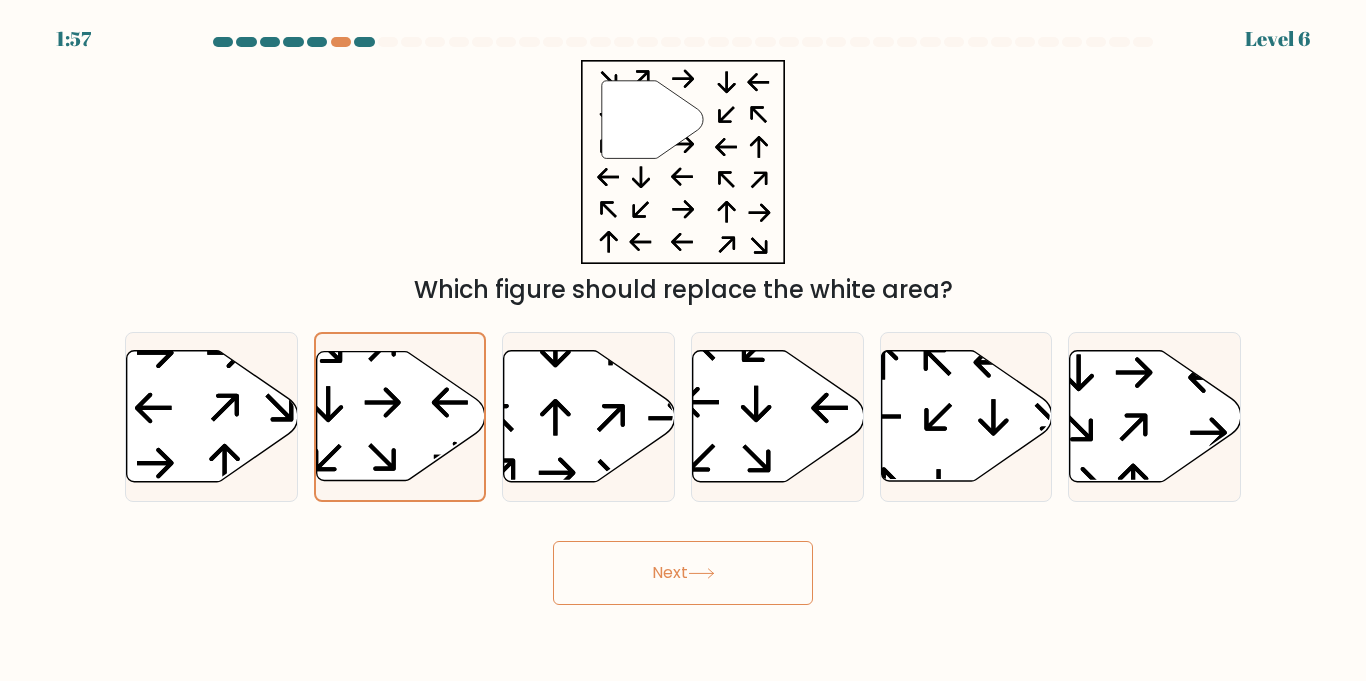 click on "Next" at bounding box center [683, 573] 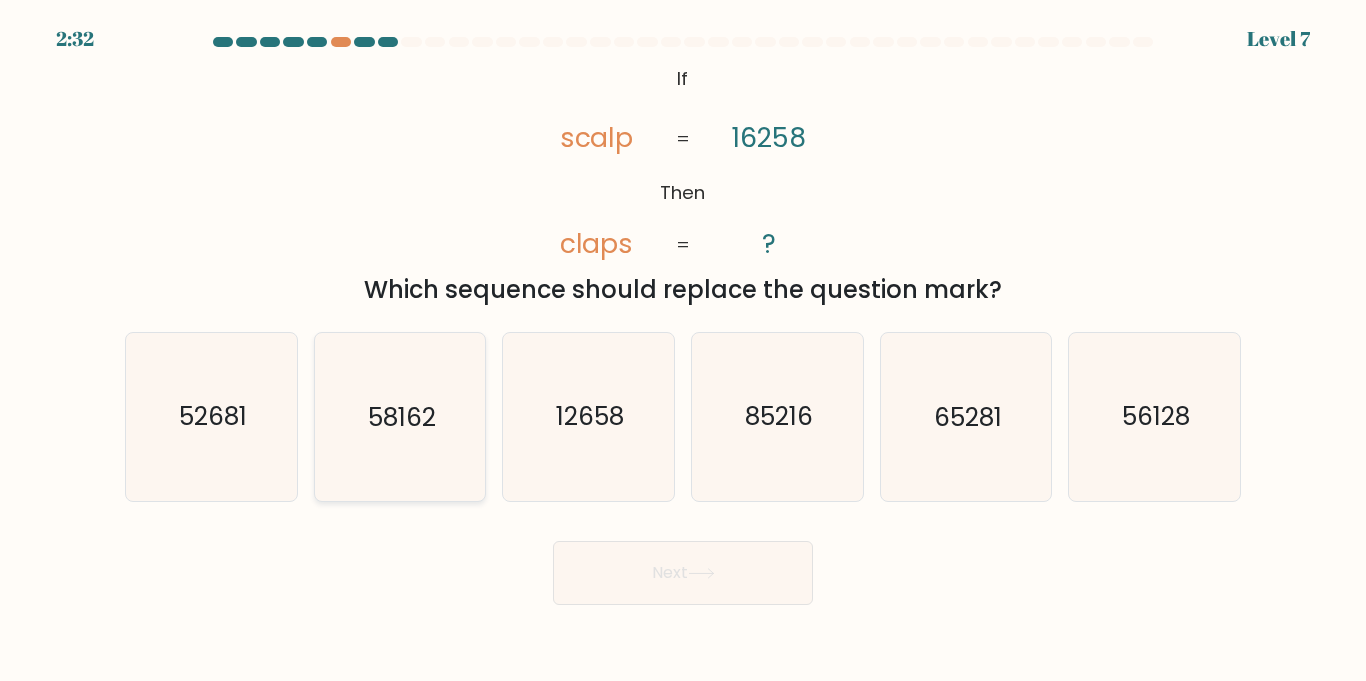 click on "58162" 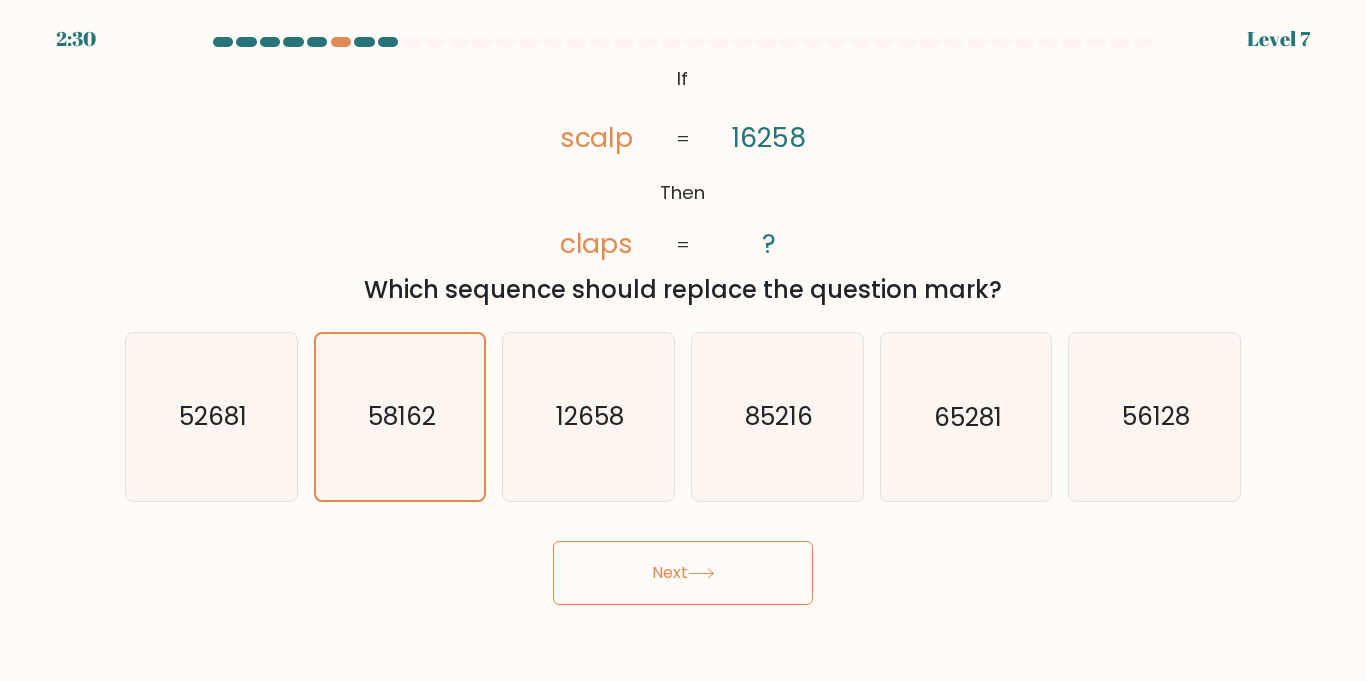 click on "Next" at bounding box center (683, 573) 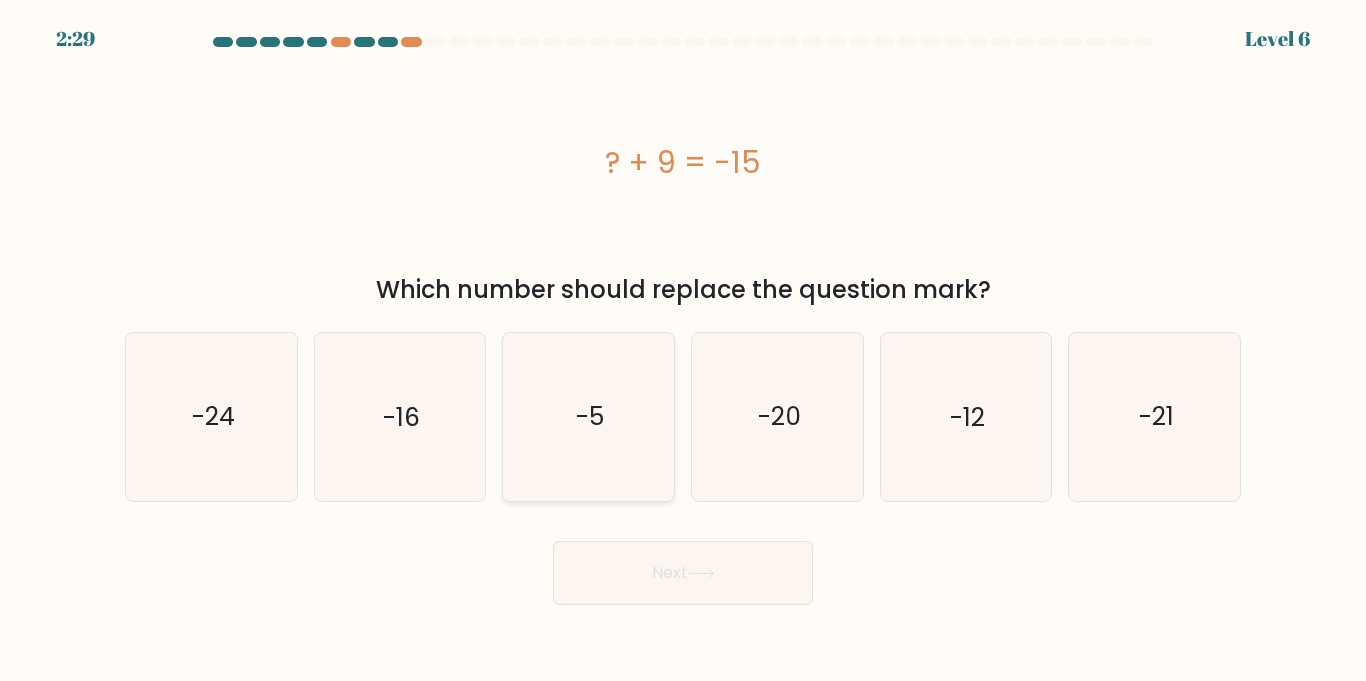 click on "-5" 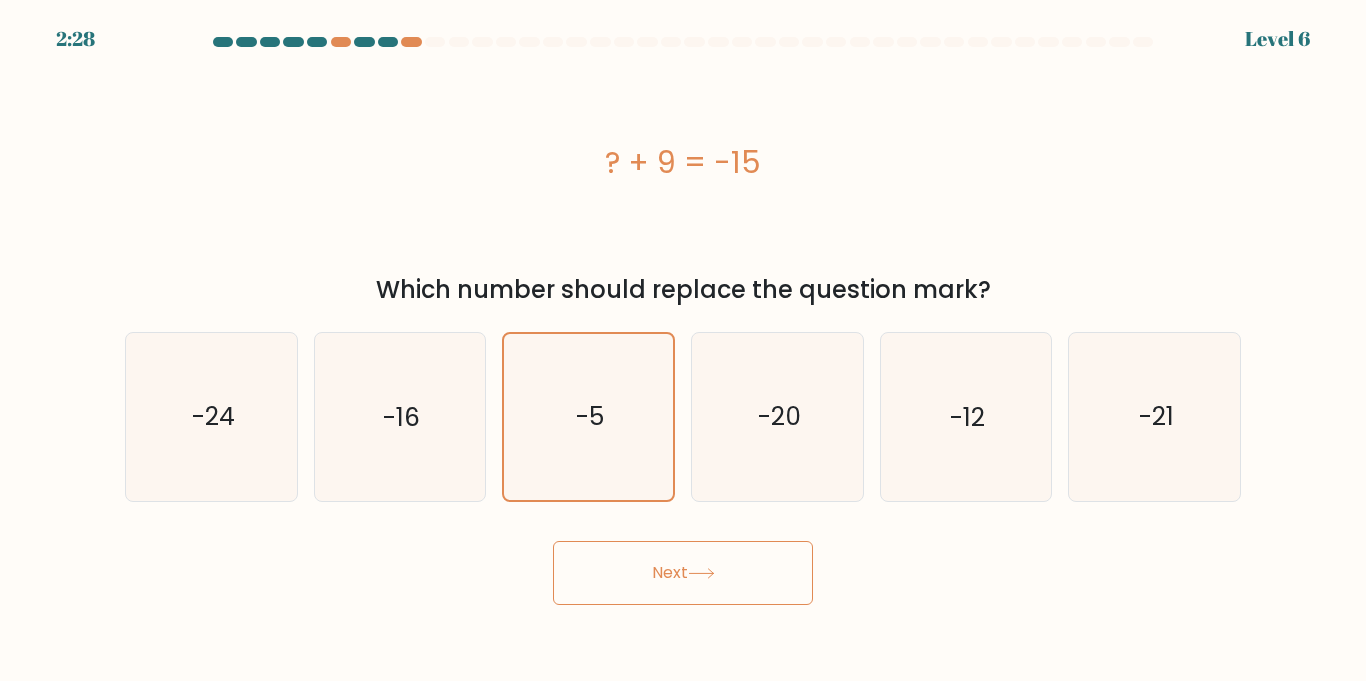 click on "Next" at bounding box center [683, 573] 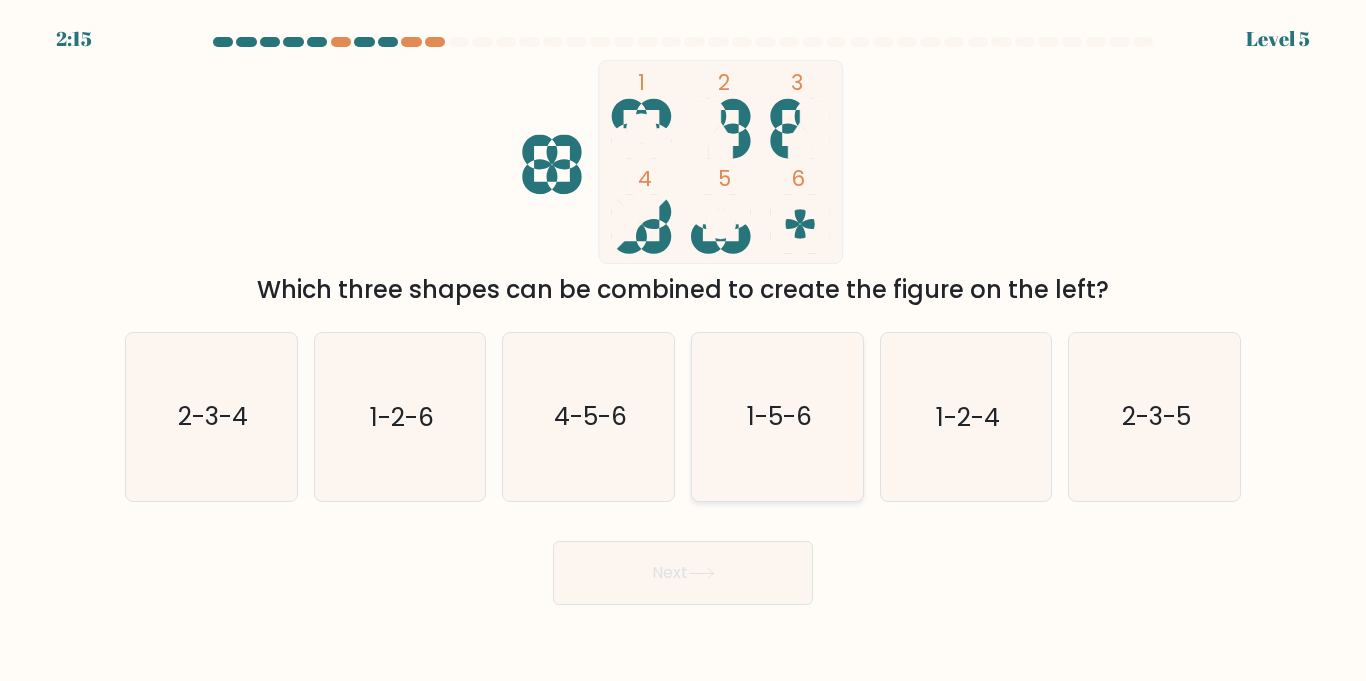 click on "1-5-6" 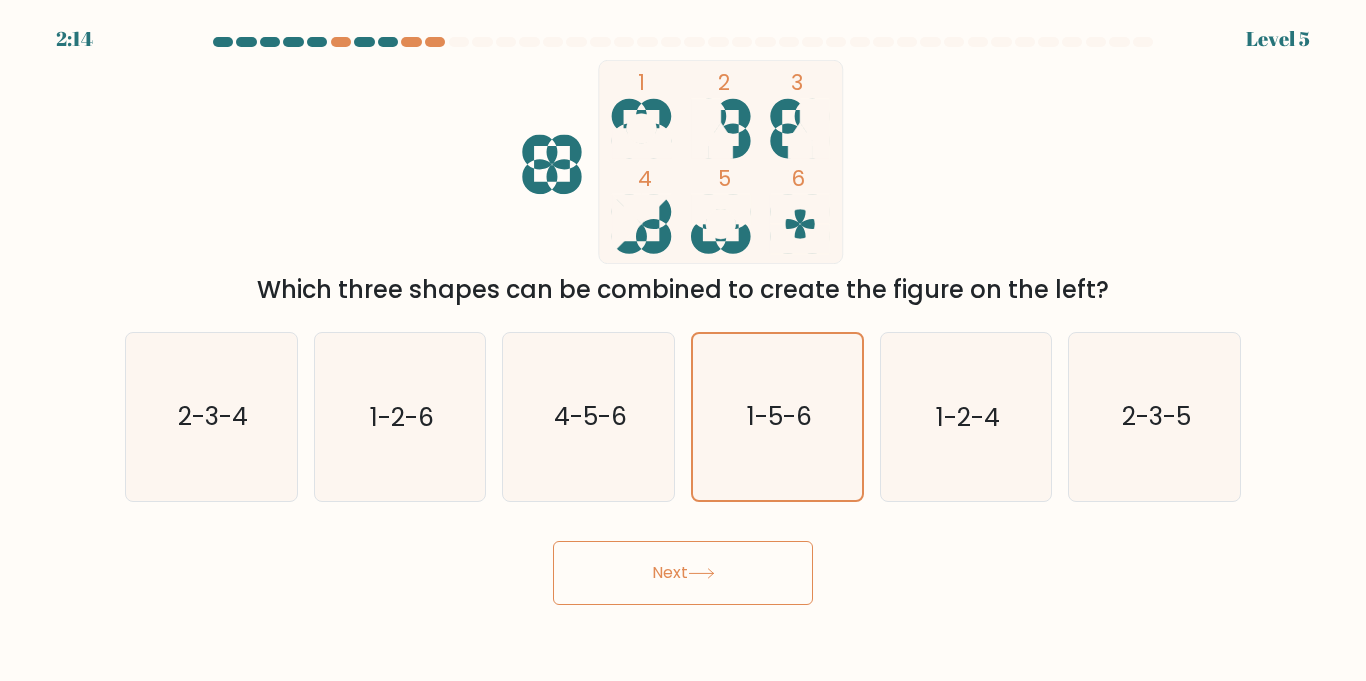 click on "Next" at bounding box center (683, 573) 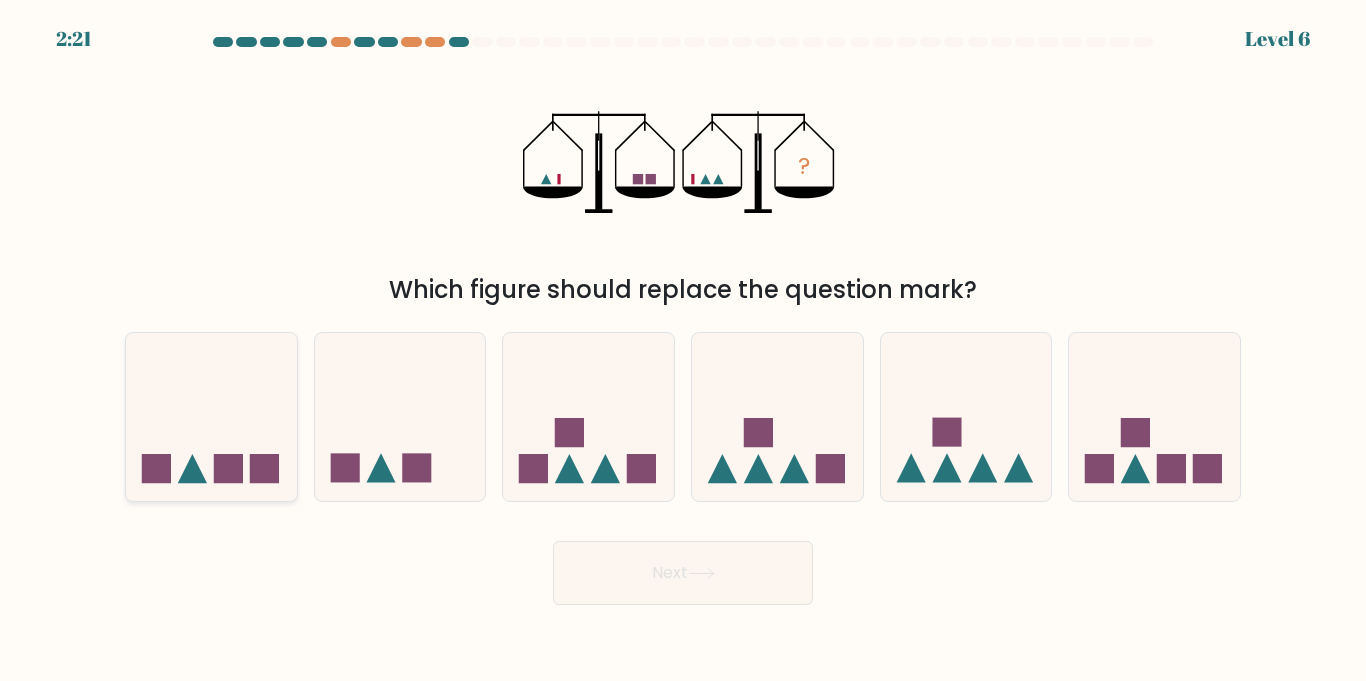 click 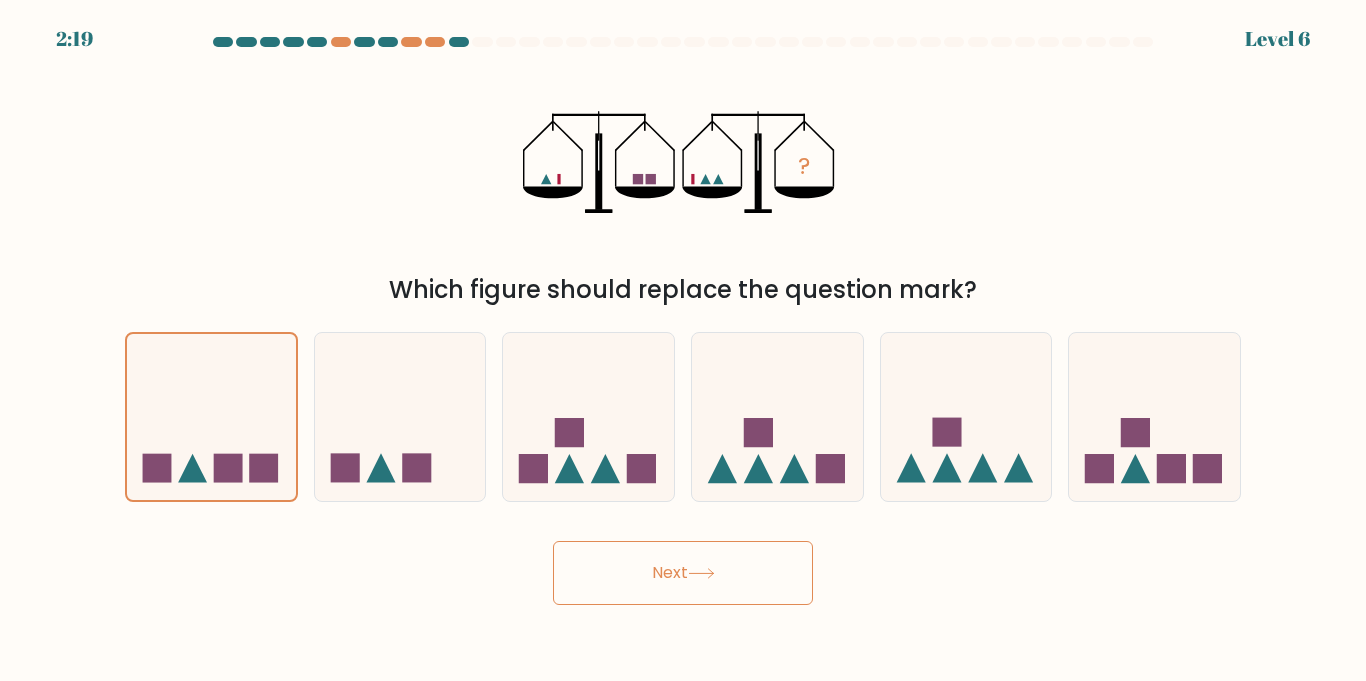 click on "Next" at bounding box center (683, 573) 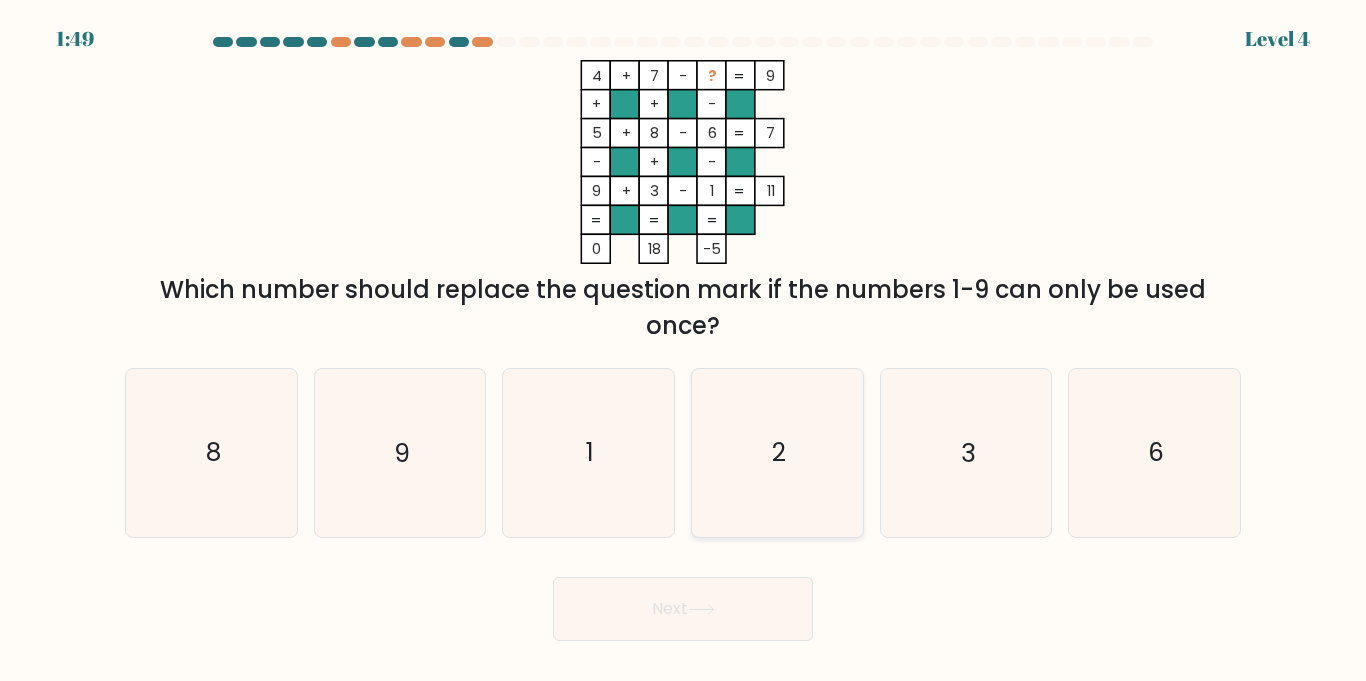 click on "2" 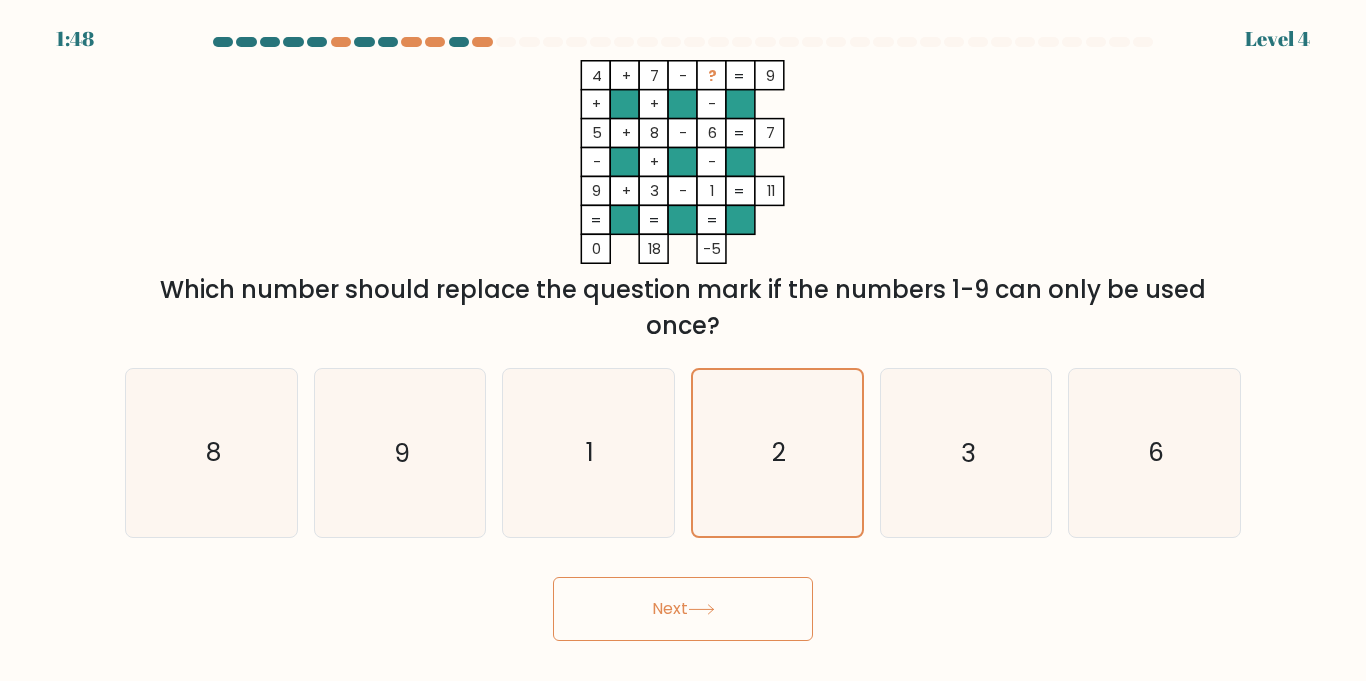 click on "Next" at bounding box center [683, 609] 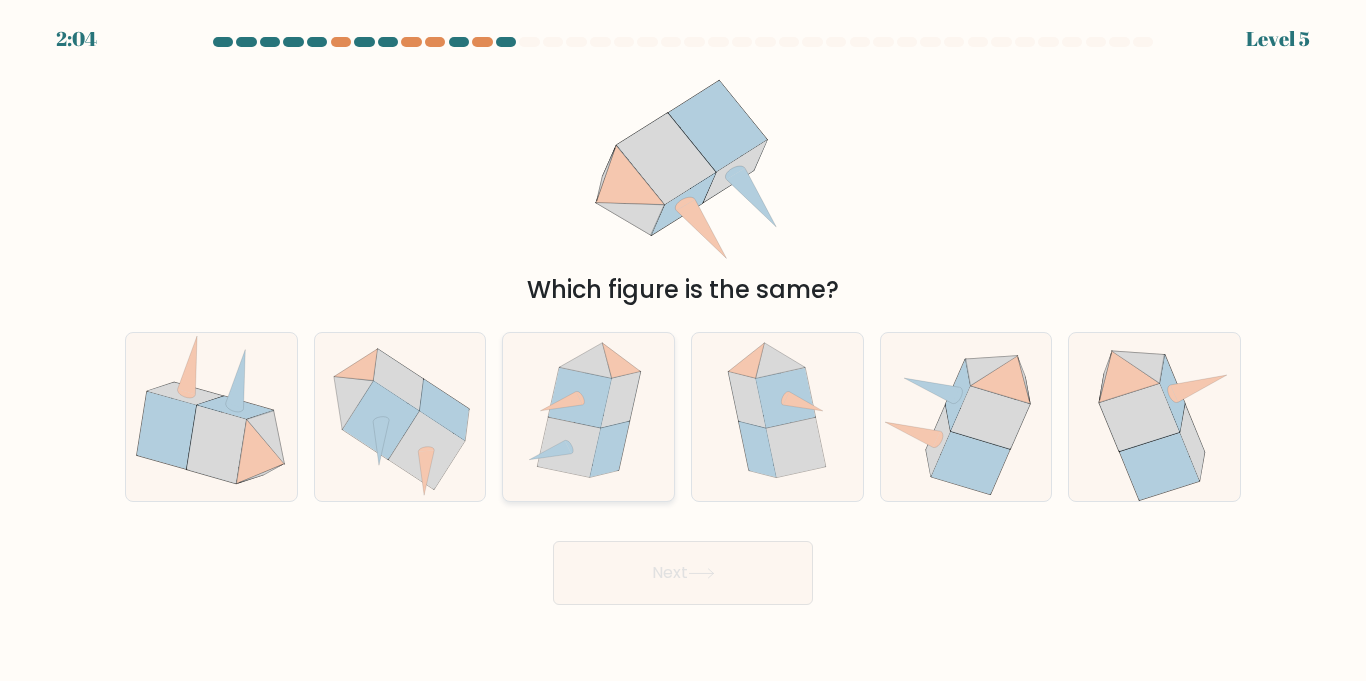 click 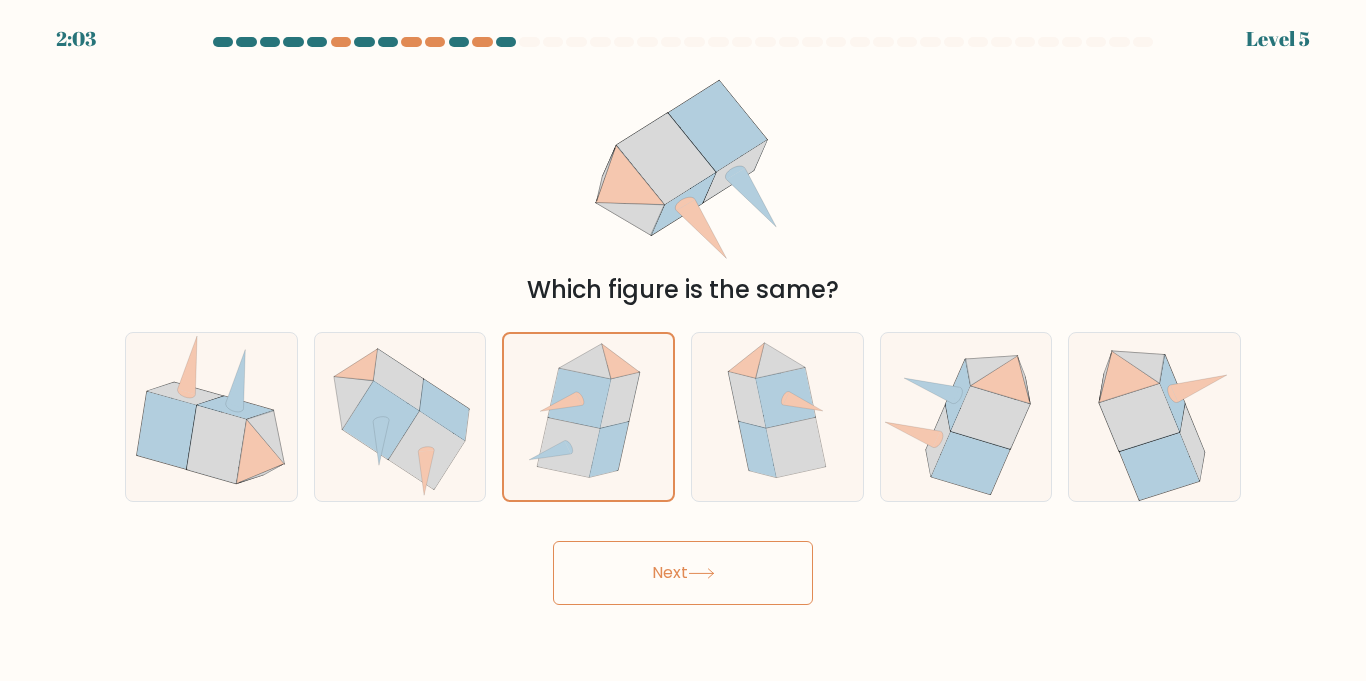 click on "Next" at bounding box center (683, 573) 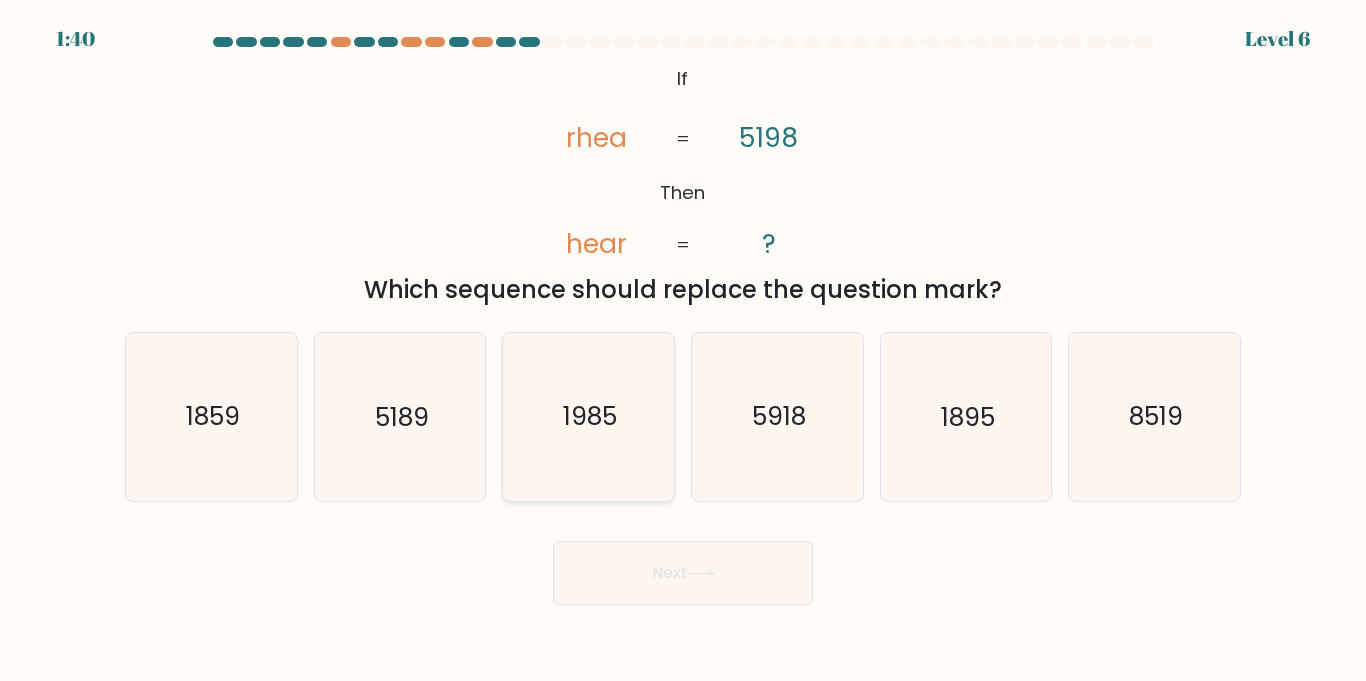 click on "1985" 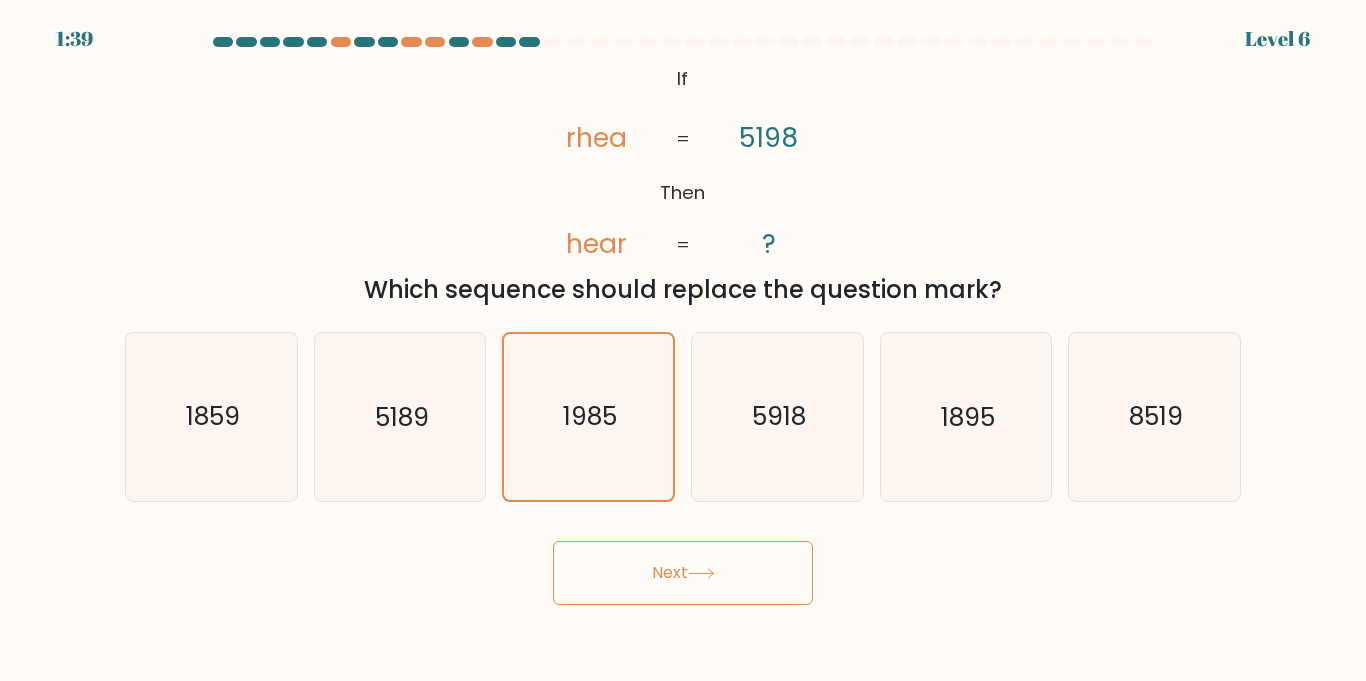 click on "Next" at bounding box center (683, 573) 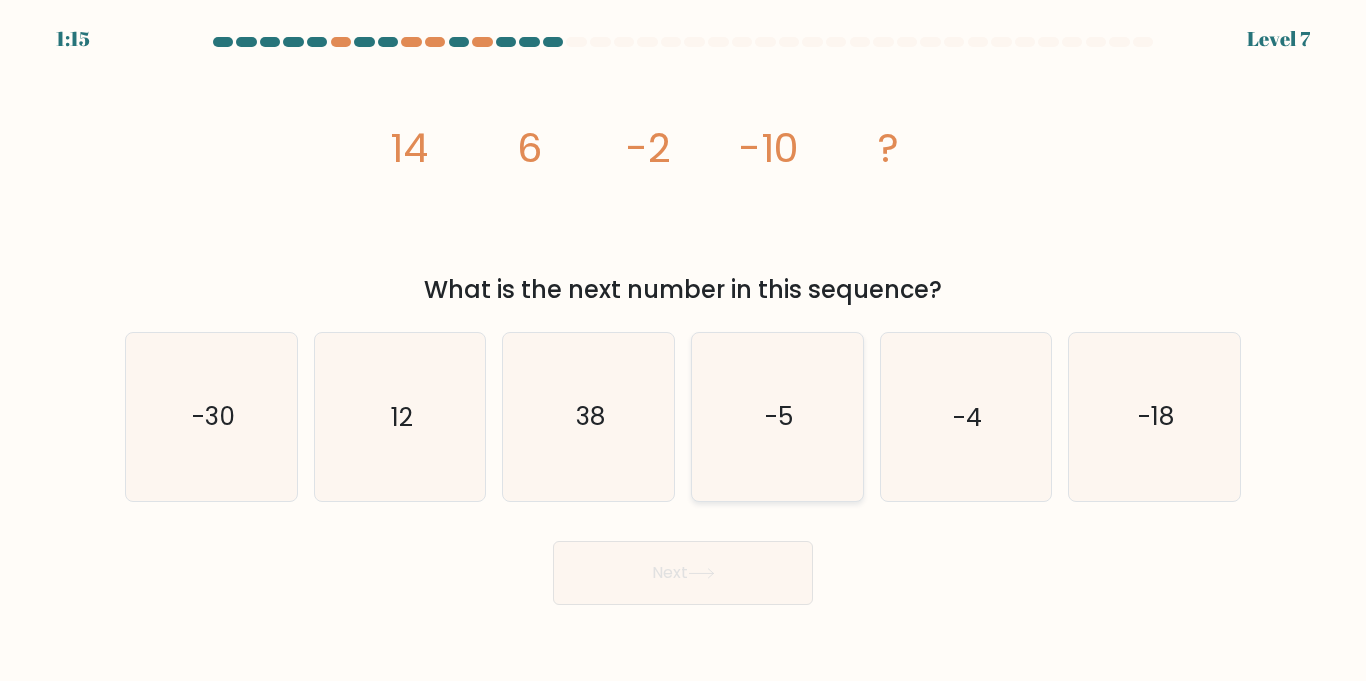 click on "-5" 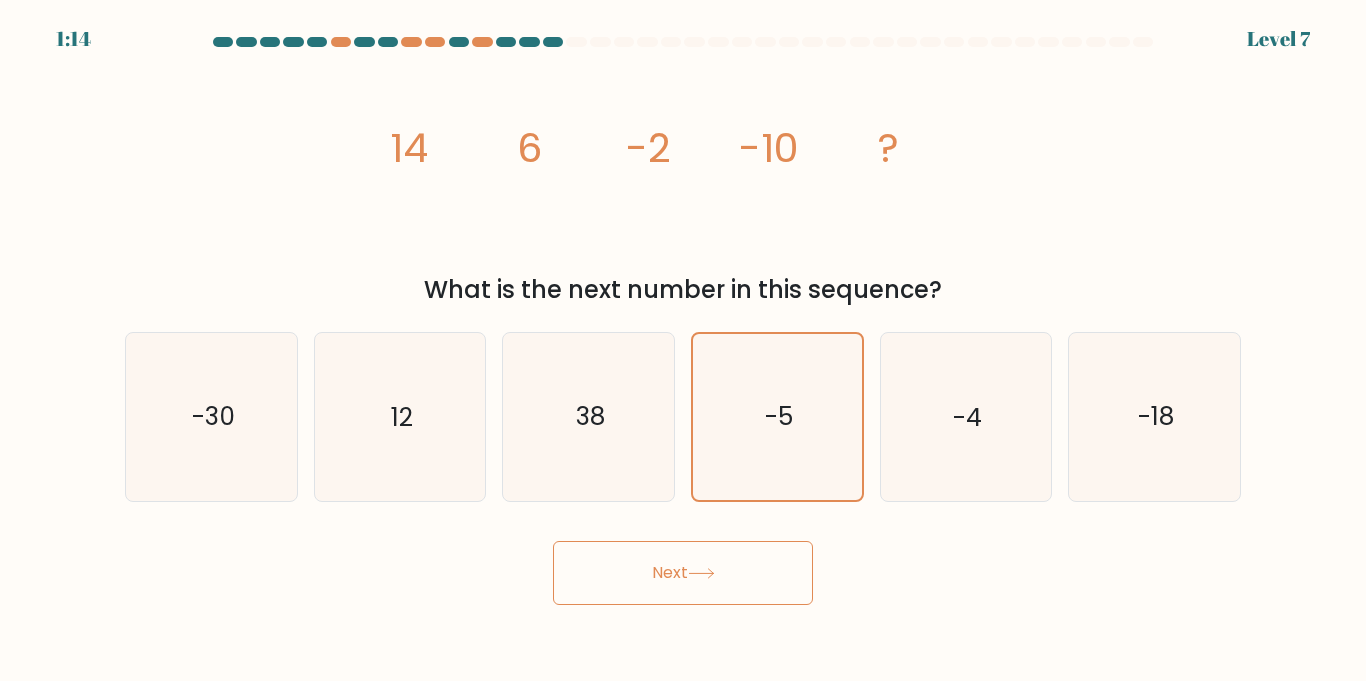 click on "Next" at bounding box center [683, 573] 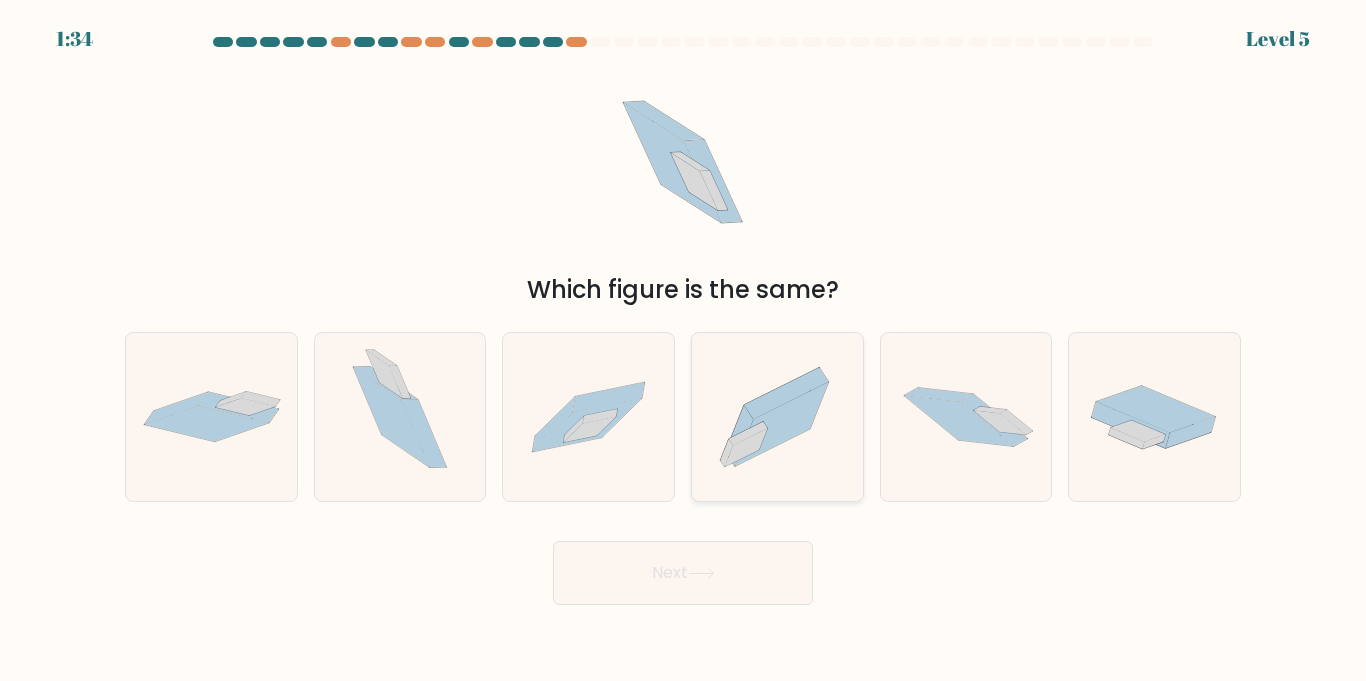click 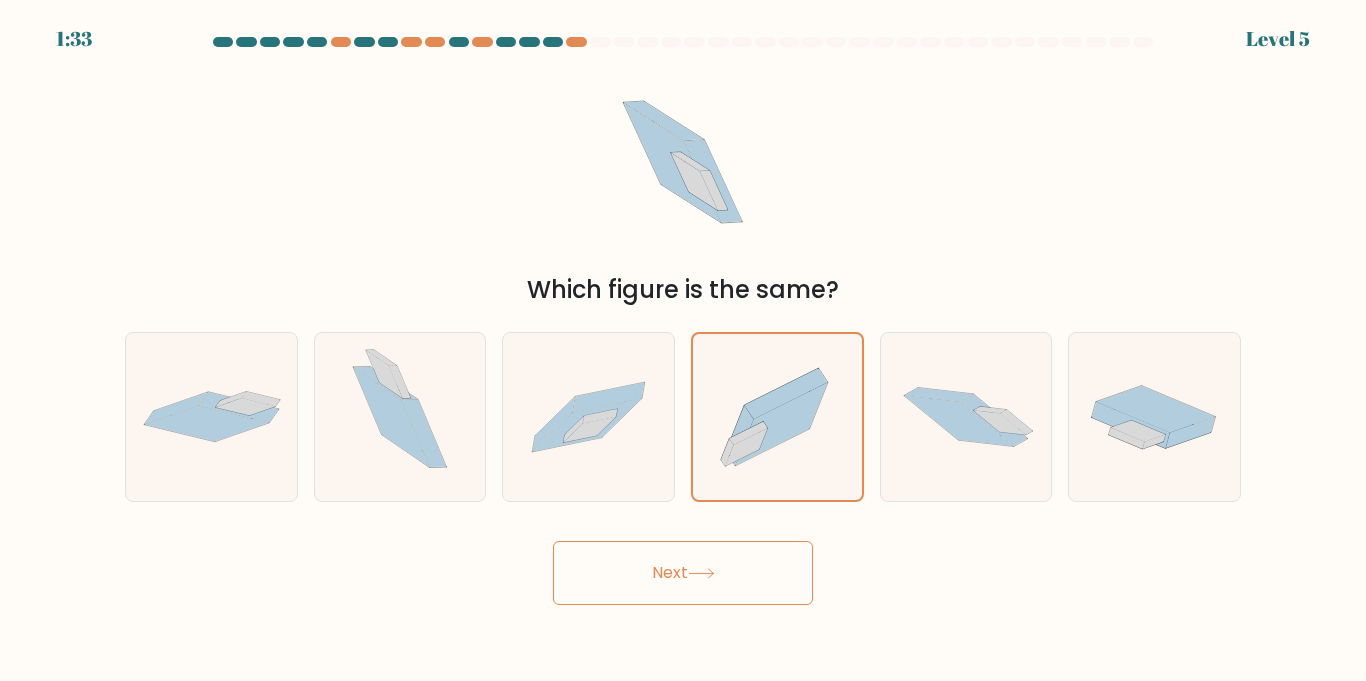 click on "Next" at bounding box center [683, 573] 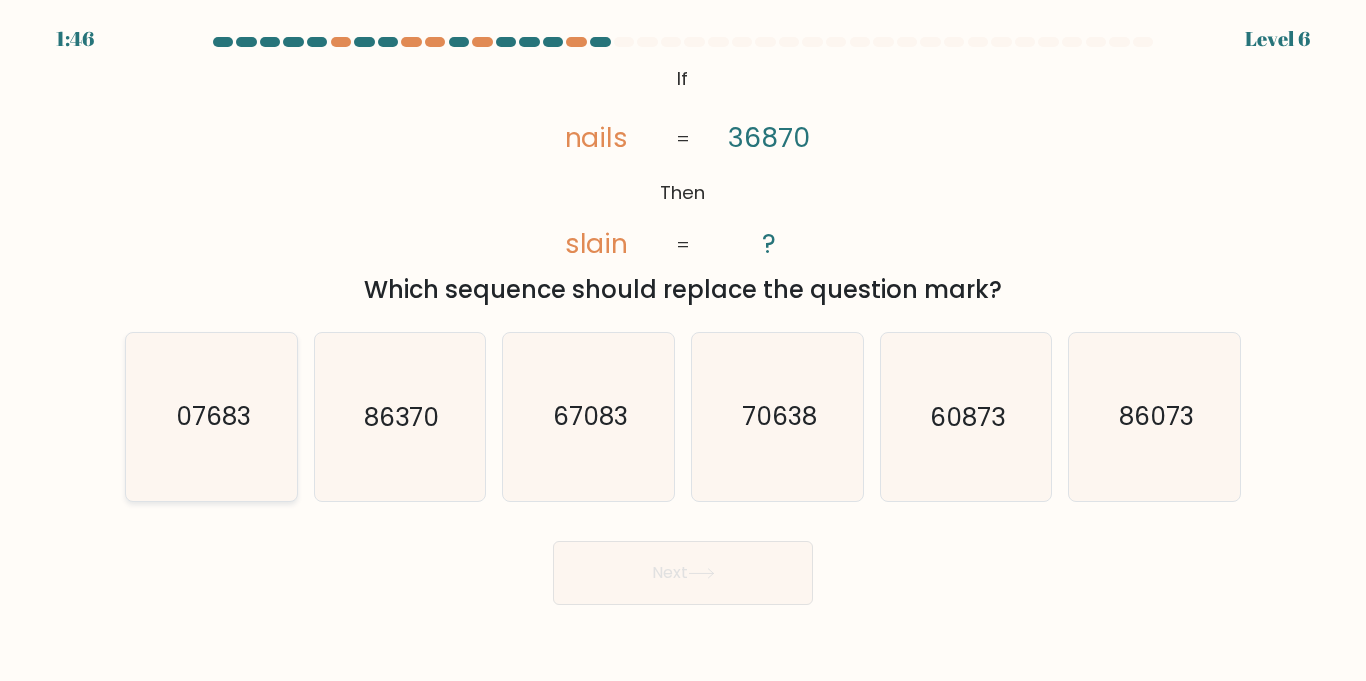 click on "07683" 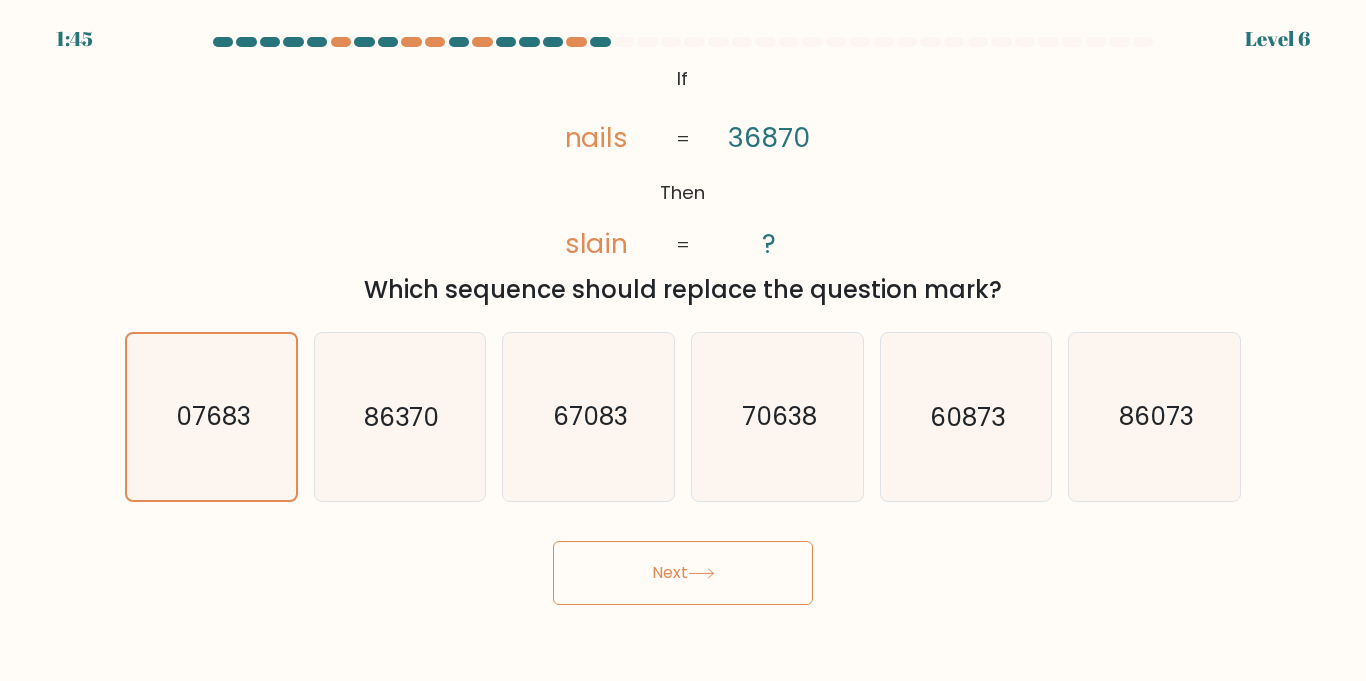 click on "Next" at bounding box center (683, 573) 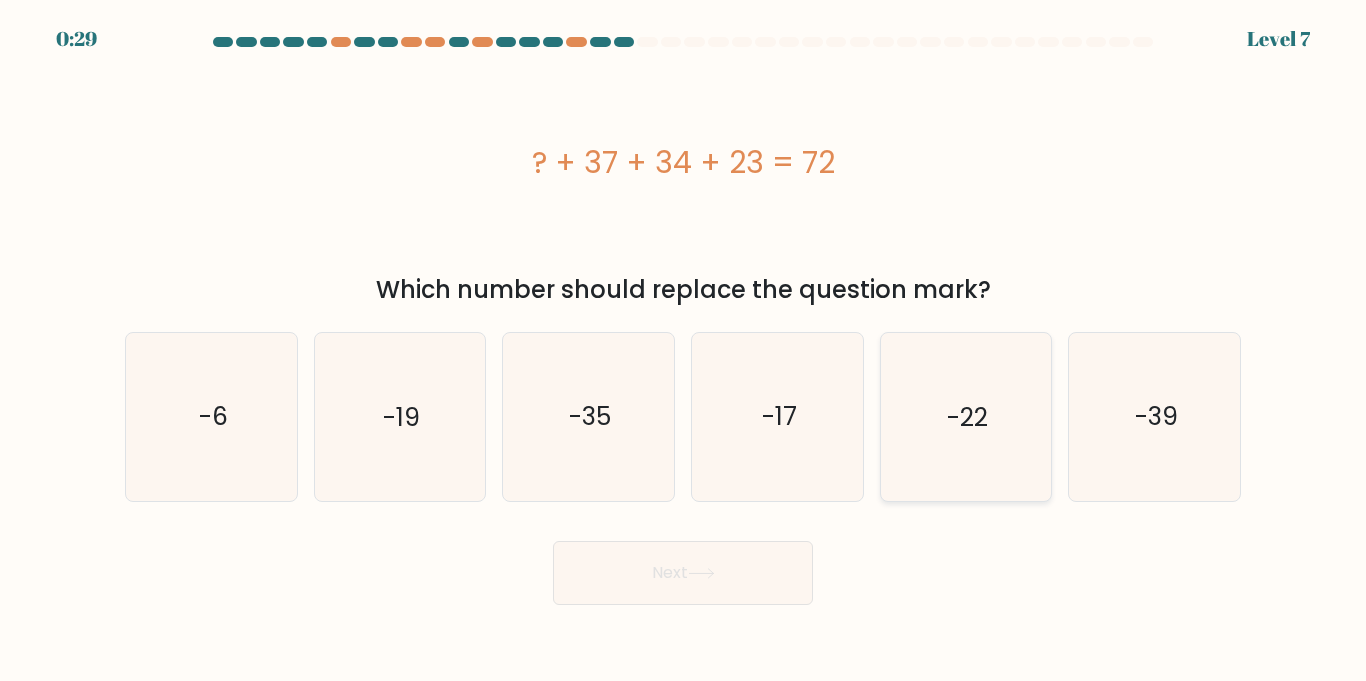click on "-22" 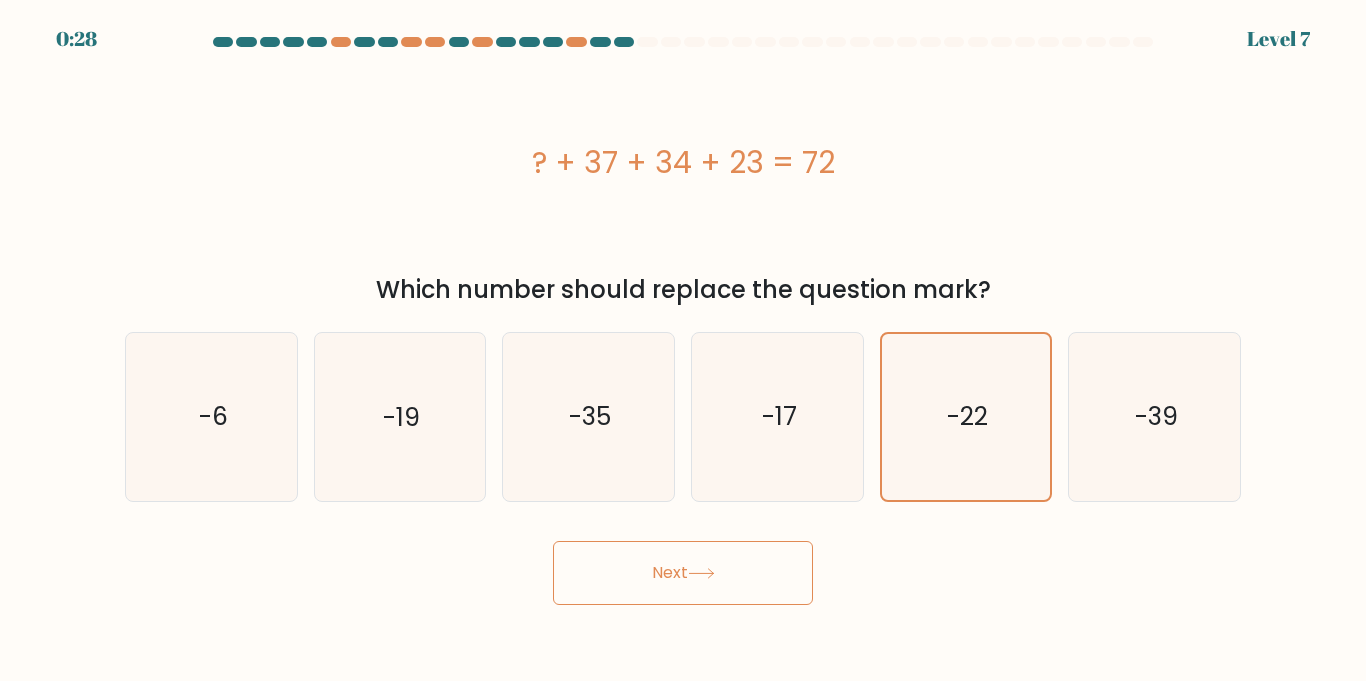 click on "Next" at bounding box center [683, 573] 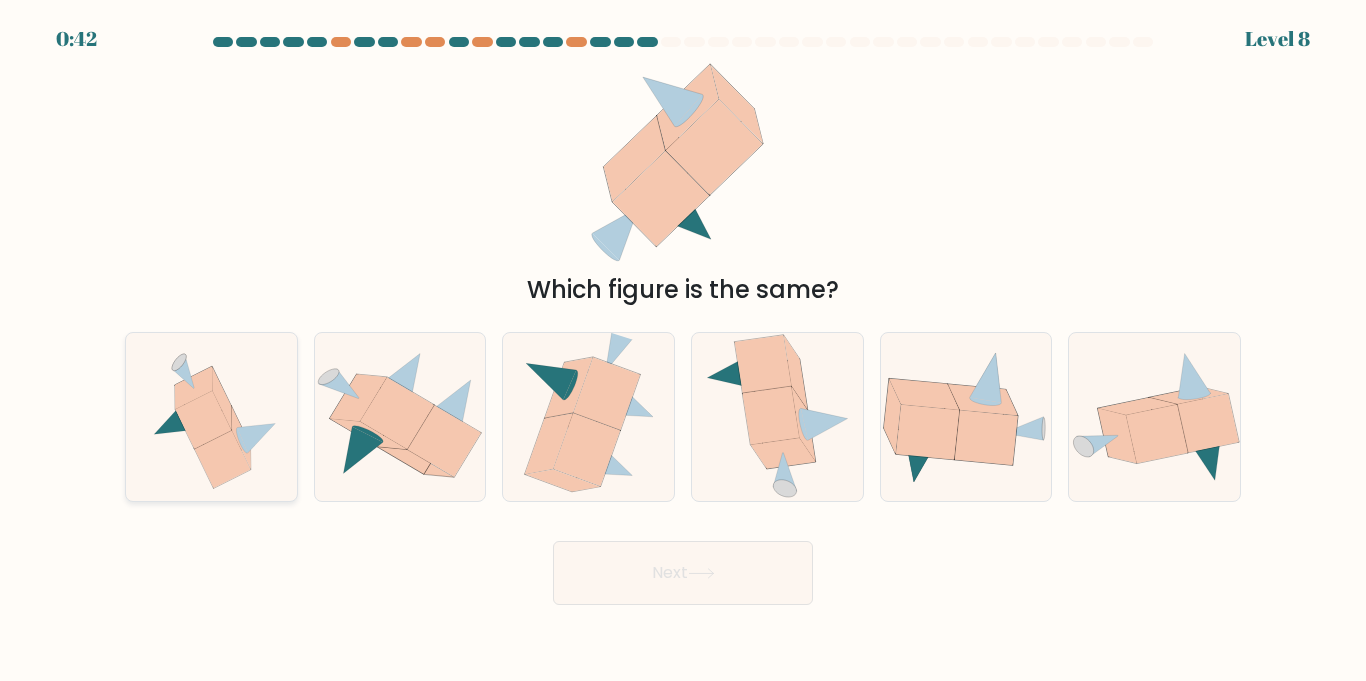 click 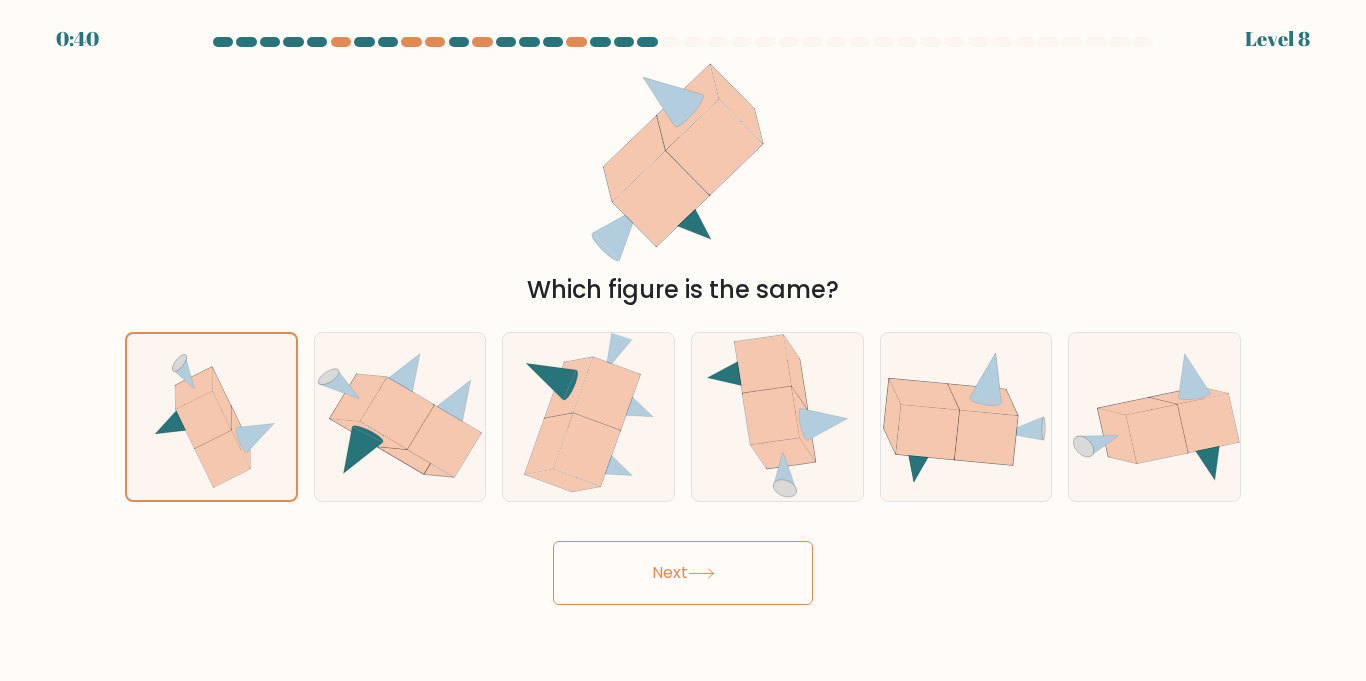 click on "Next" at bounding box center [683, 573] 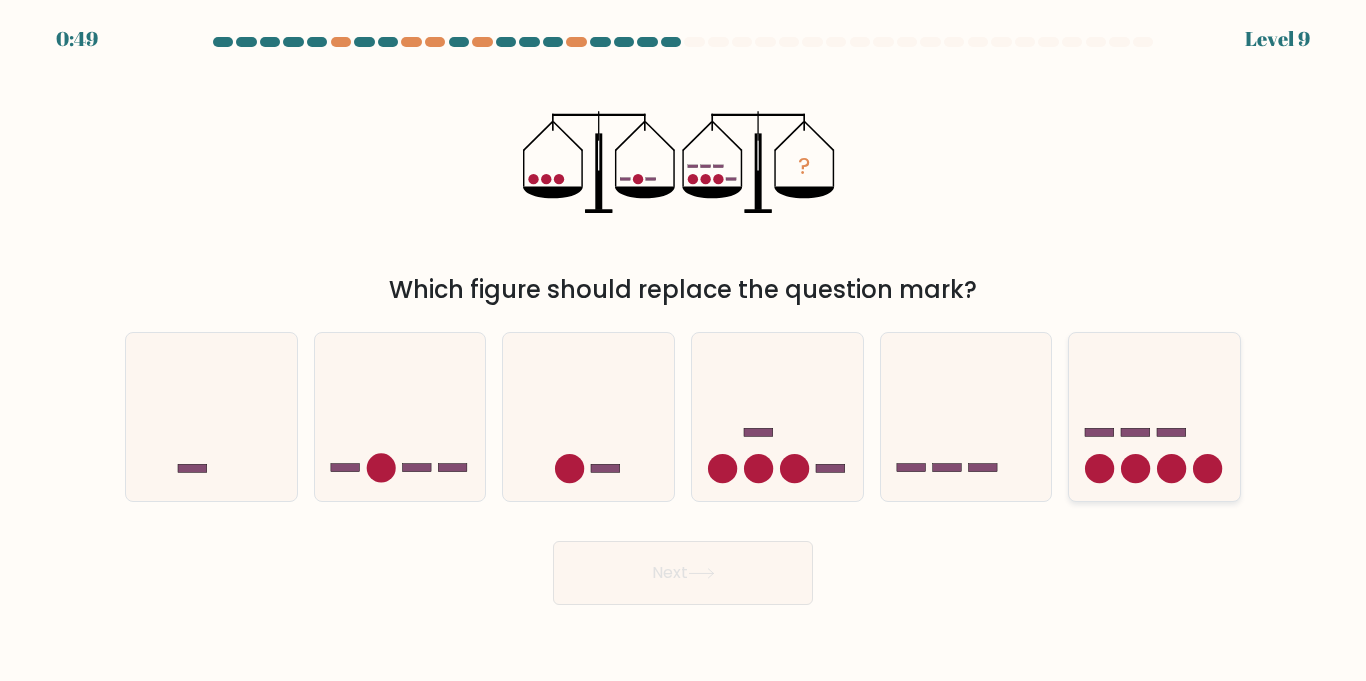 click 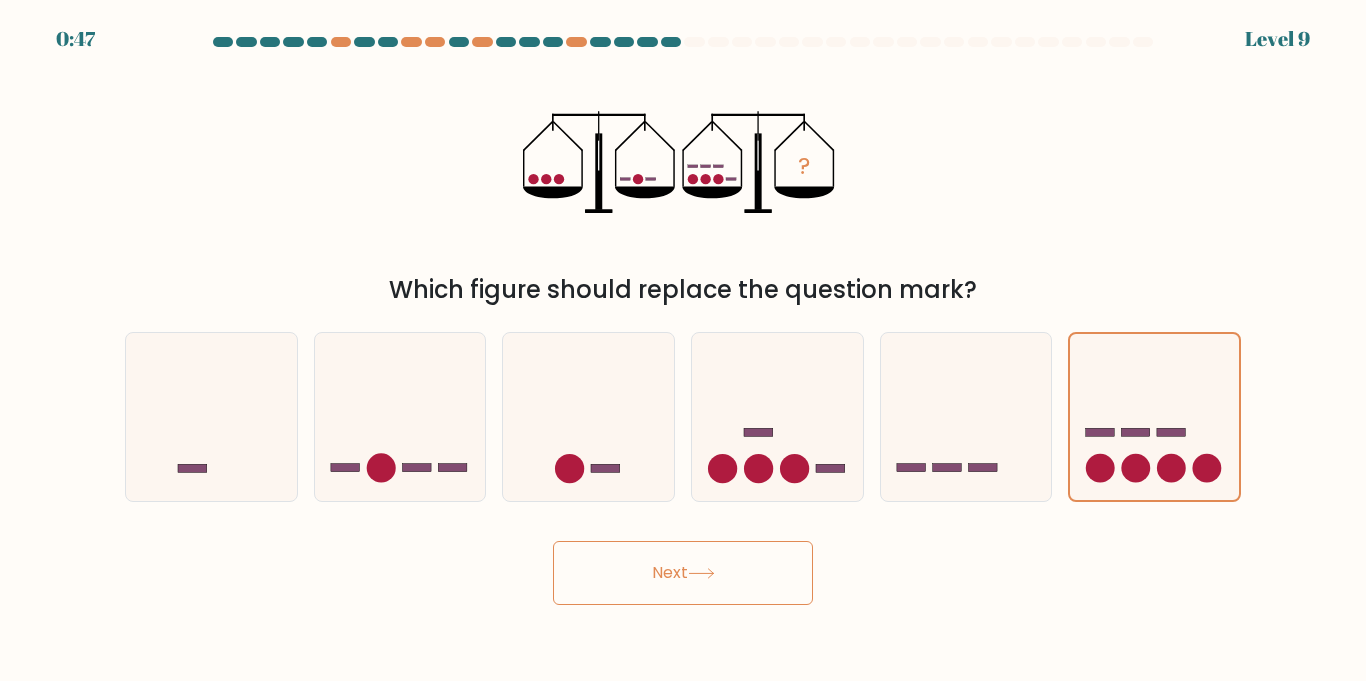 click on "Next" at bounding box center [683, 573] 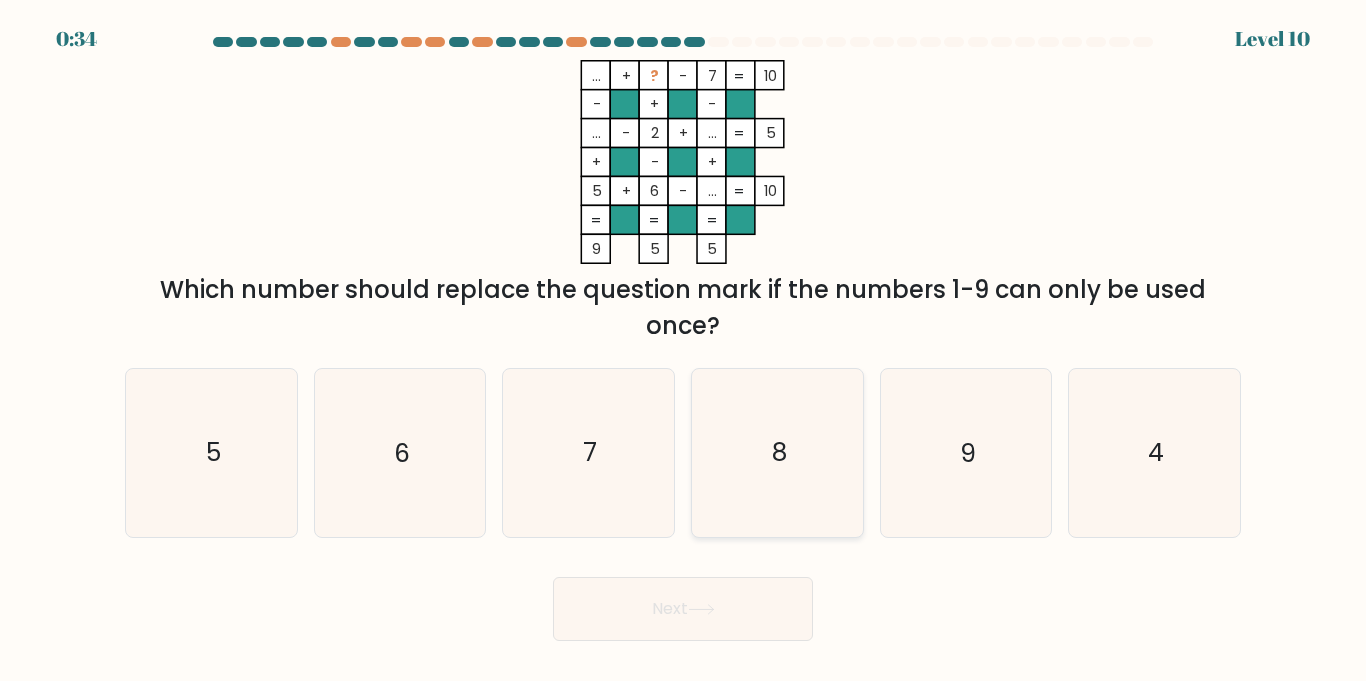 click on "8" 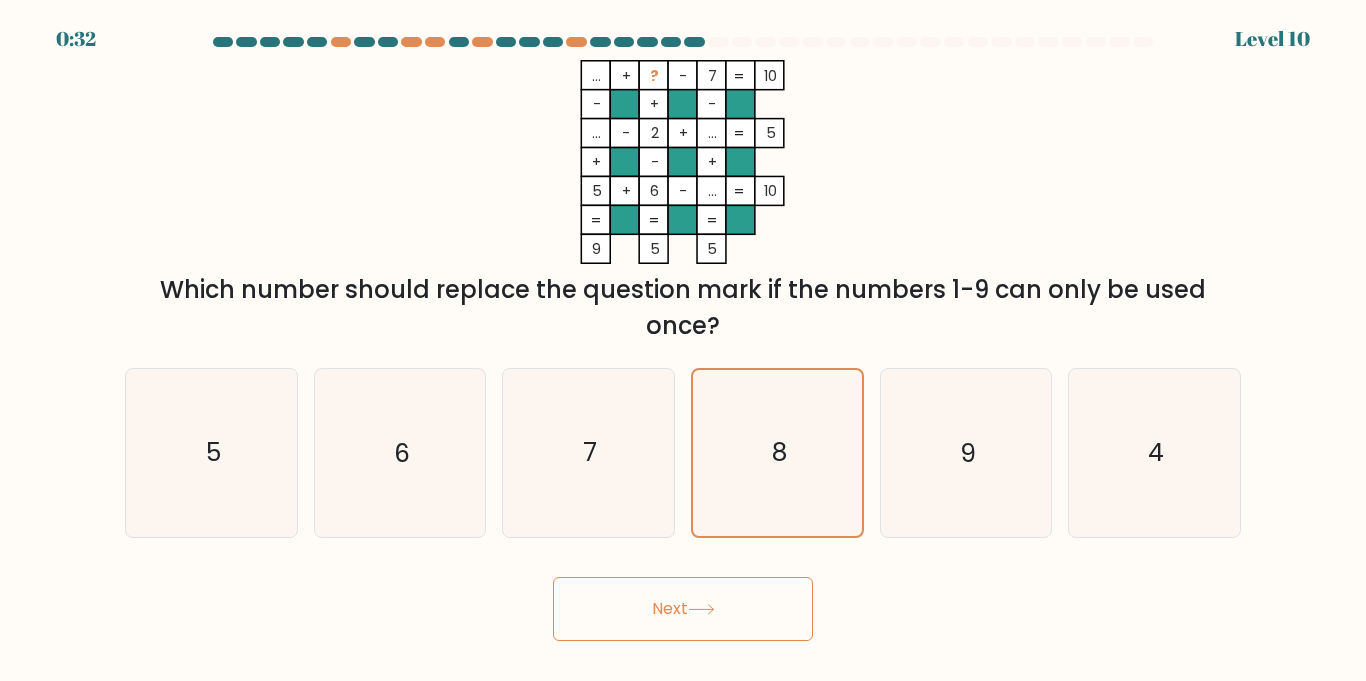 click on "Next" at bounding box center (683, 609) 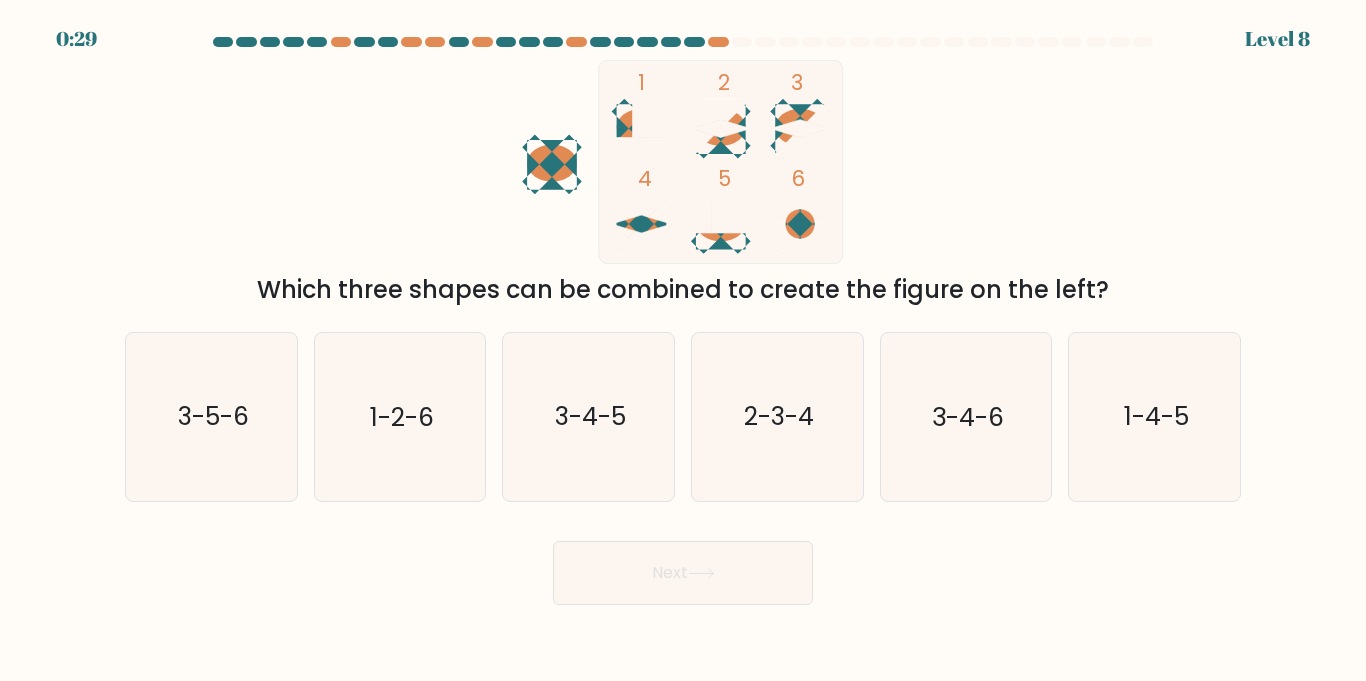 click 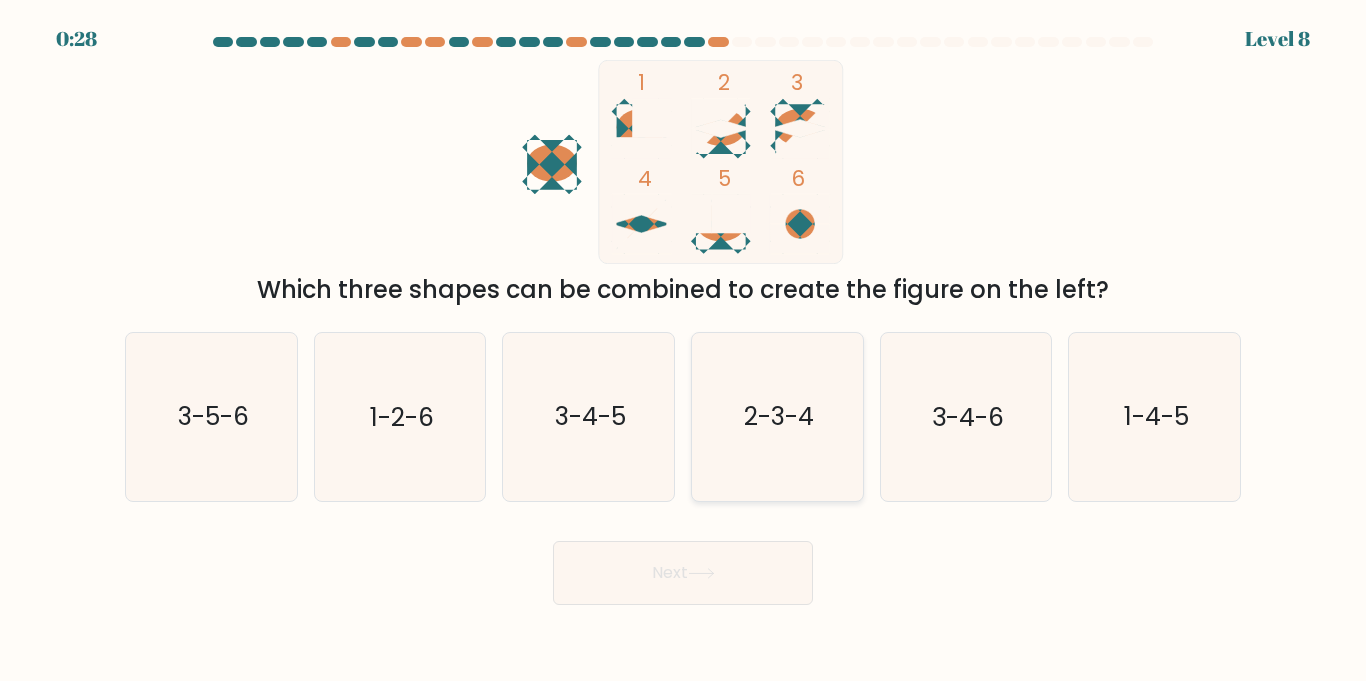click on "2-3-4" 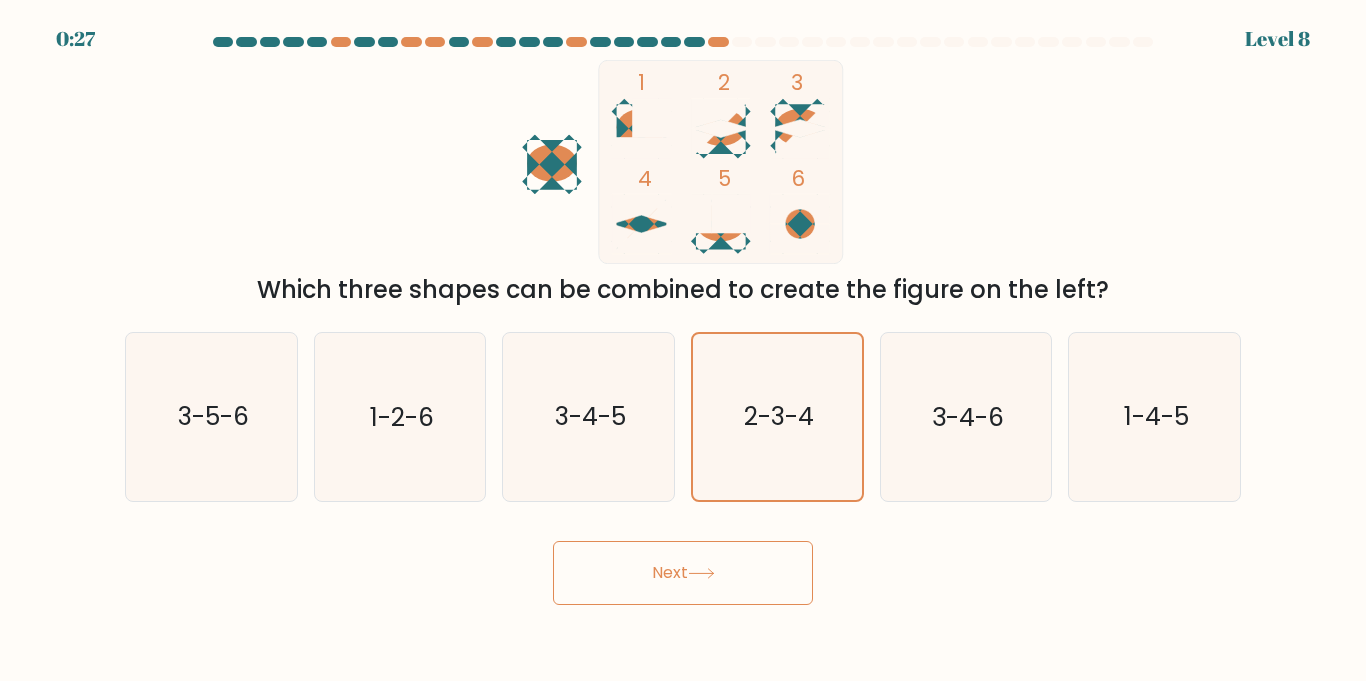 click on "Next" at bounding box center [683, 573] 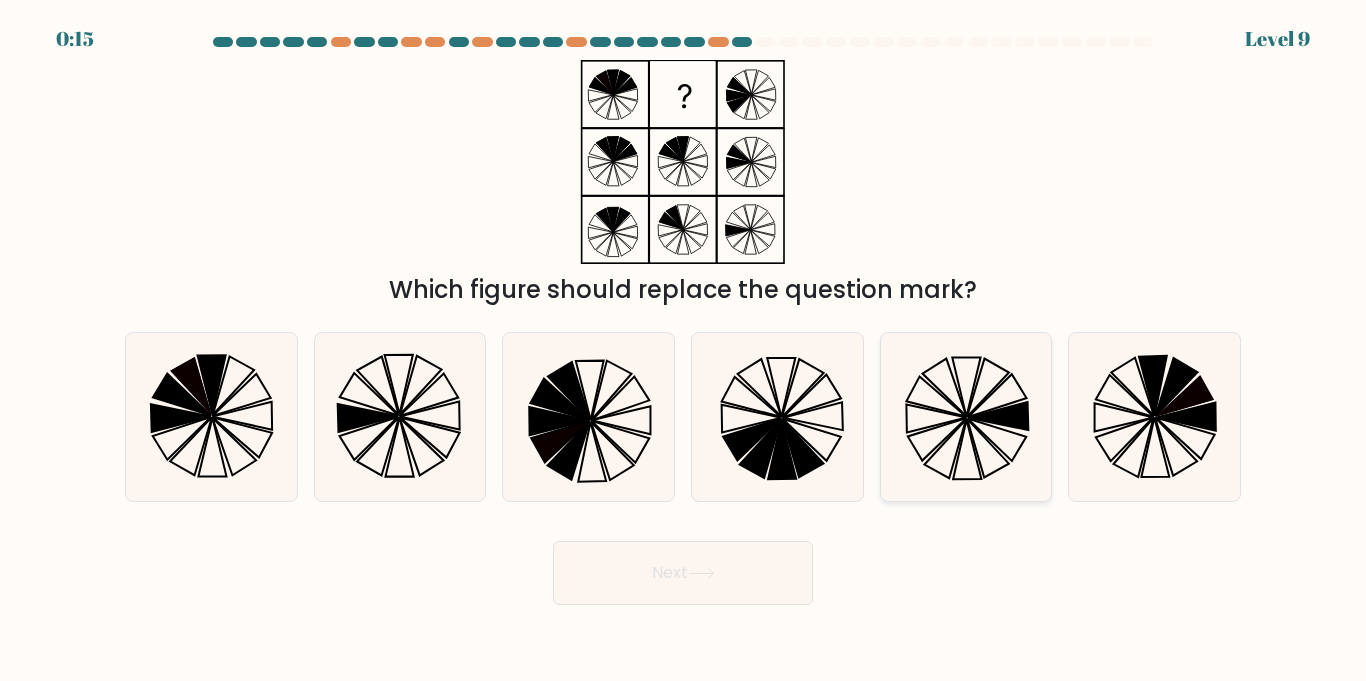 click 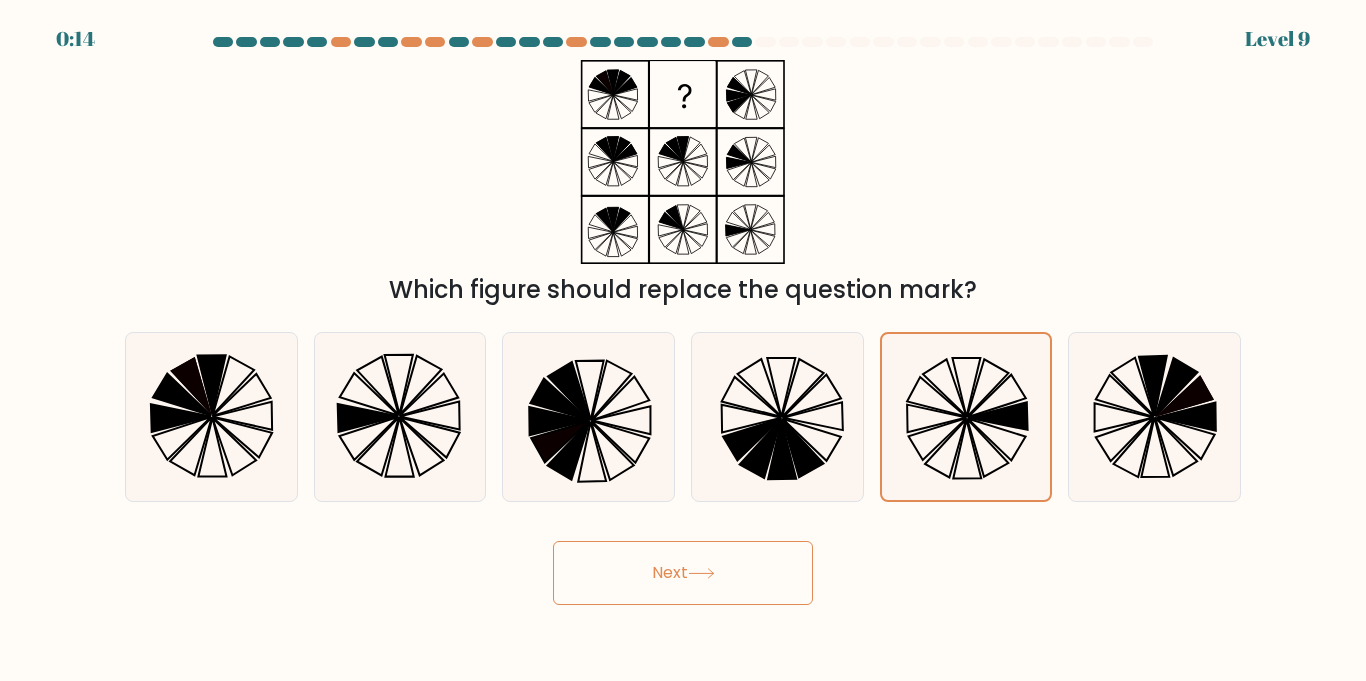 click on "Next" at bounding box center (683, 573) 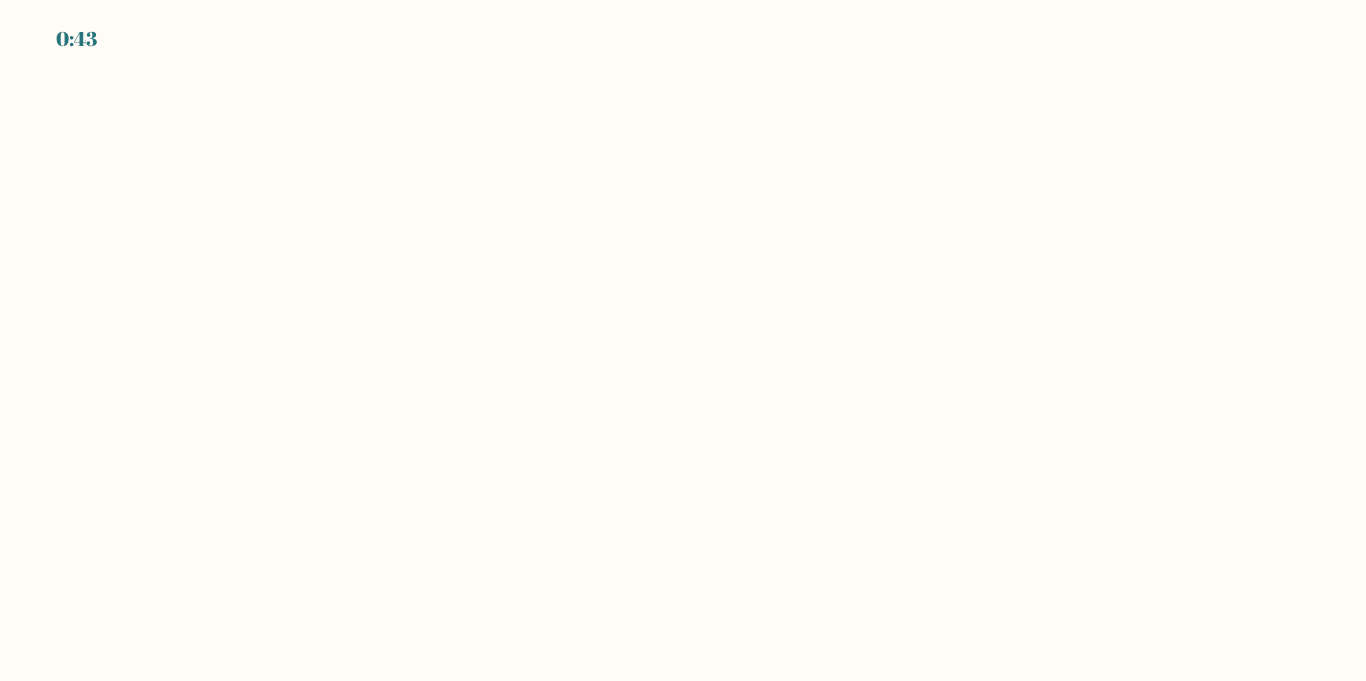 scroll, scrollTop: 0, scrollLeft: 0, axis: both 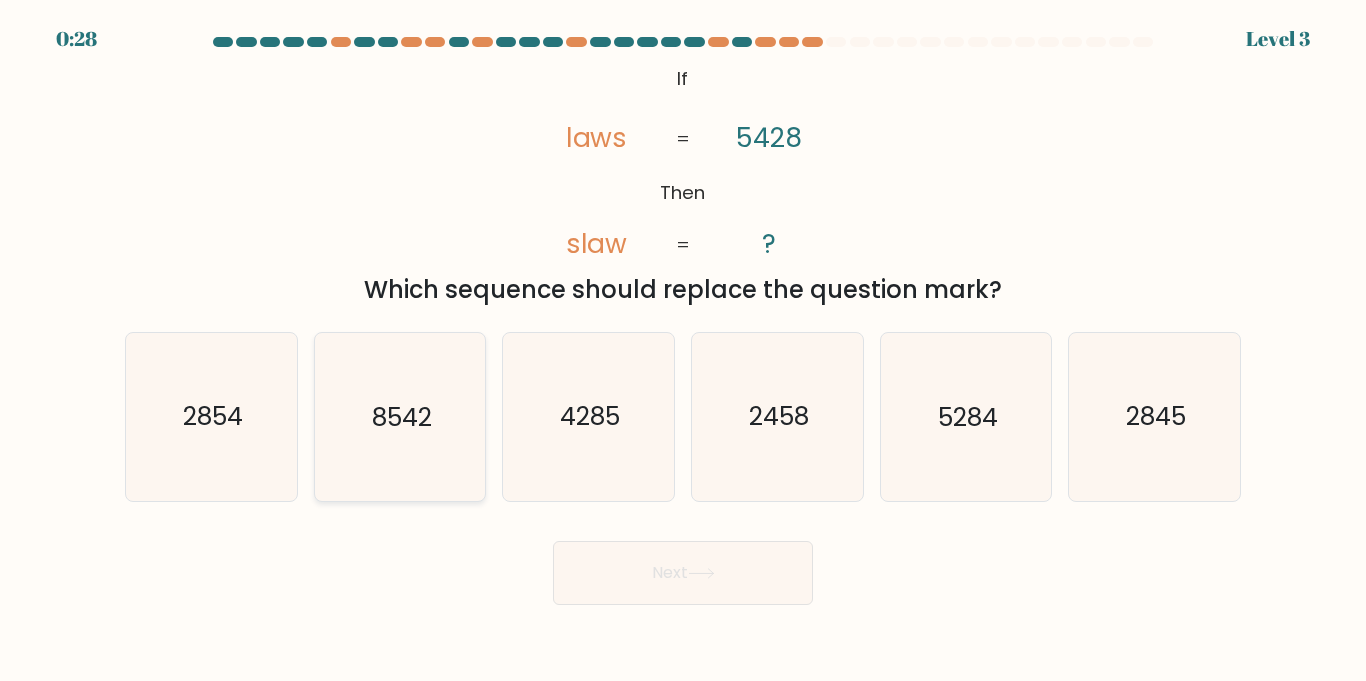 click on "8542" 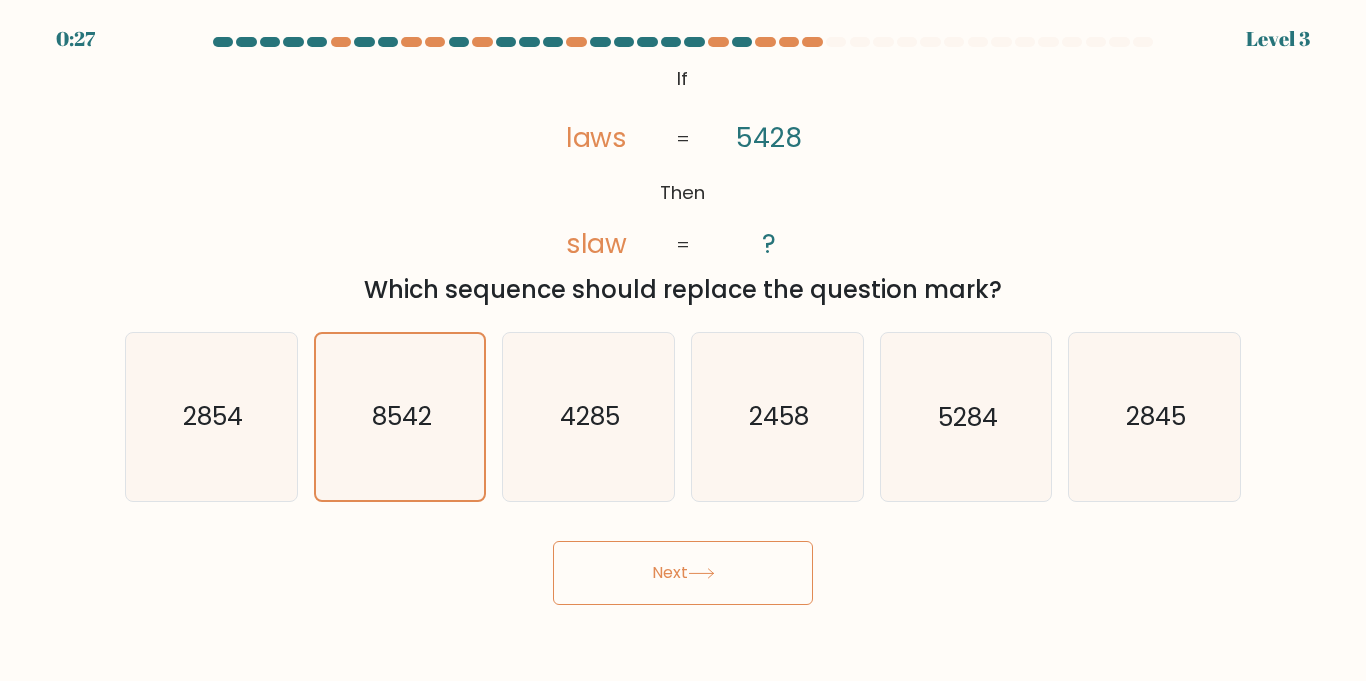 click on "Next" at bounding box center [683, 573] 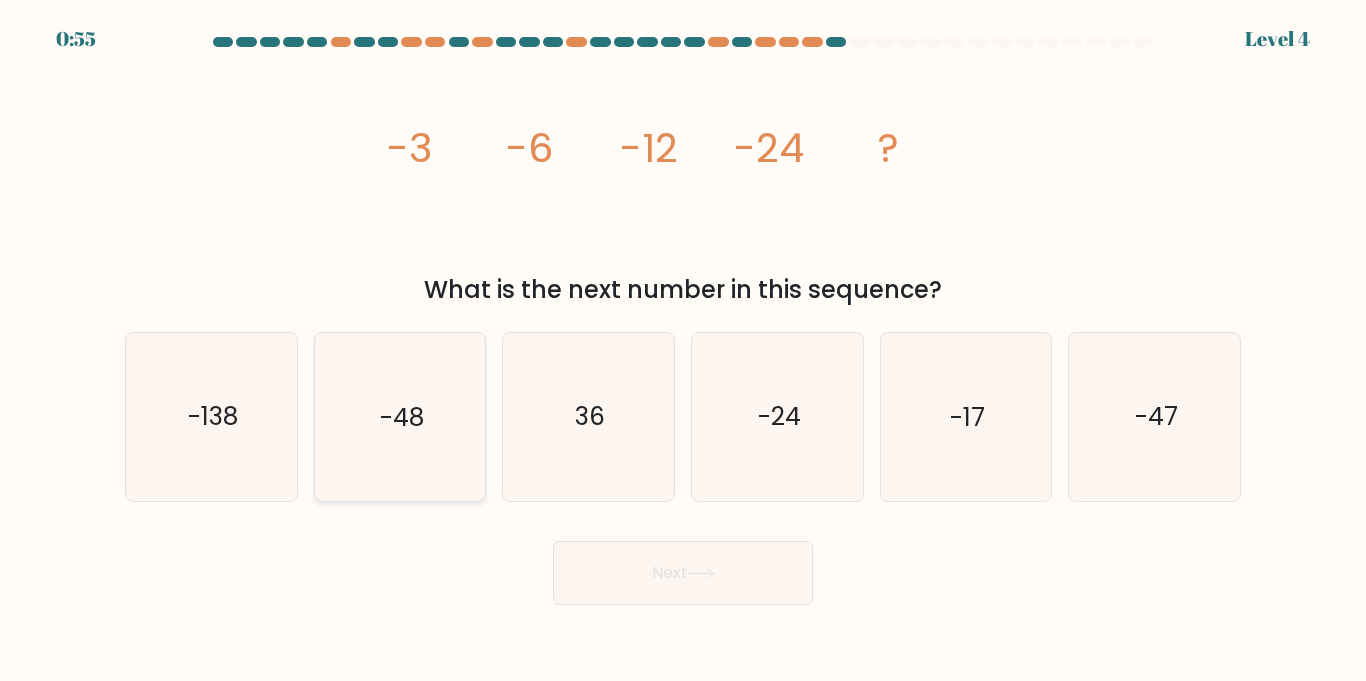 click on "-48" 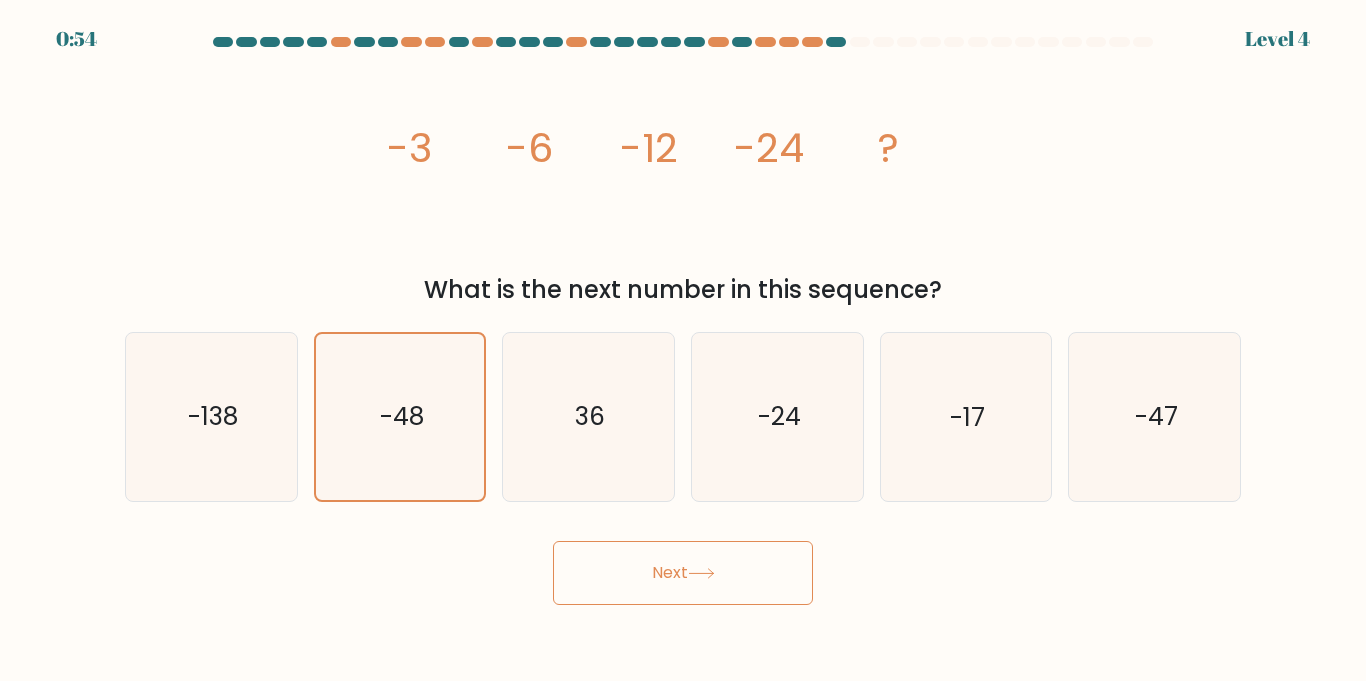 click on "Next" at bounding box center [683, 573] 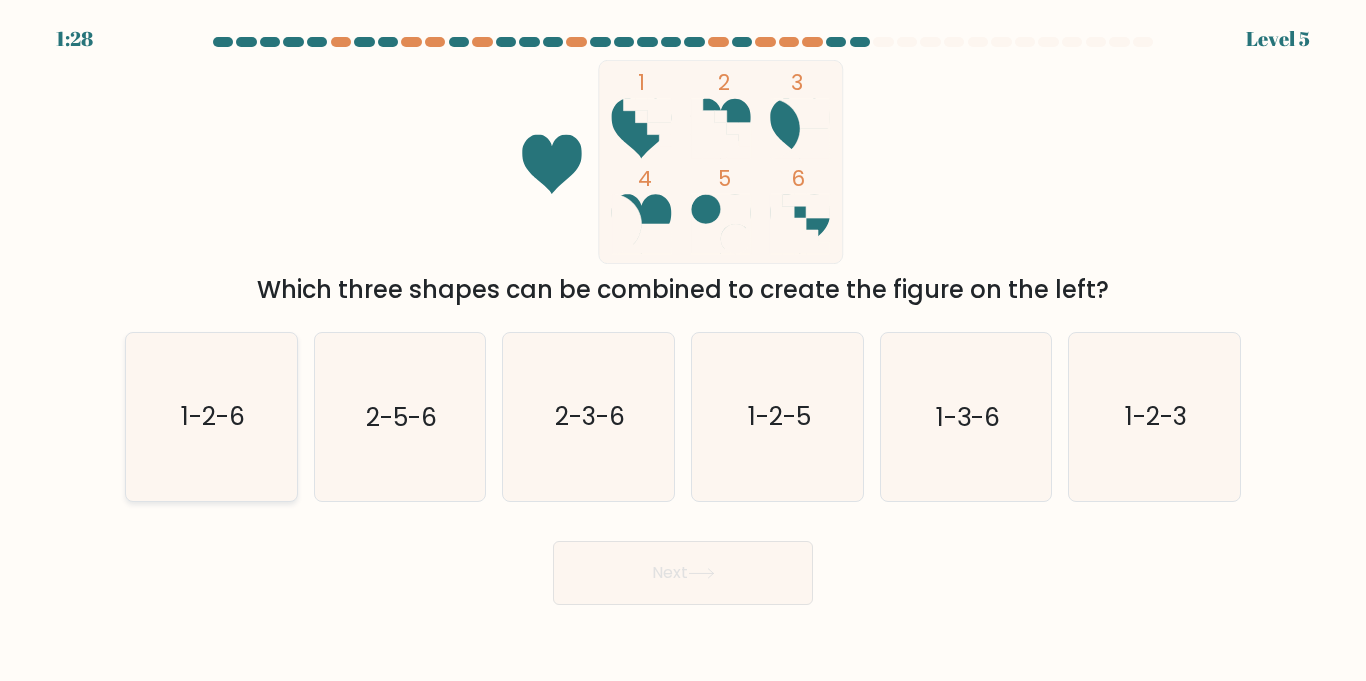 click on "1-2-6" 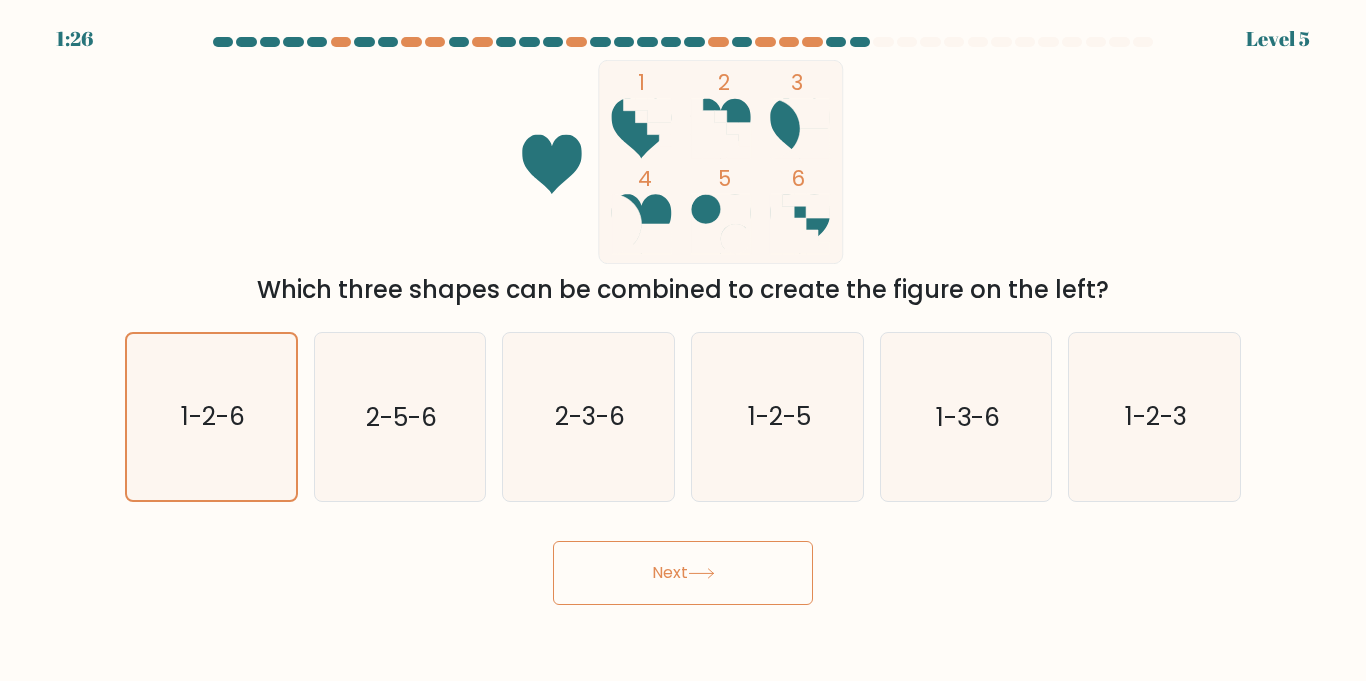 click on "Next" at bounding box center (683, 573) 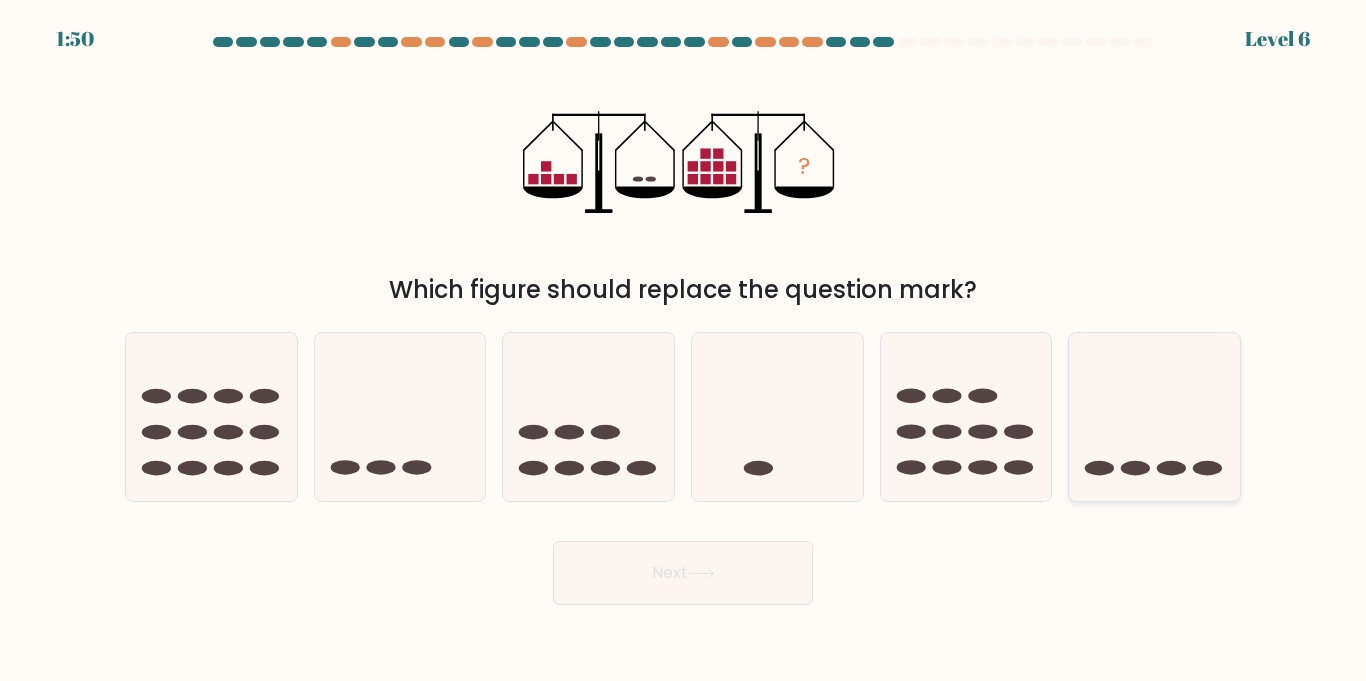 click 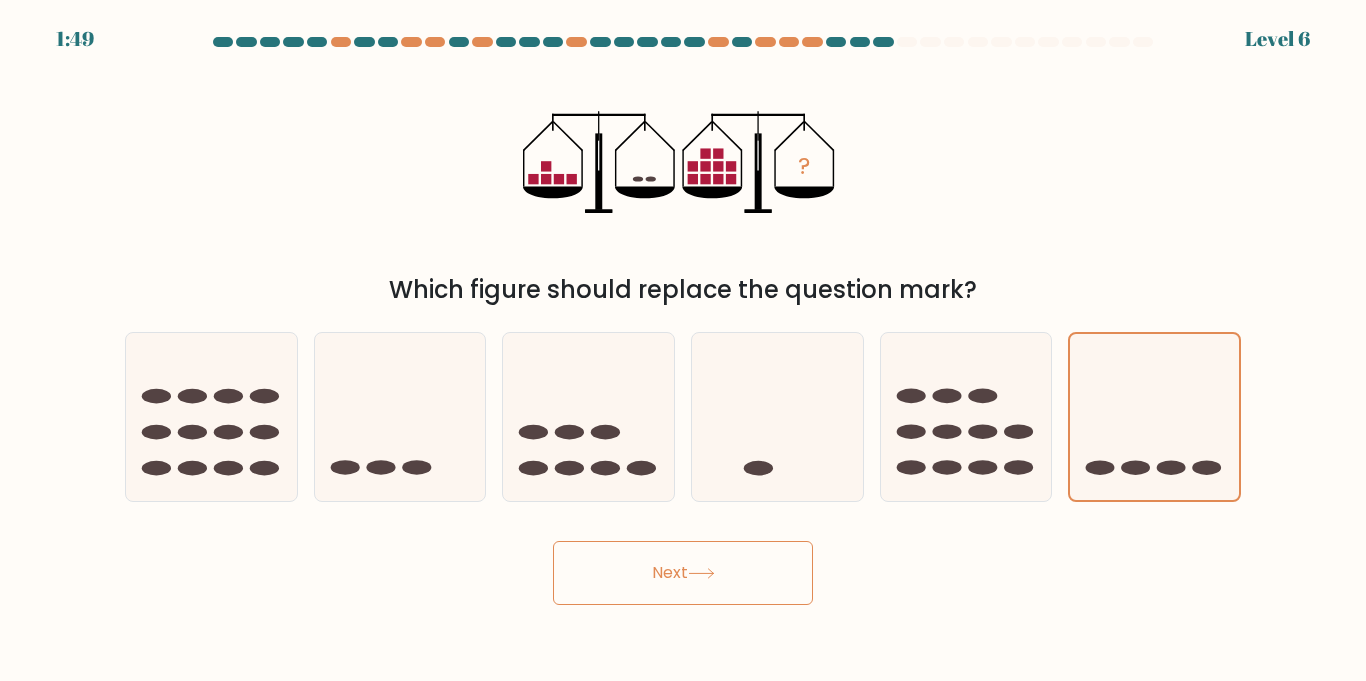 click on "Next" at bounding box center (683, 573) 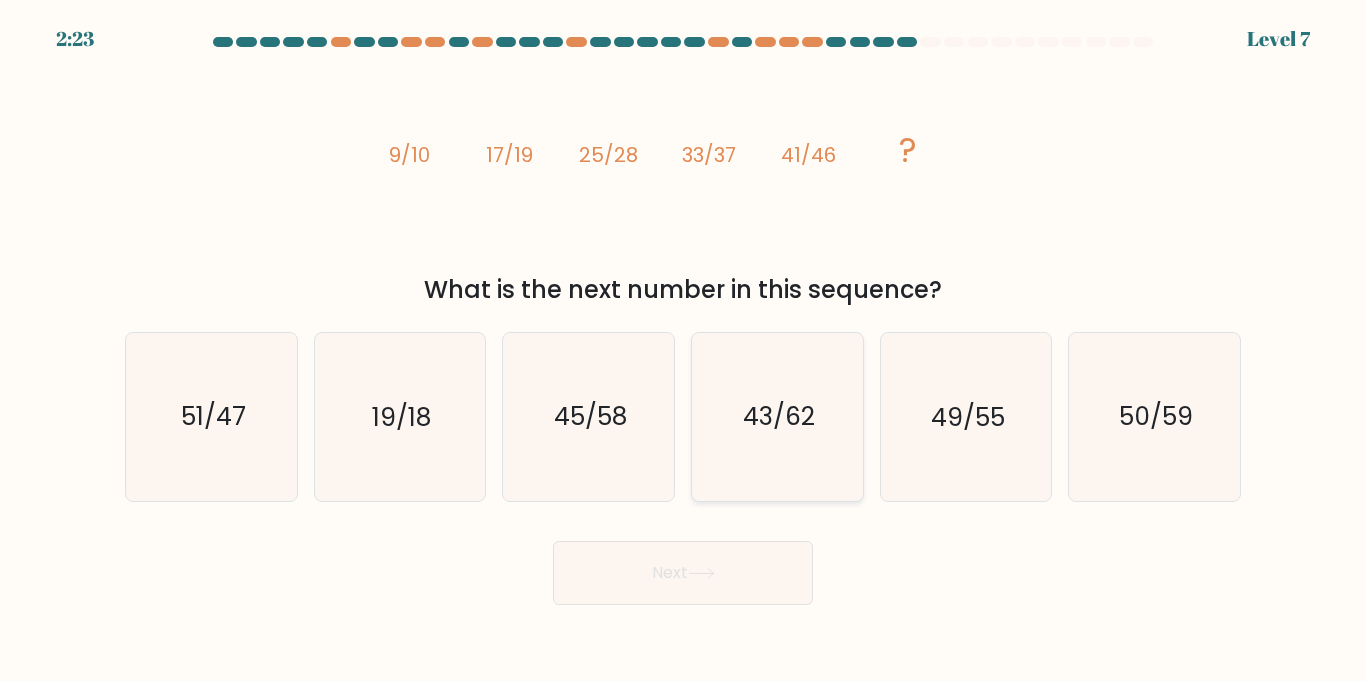 click on "43/62" 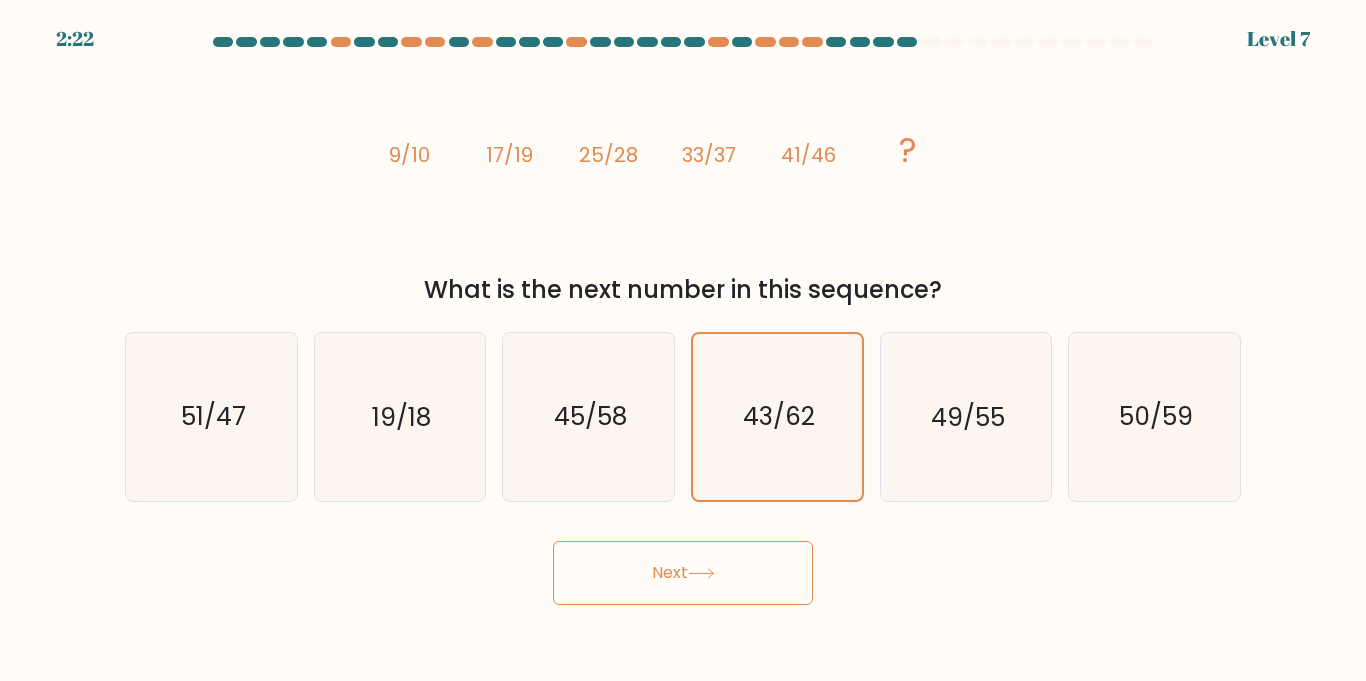 click on "Next" at bounding box center [683, 573] 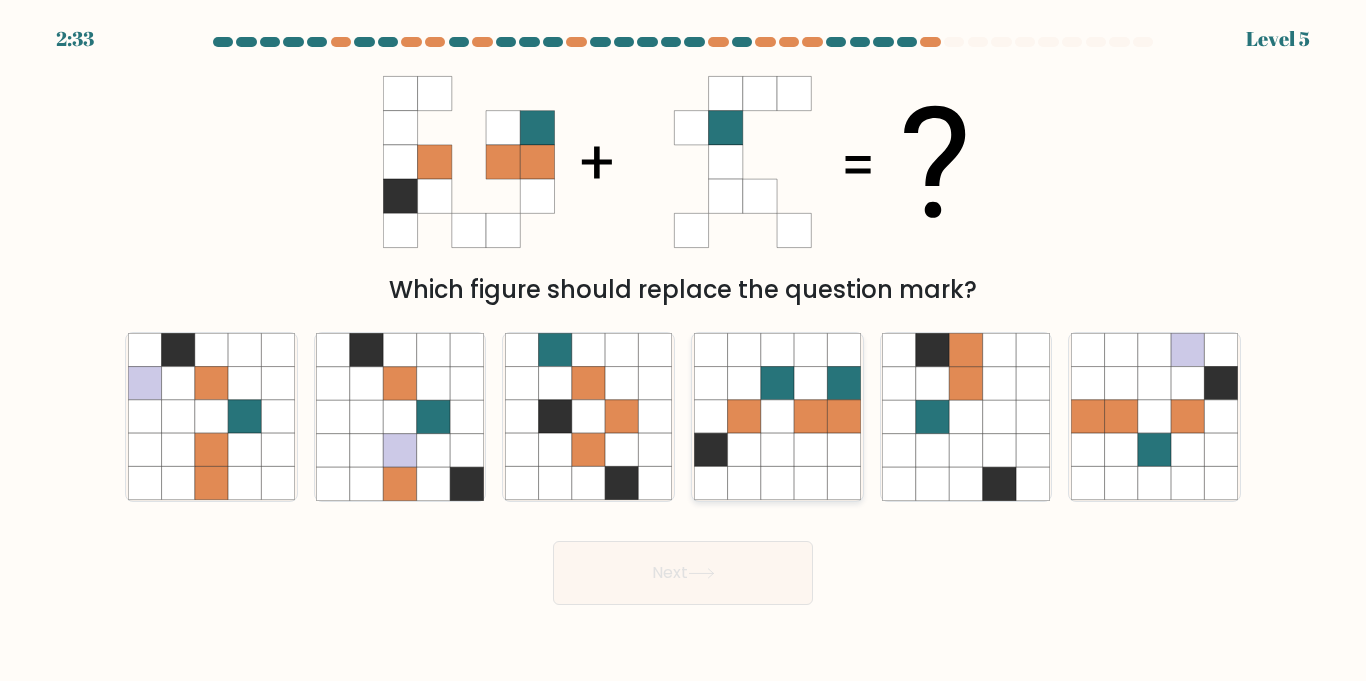 click 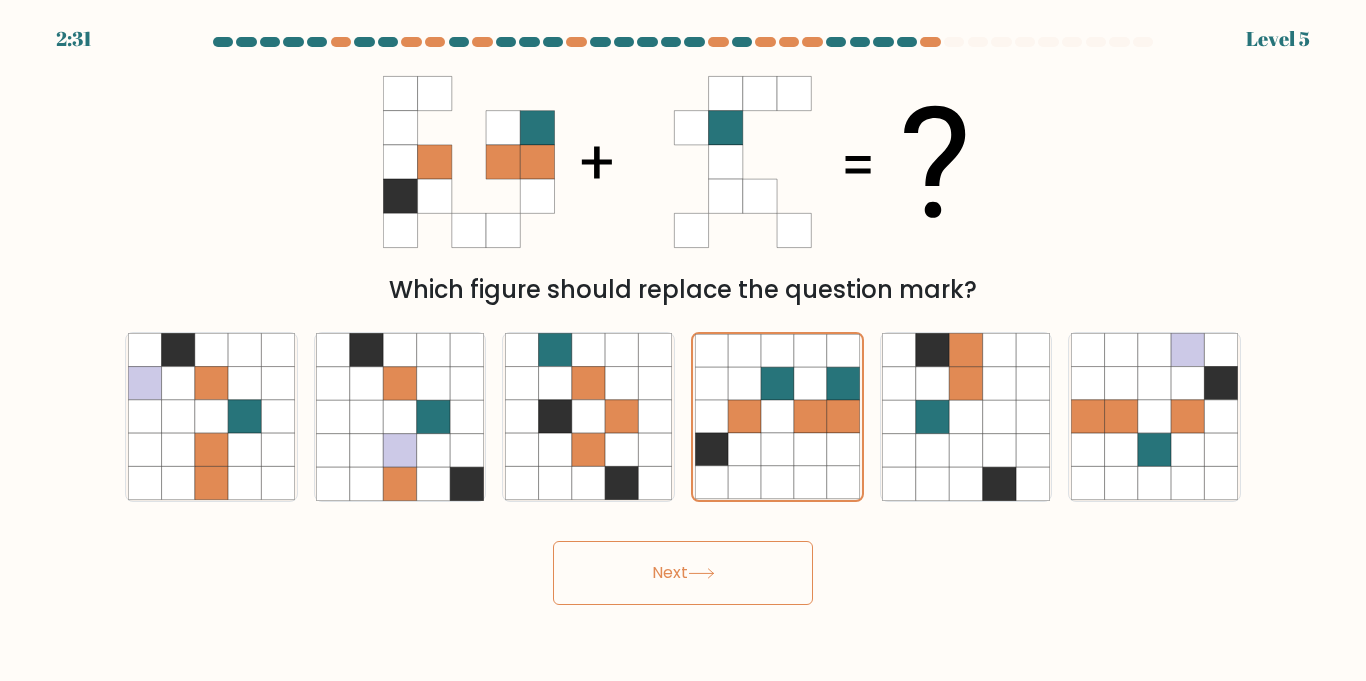 click on "Next" at bounding box center (683, 573) 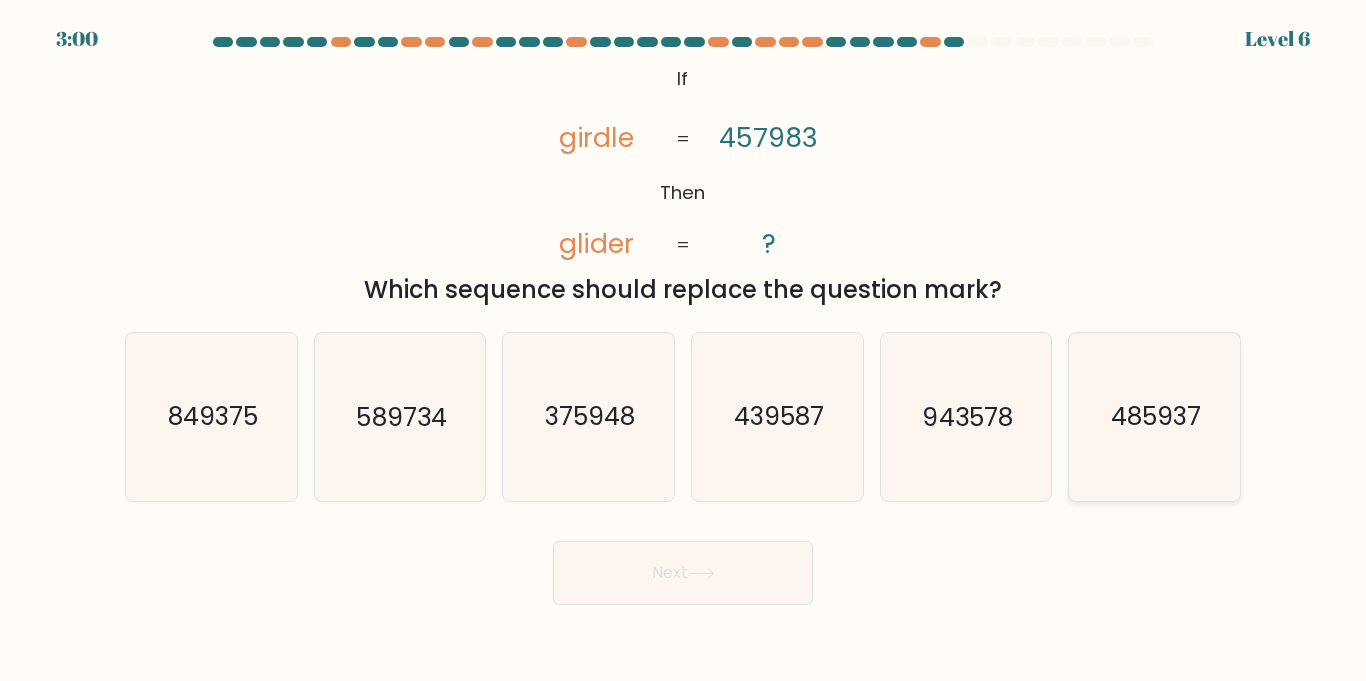 click on "485937" 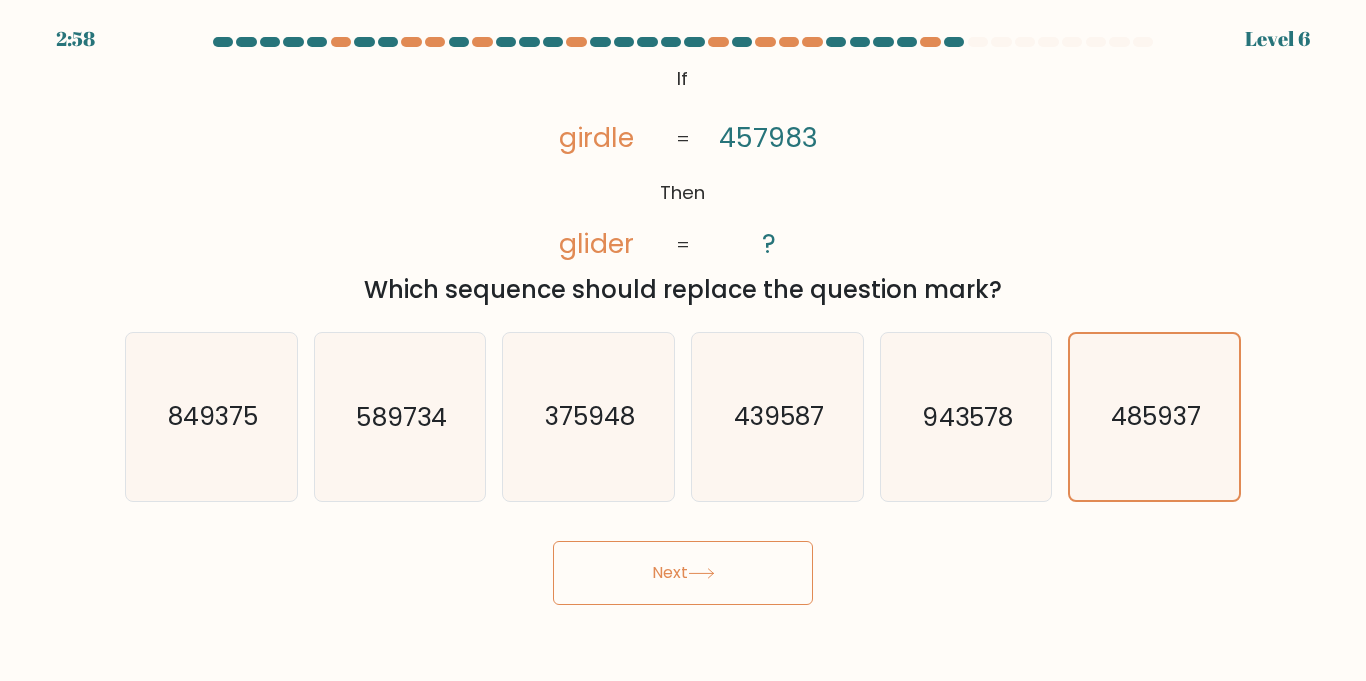 click on "Next" at bounding box center [683, 573] 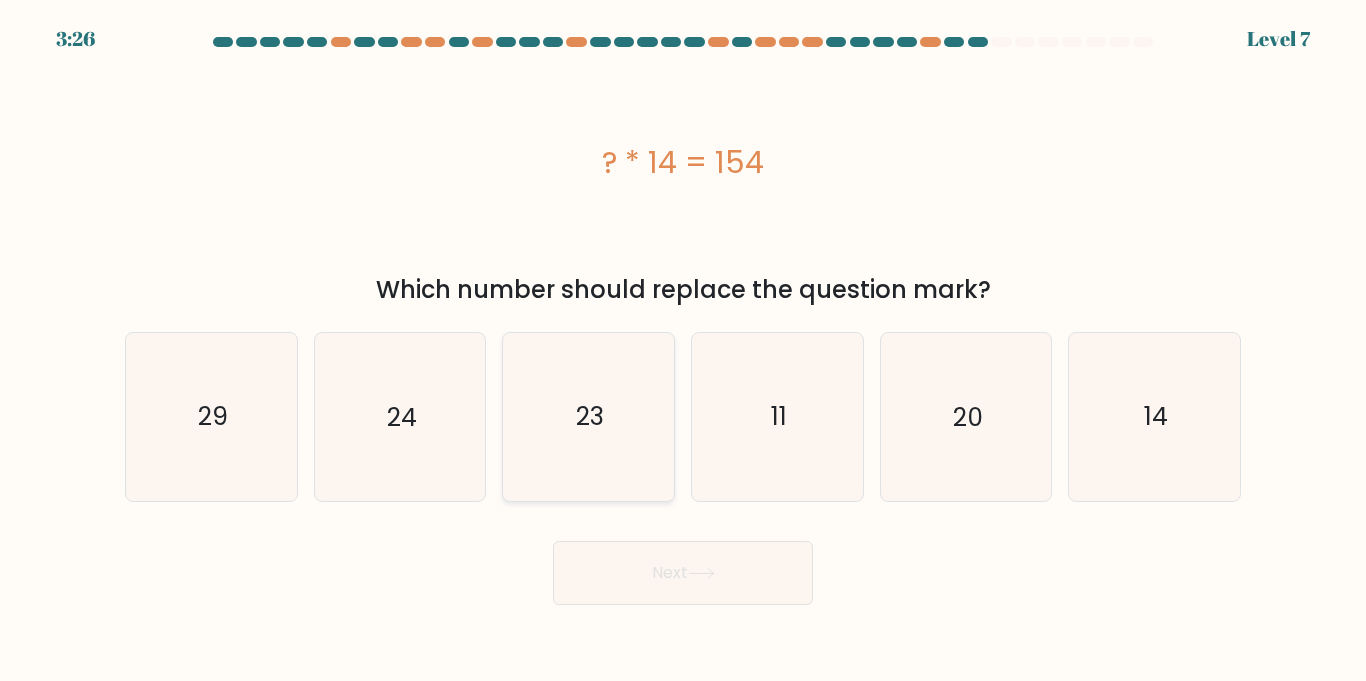 click on "23" 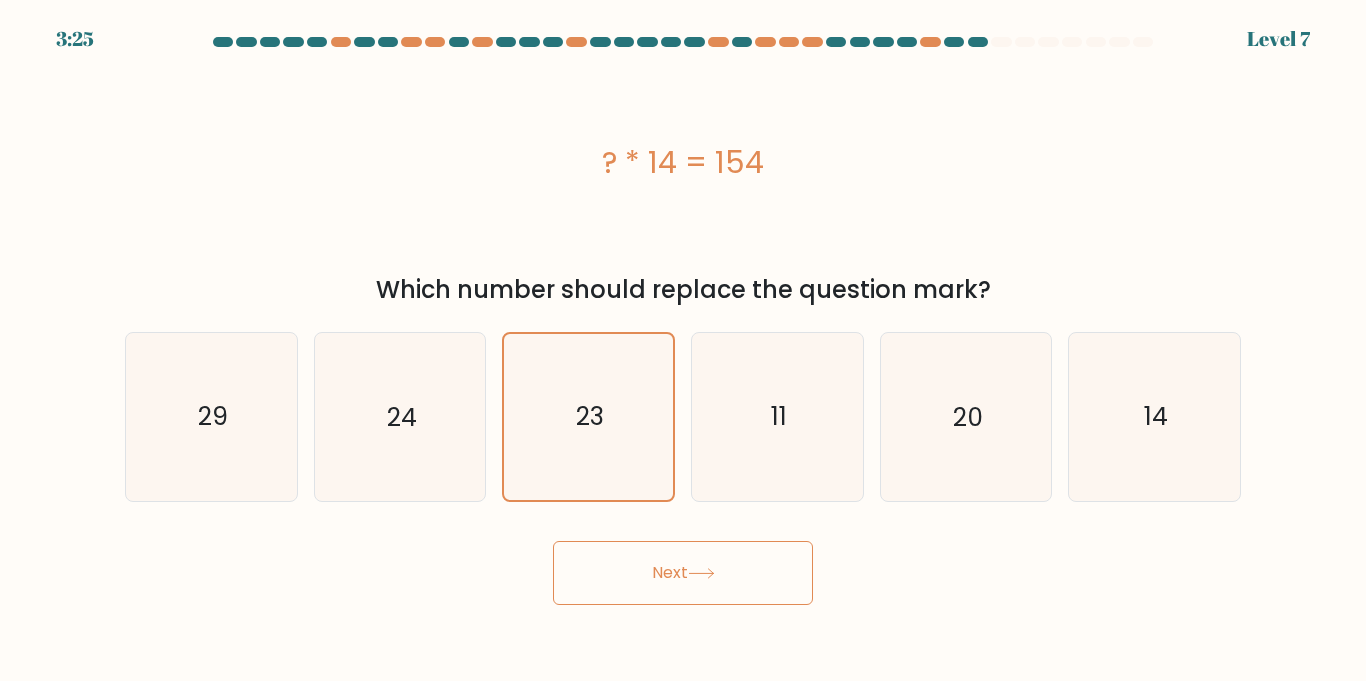 click on "Next" at bounding box center [683, 573] 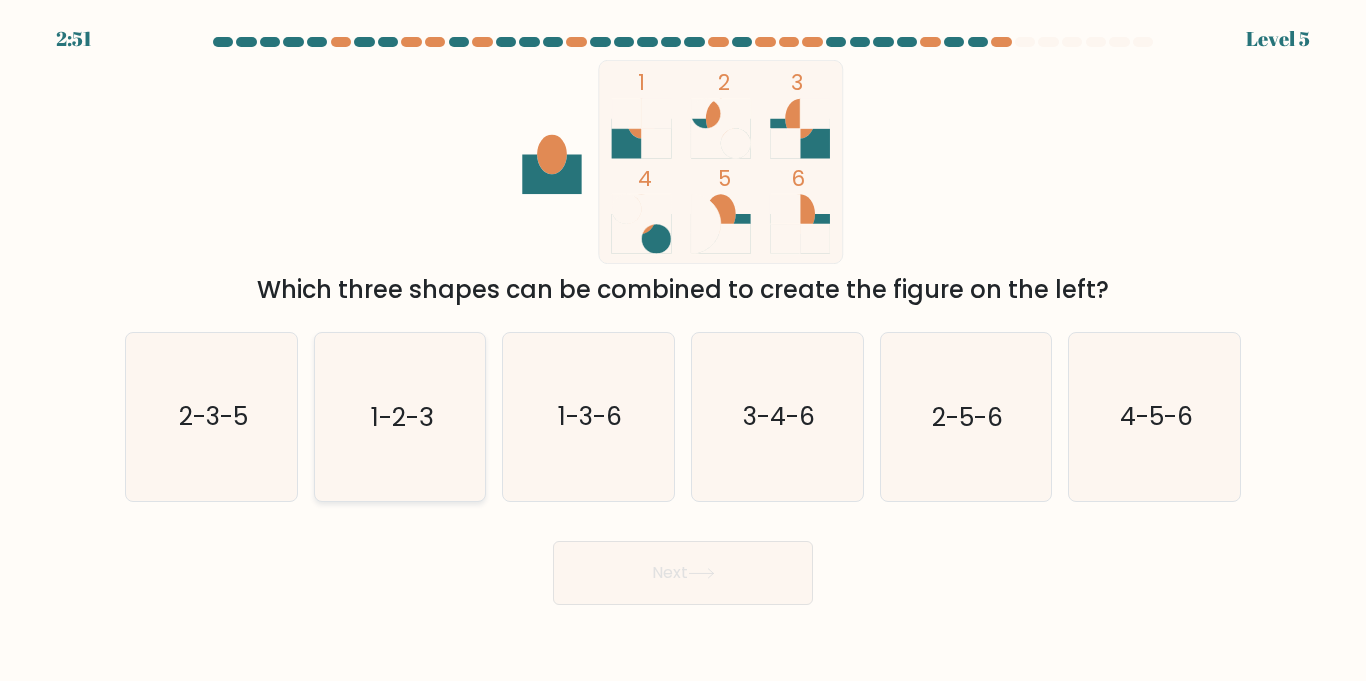 click on "1-2-3" 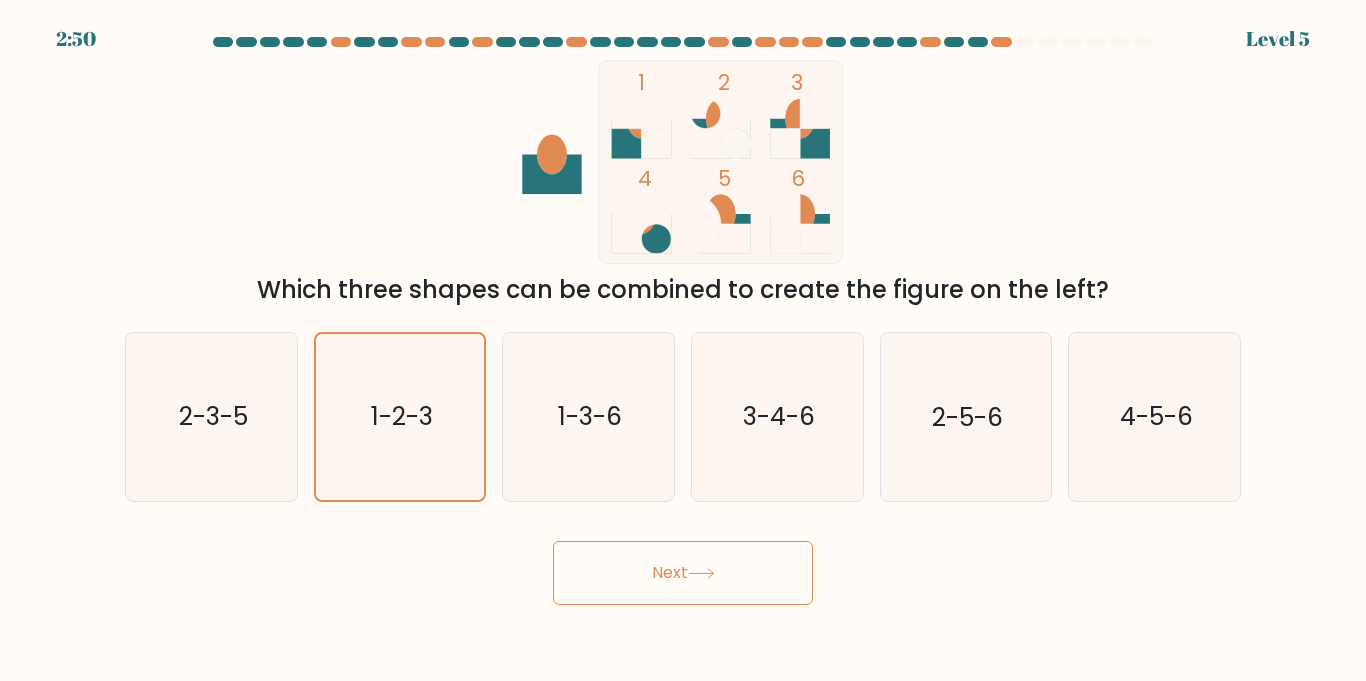 click on "Next" at bounding box center (683, 573) 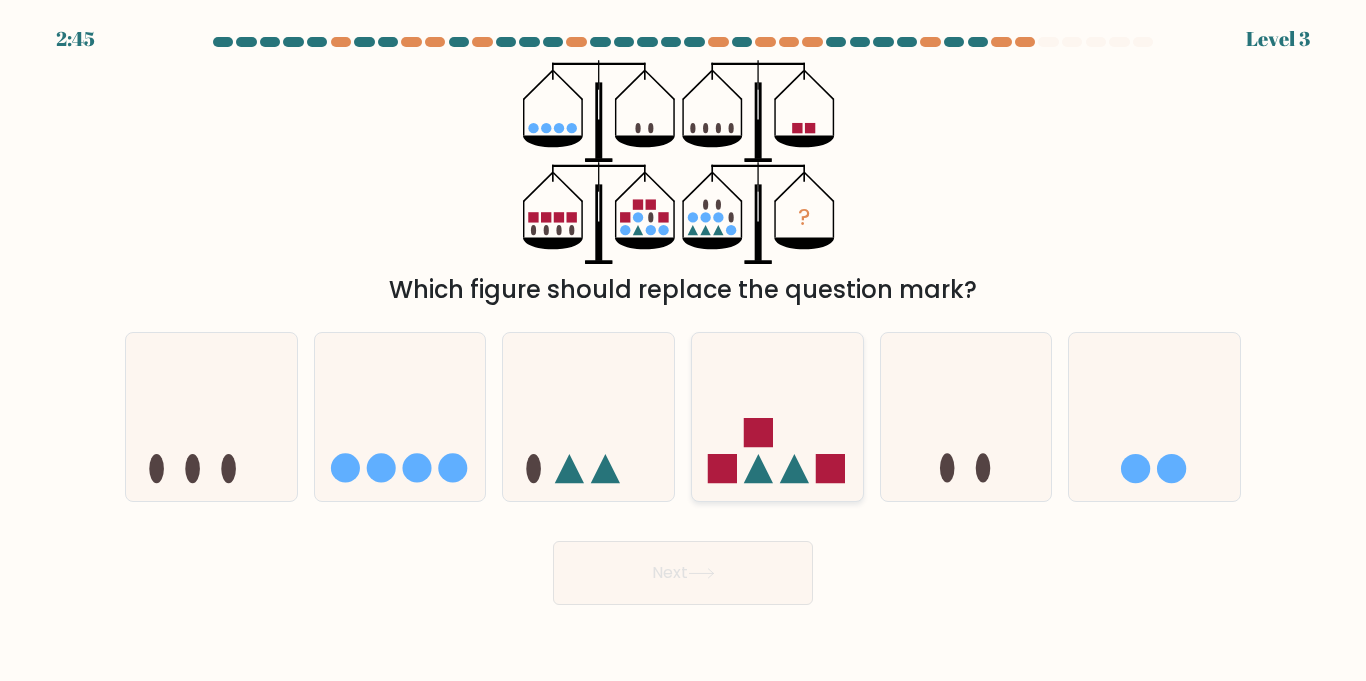 click 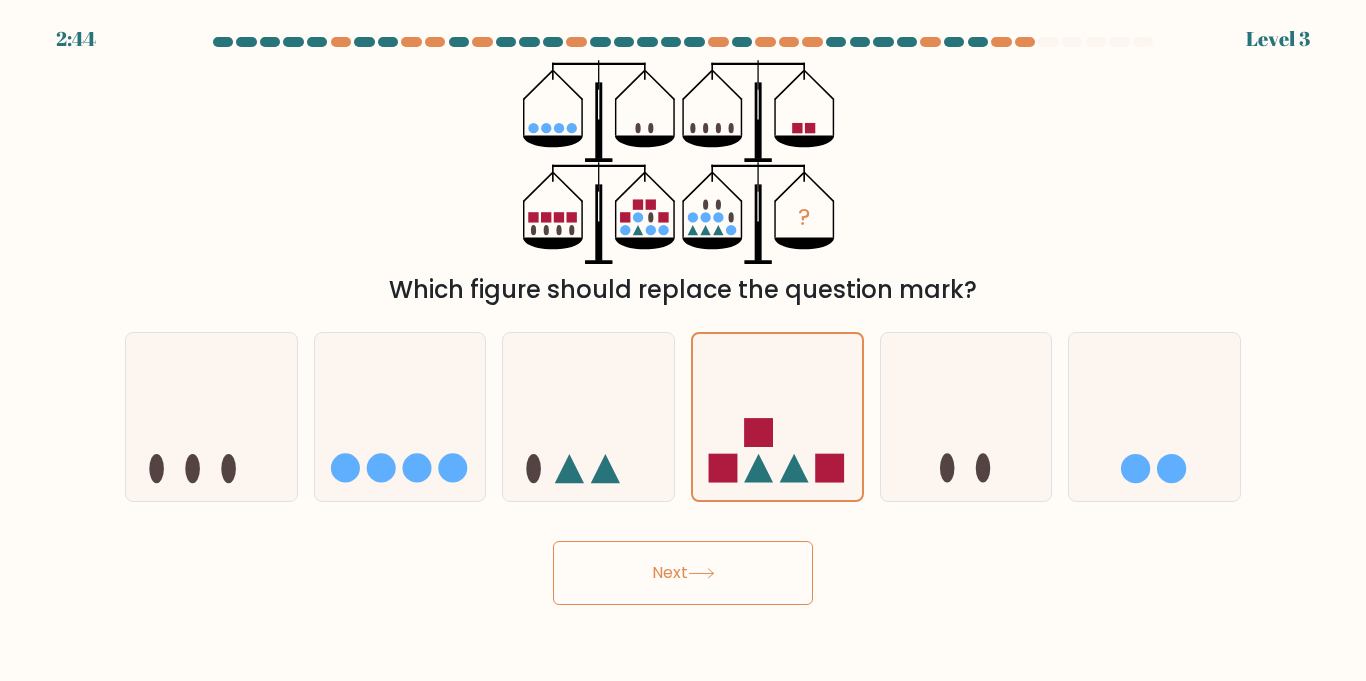 click on "Next" at bounding box center [683, 573] 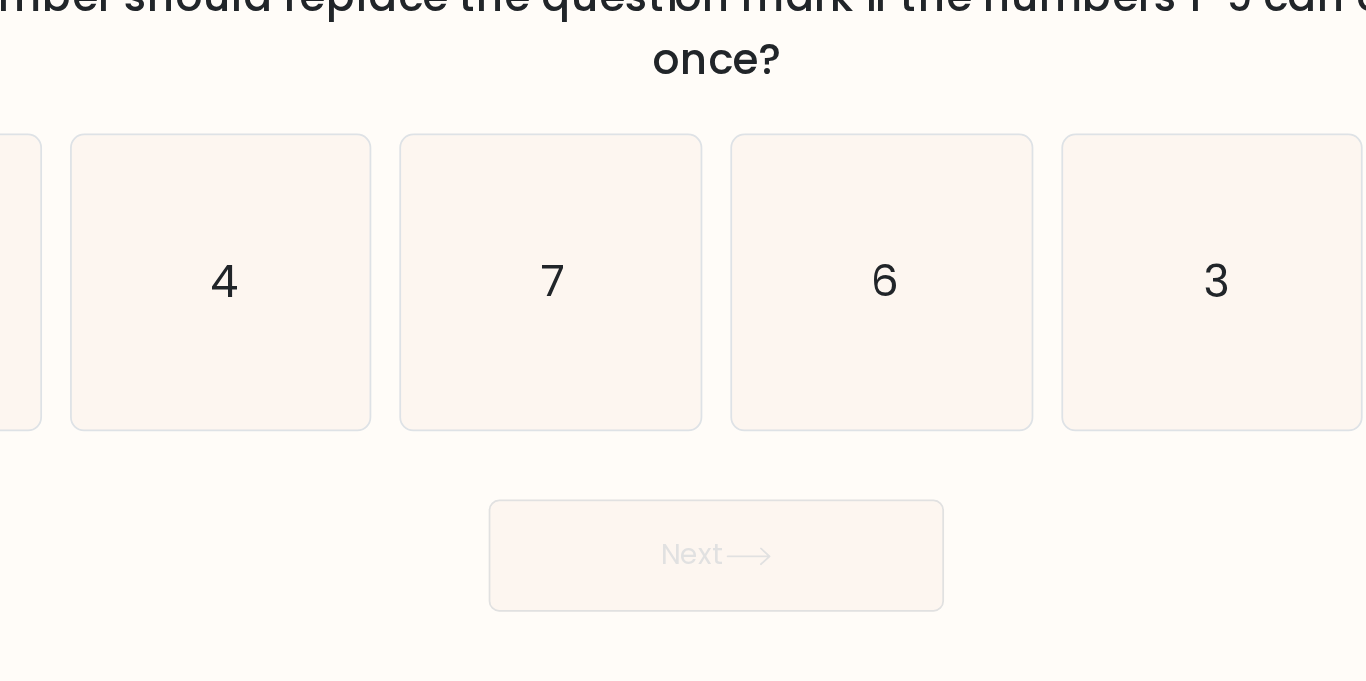 scroll, scrollTop: 0, scrollLeft: 0, axis: both 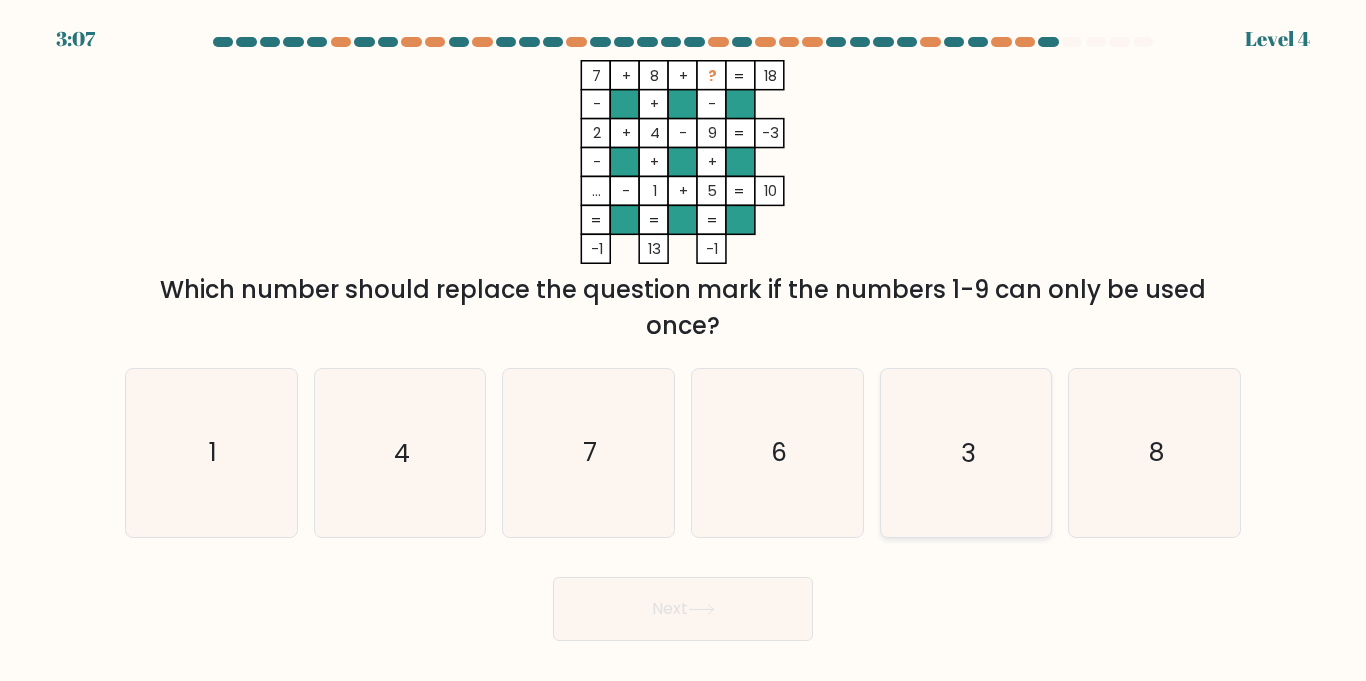click on "3" 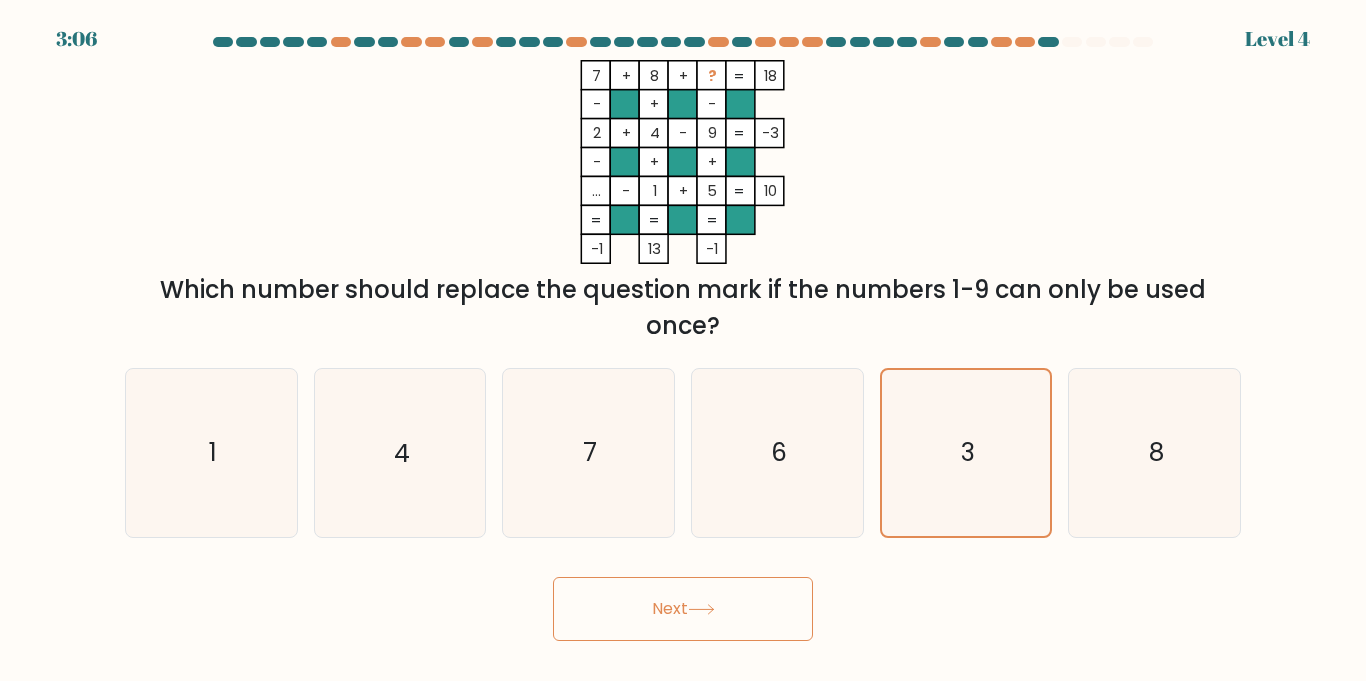 click on "Next" at bounding box center (683, 609) 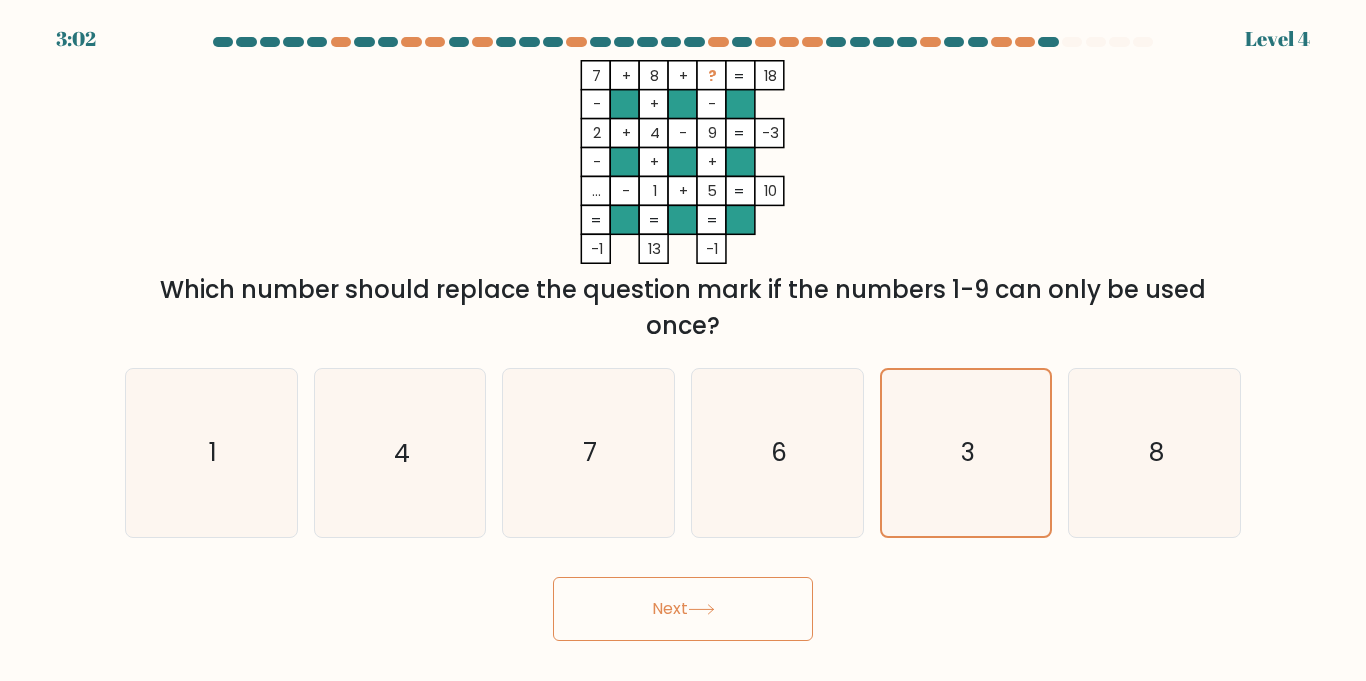 click on "Next" at bounding box center [683, 609] 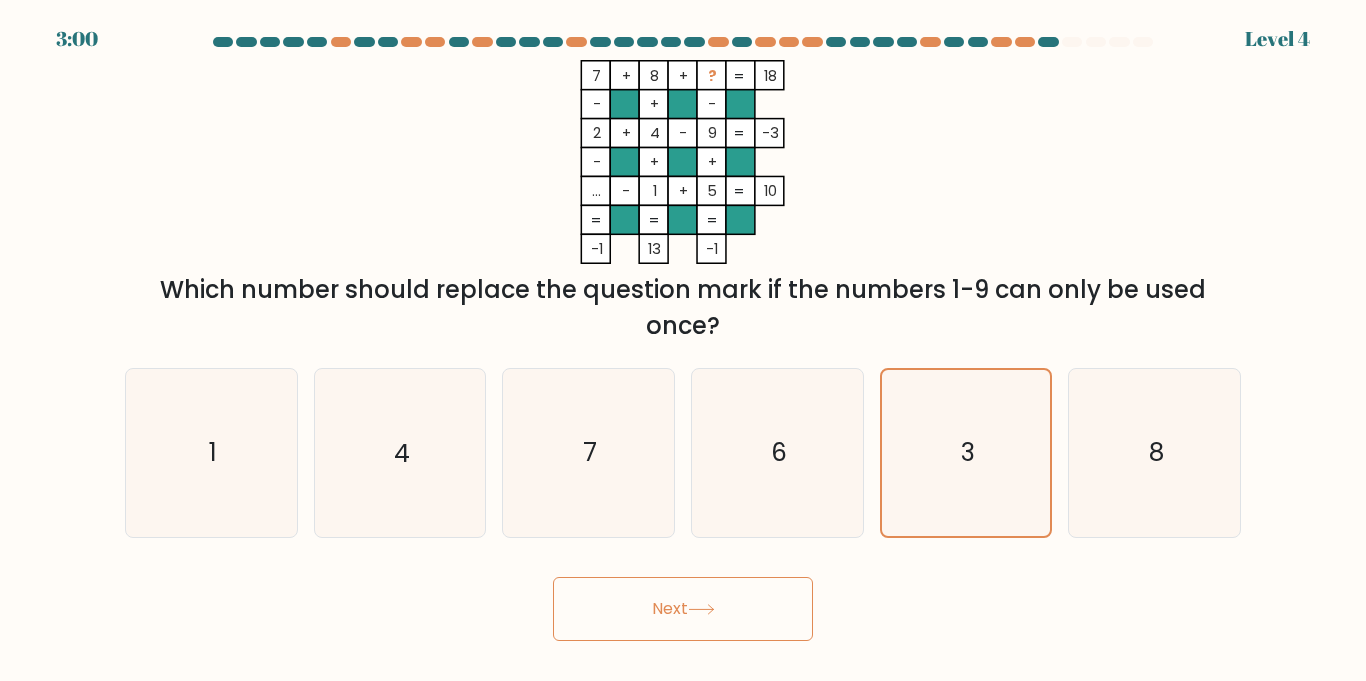 click on "Next" at bounding box center [683, 609] 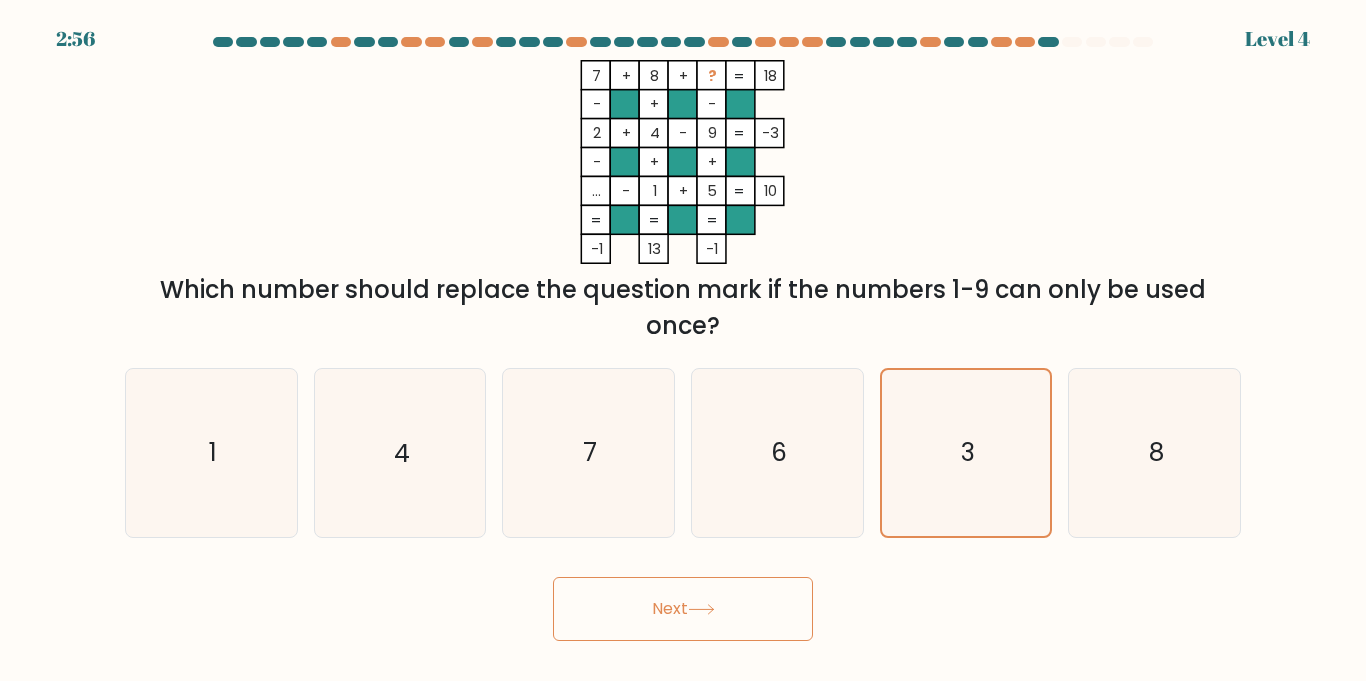 click on "Next" at bounding box center [683, 609] 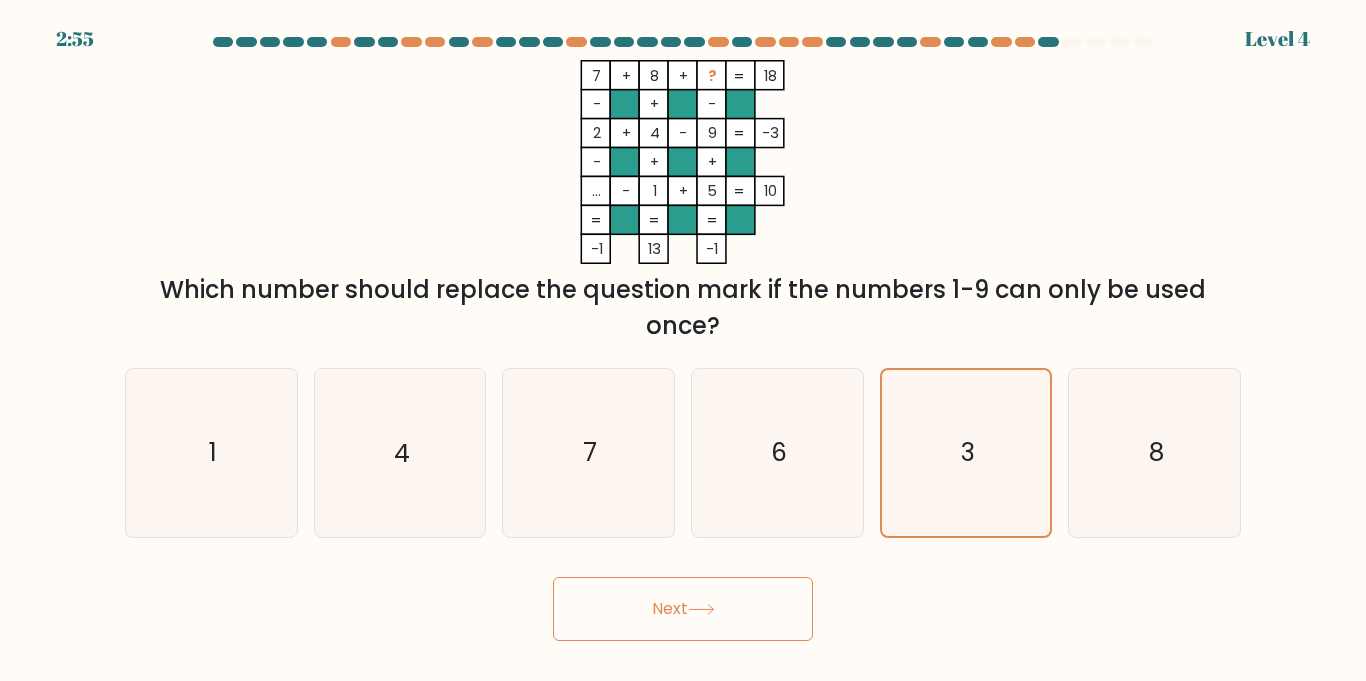 click on "f.
8" at bounding box center [1154, 452] 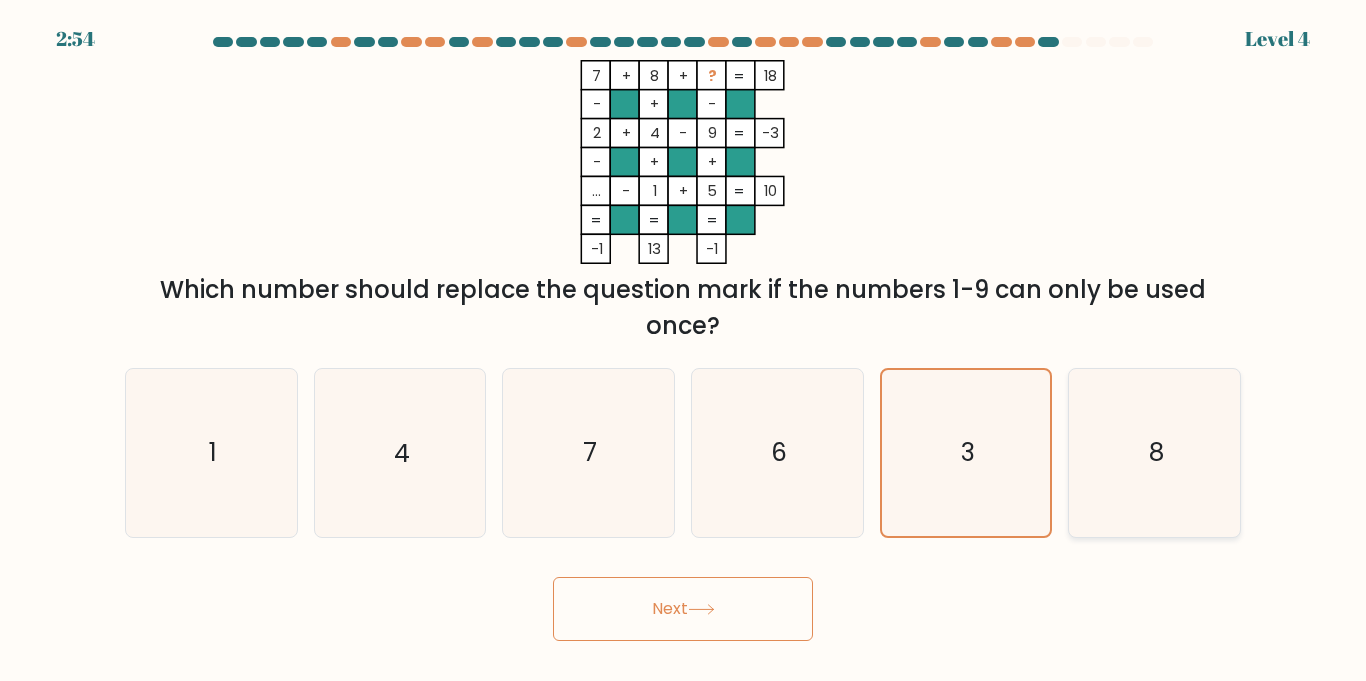 click on "8" 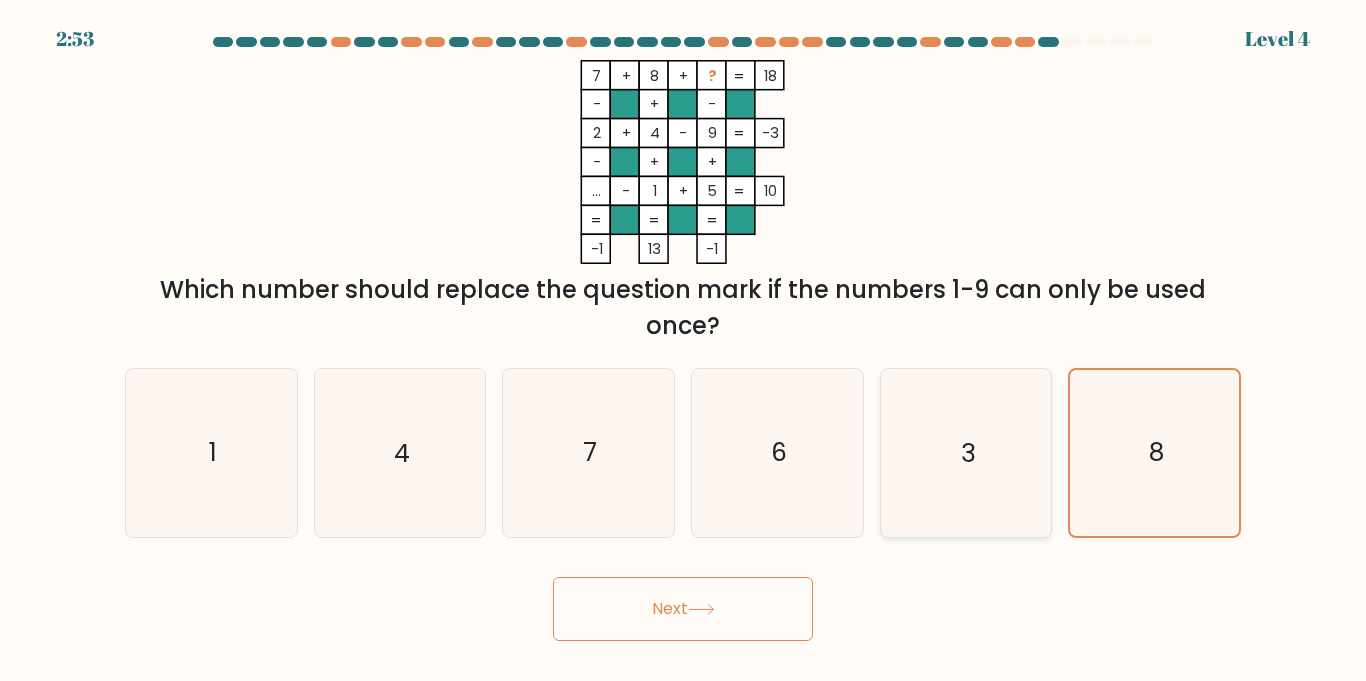 click on "3" 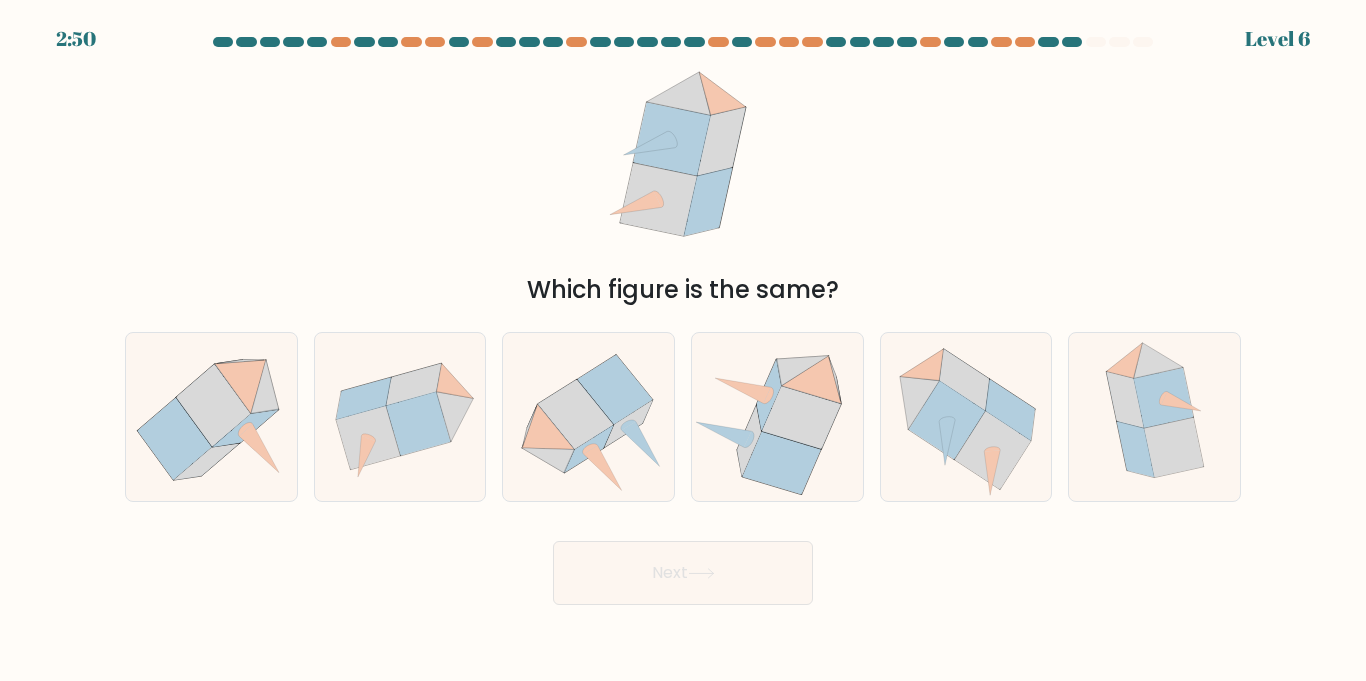 click on "2:50
Level 6" at bounding box center [683, 340] 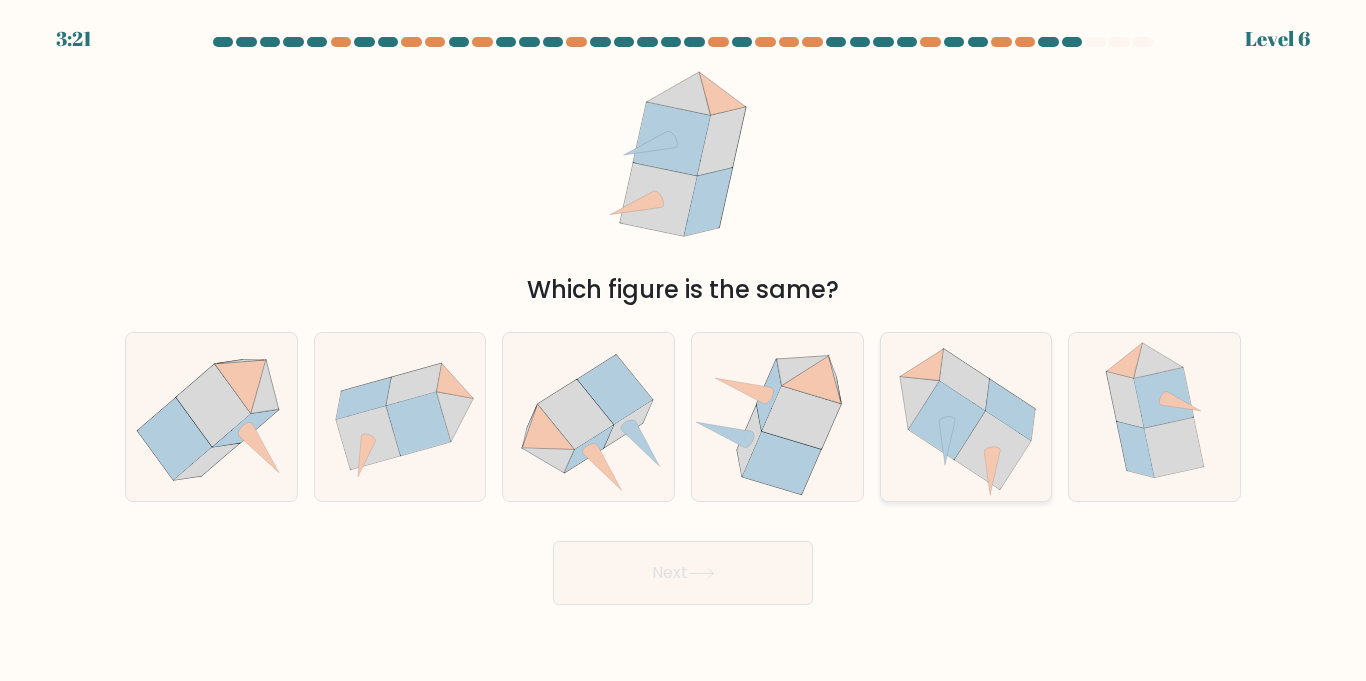 click 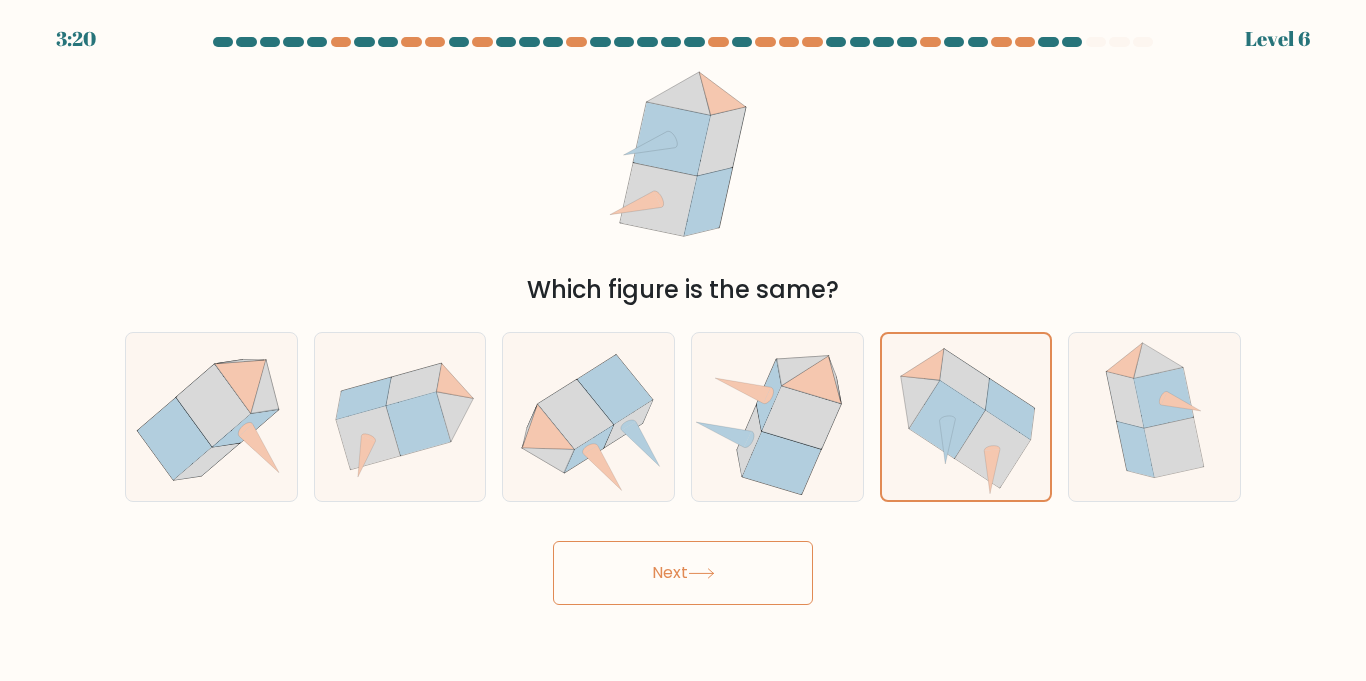click on "Next" at bounding box center [683, 573] 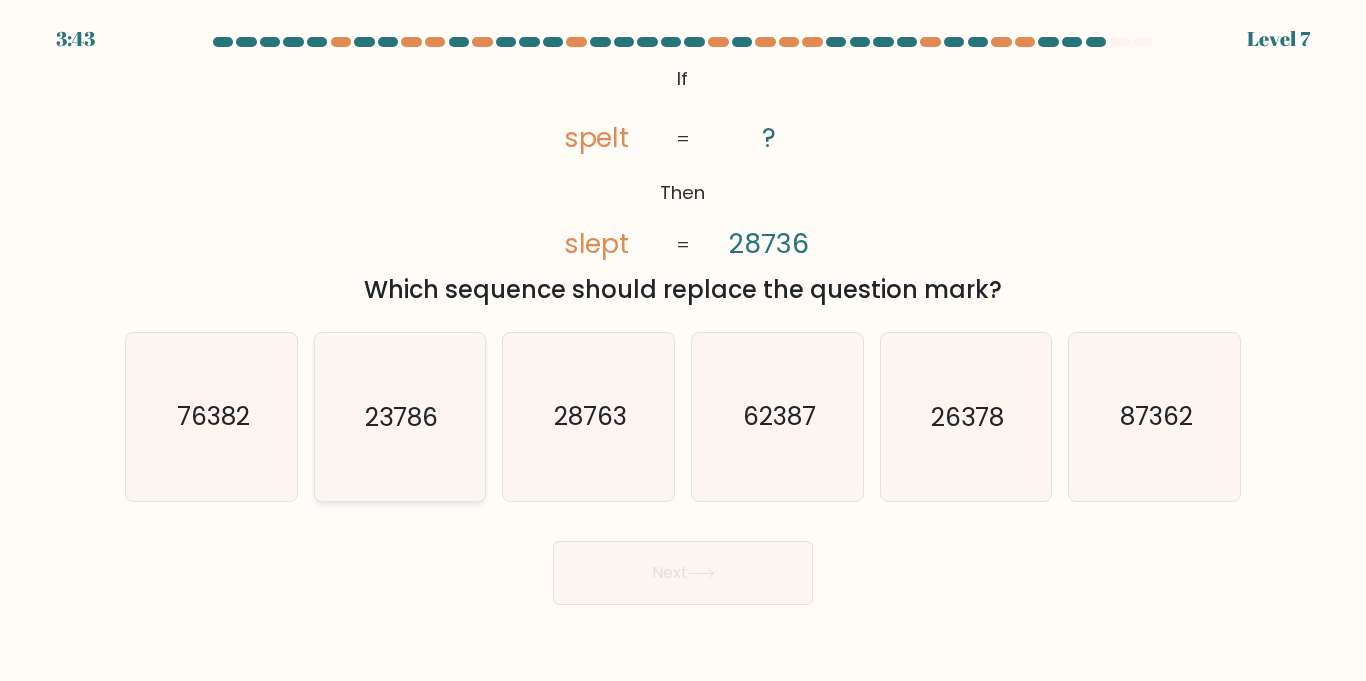 click on "23786" 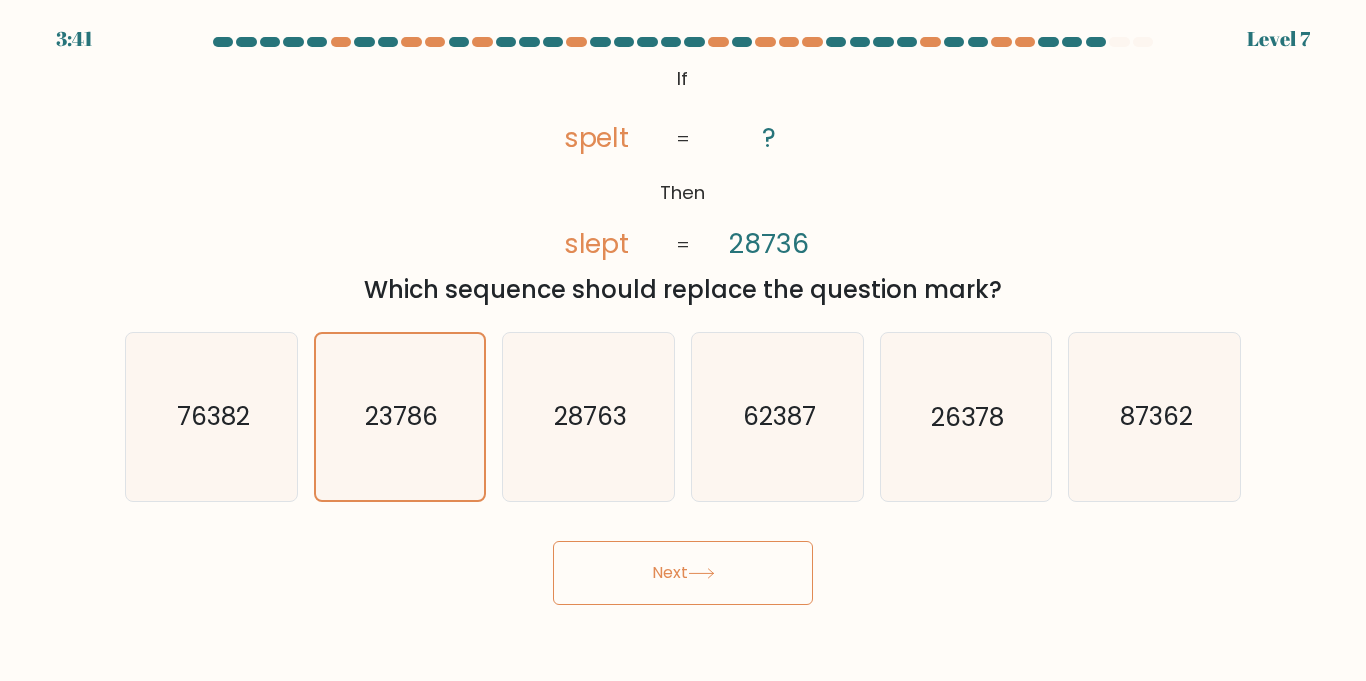 click on "Next" at bounding box center [683, 573] 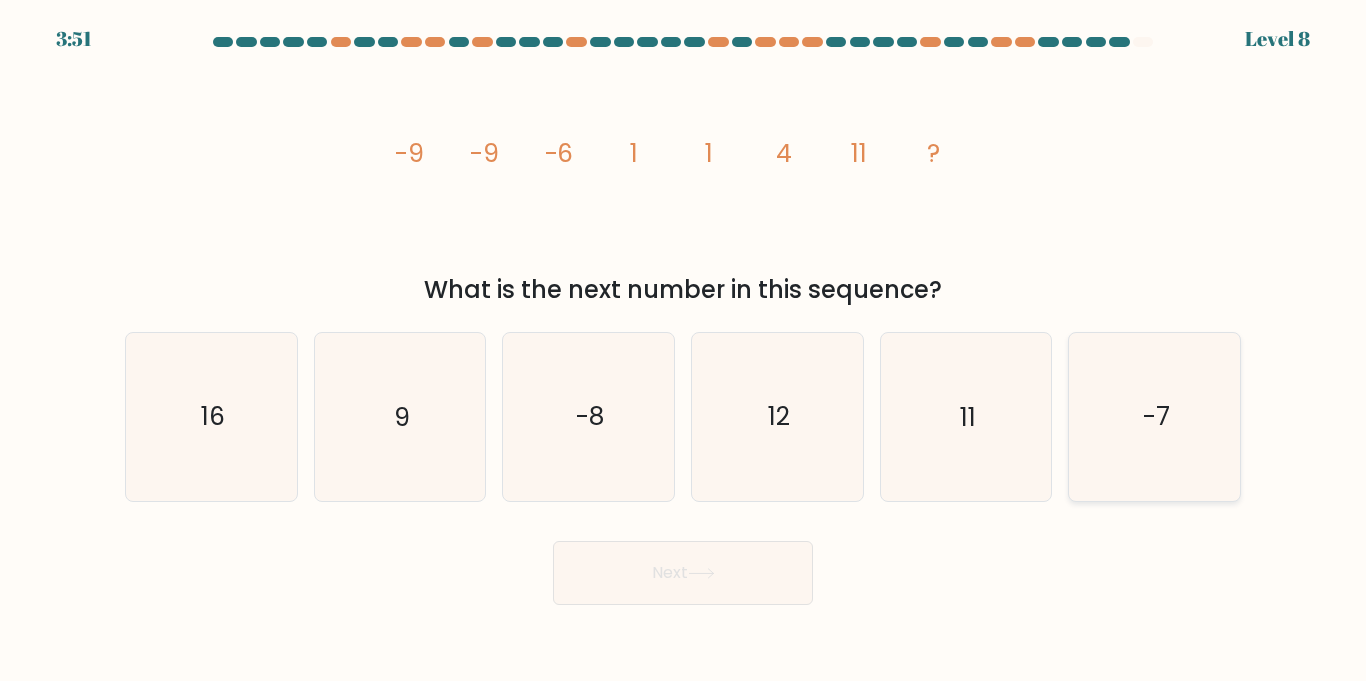 click on "-7" 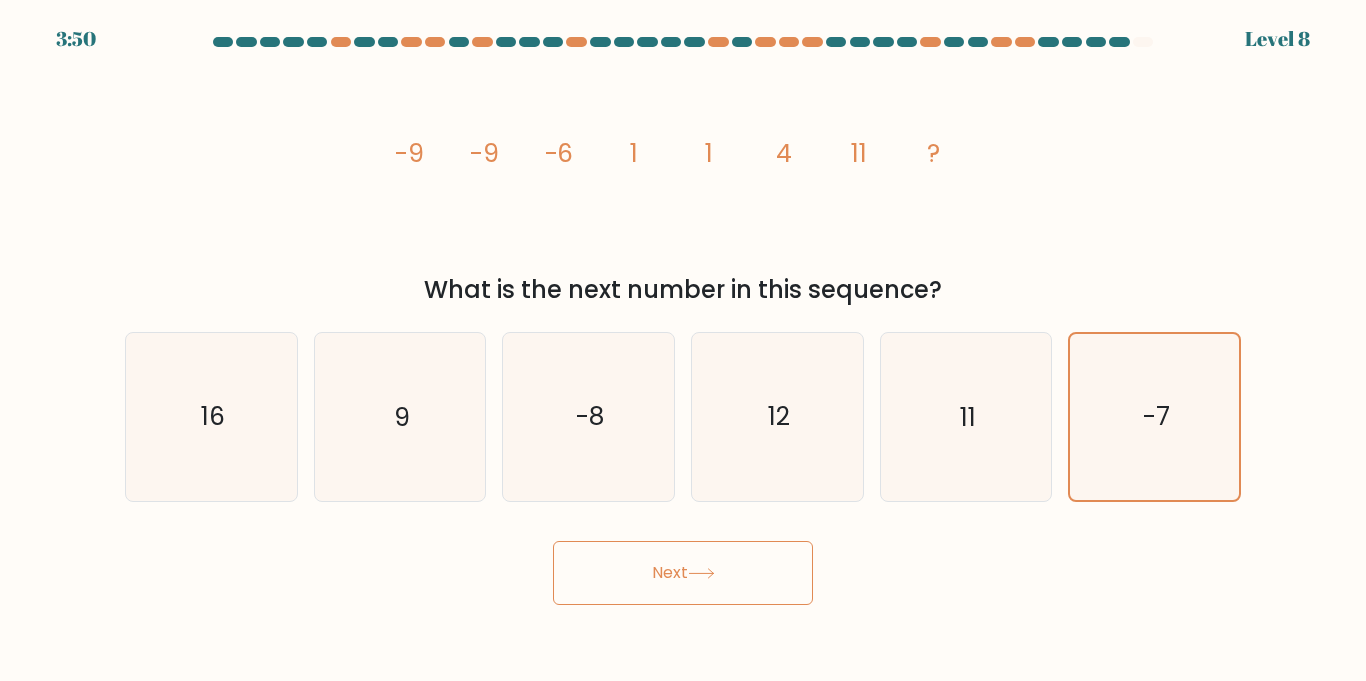 click on "Next" at bounding box center (683, 573) 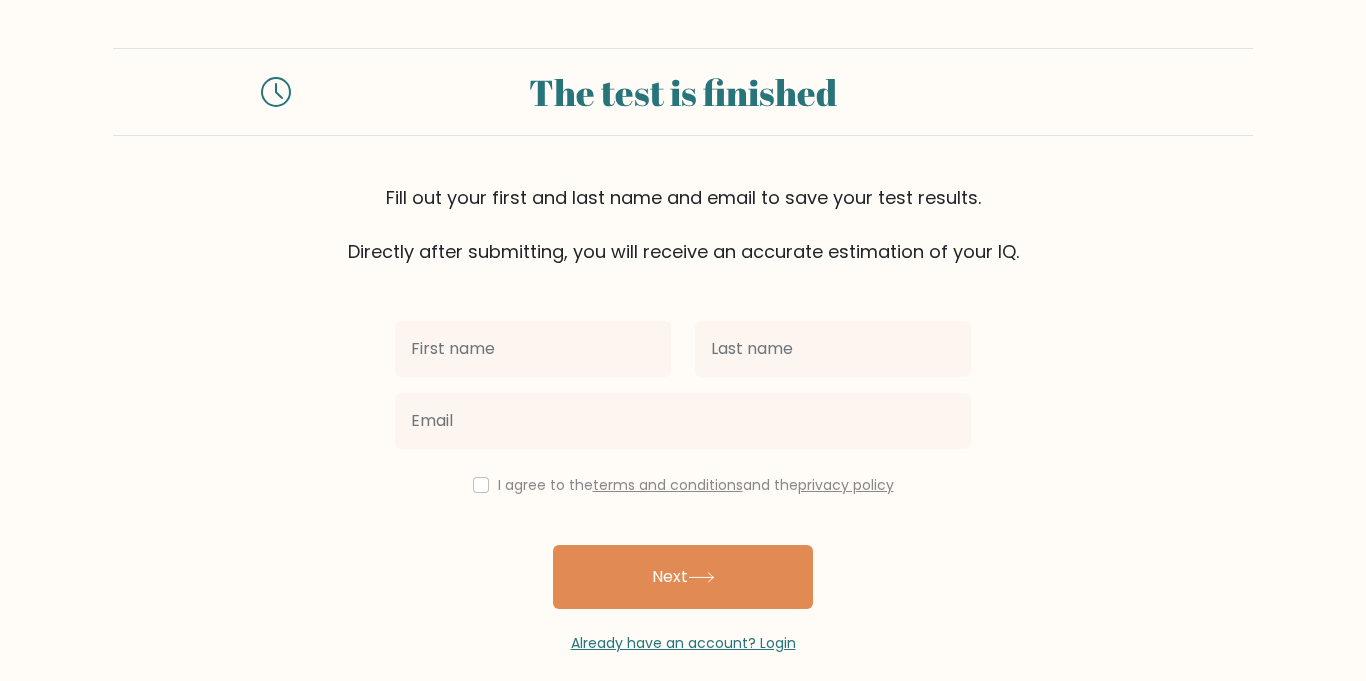 scroll, scrollTop: 0, scrollLeft: 0, axis: both 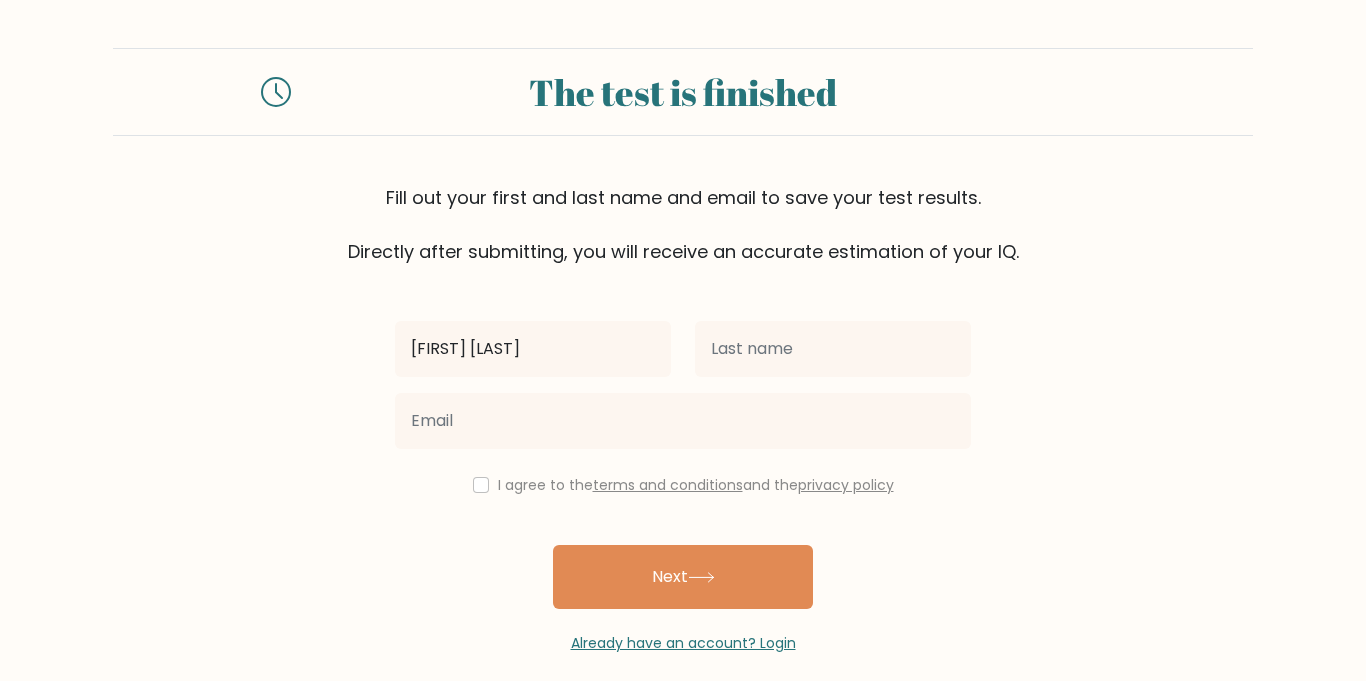 type on "[FIRST] [LAST]" 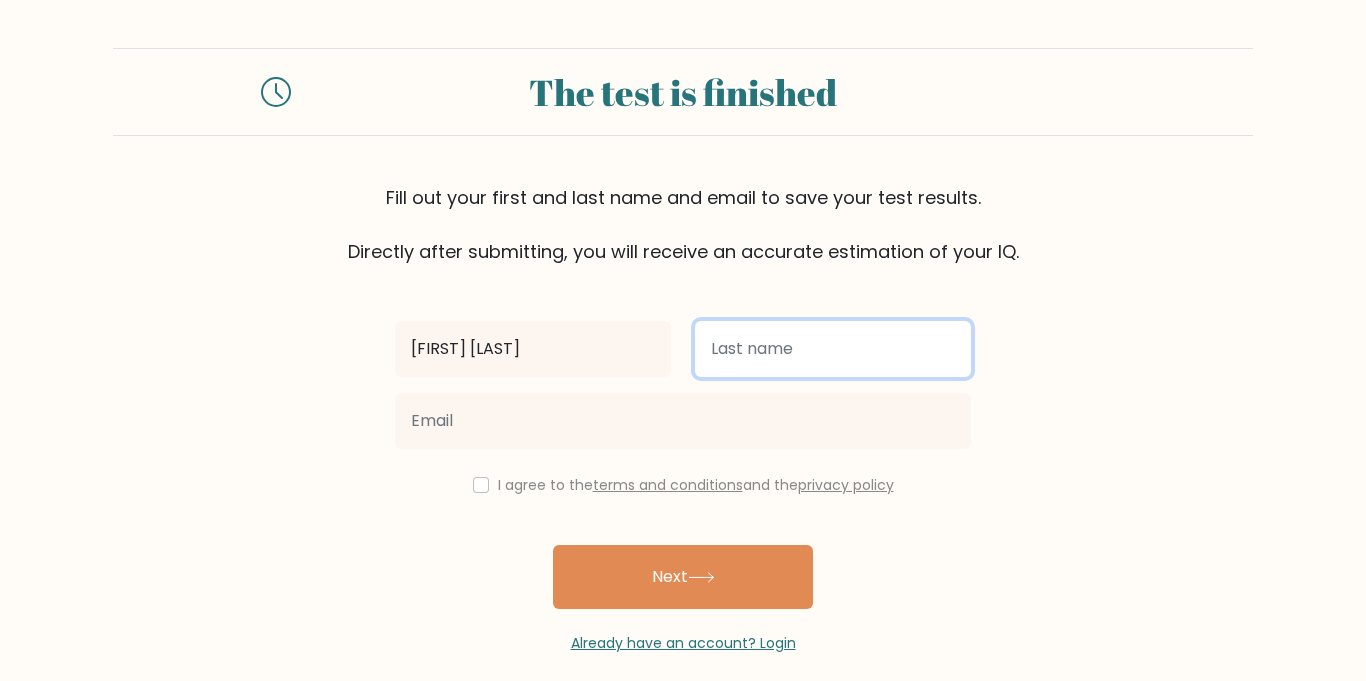 click at bounding box center [833, 349] 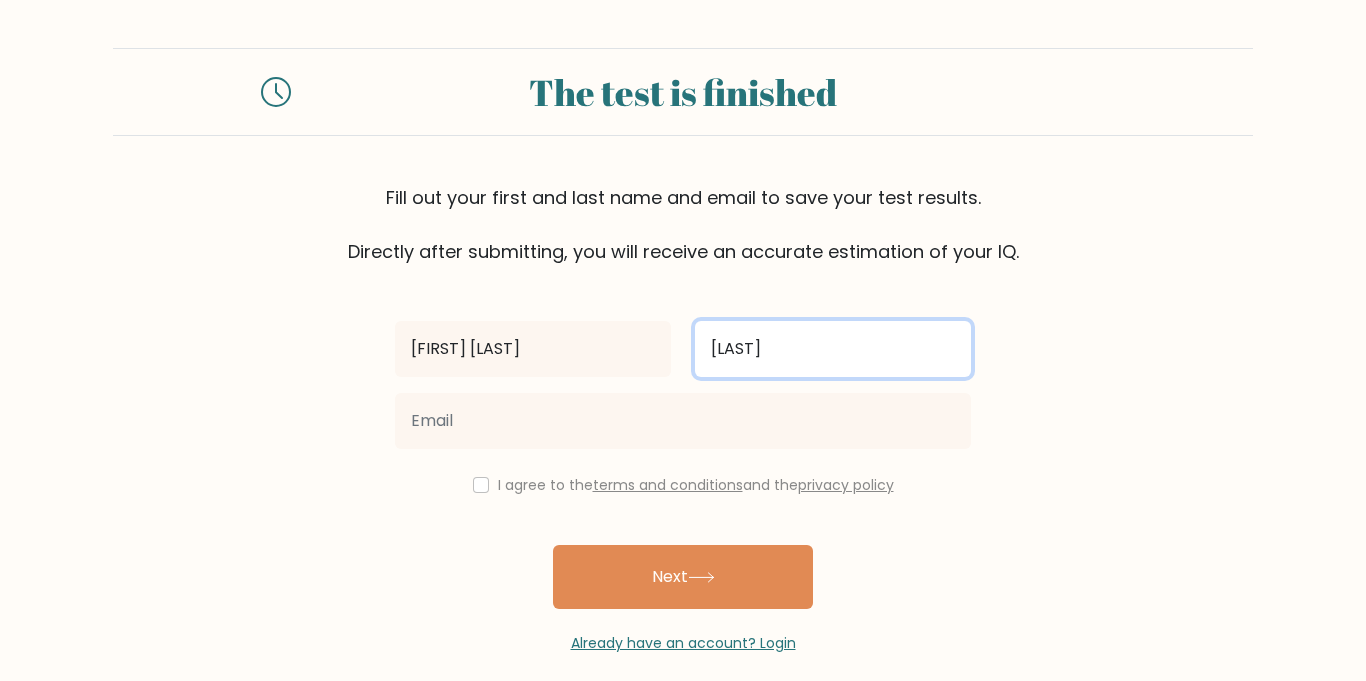 type on "[LAST]" 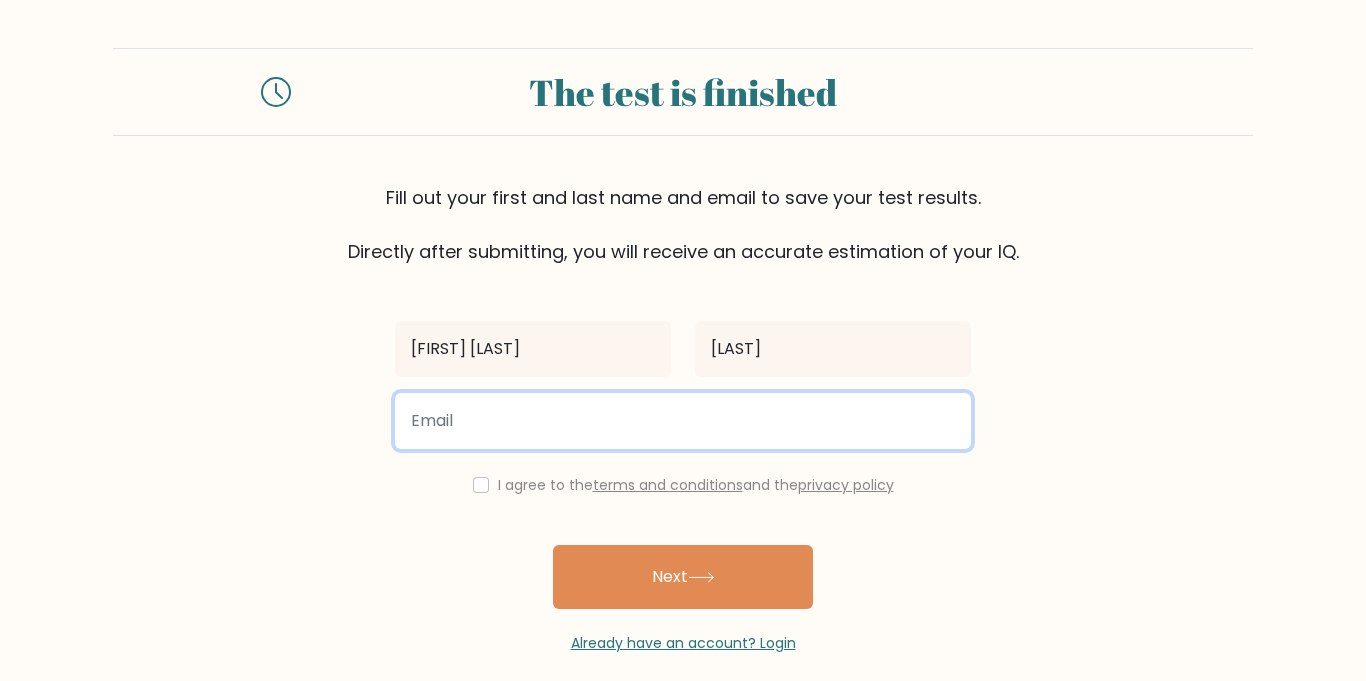 click at bounding box center (683, 421) 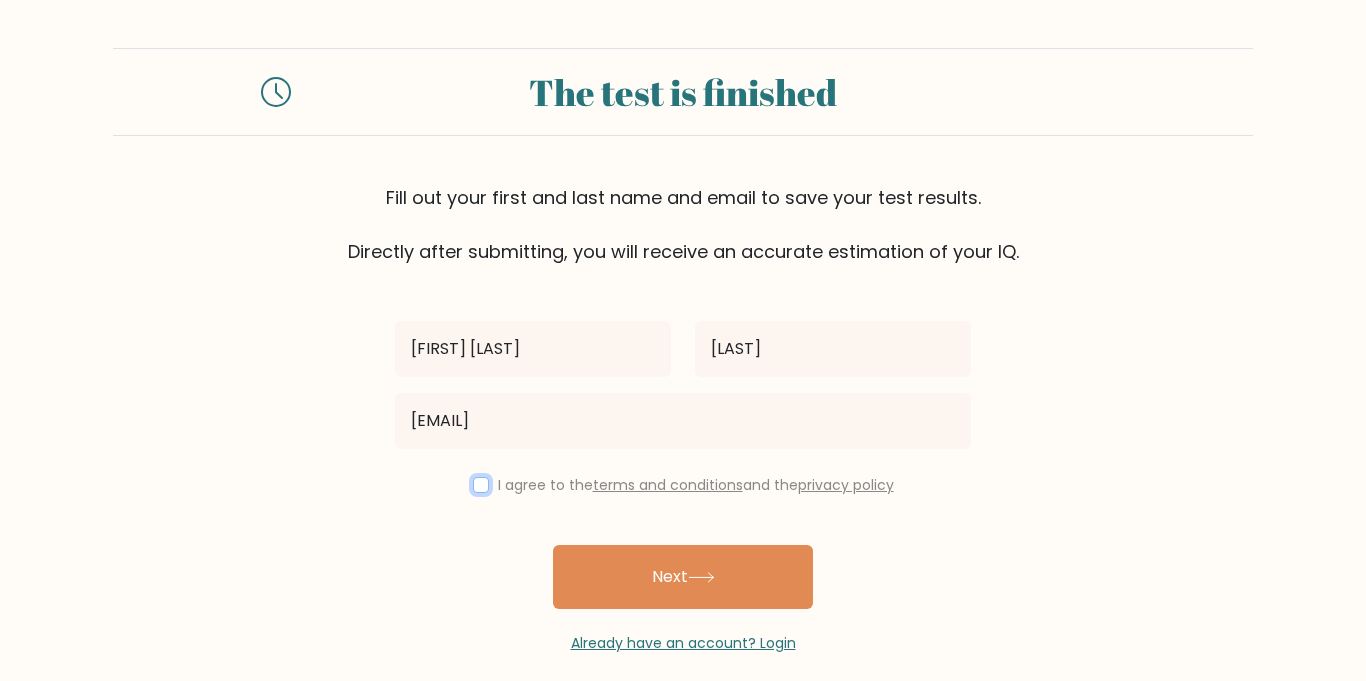 click at bounding box center [481, 485] 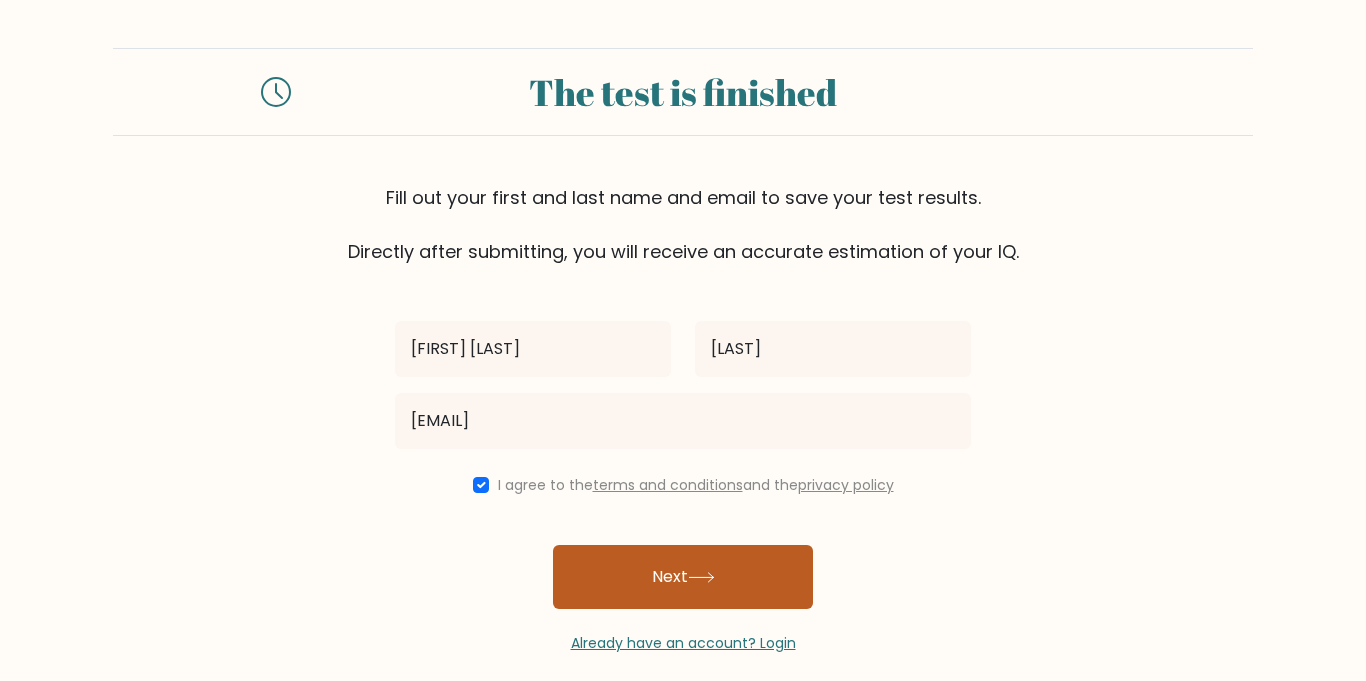 click on "Next" at bounding box center [683, 577] 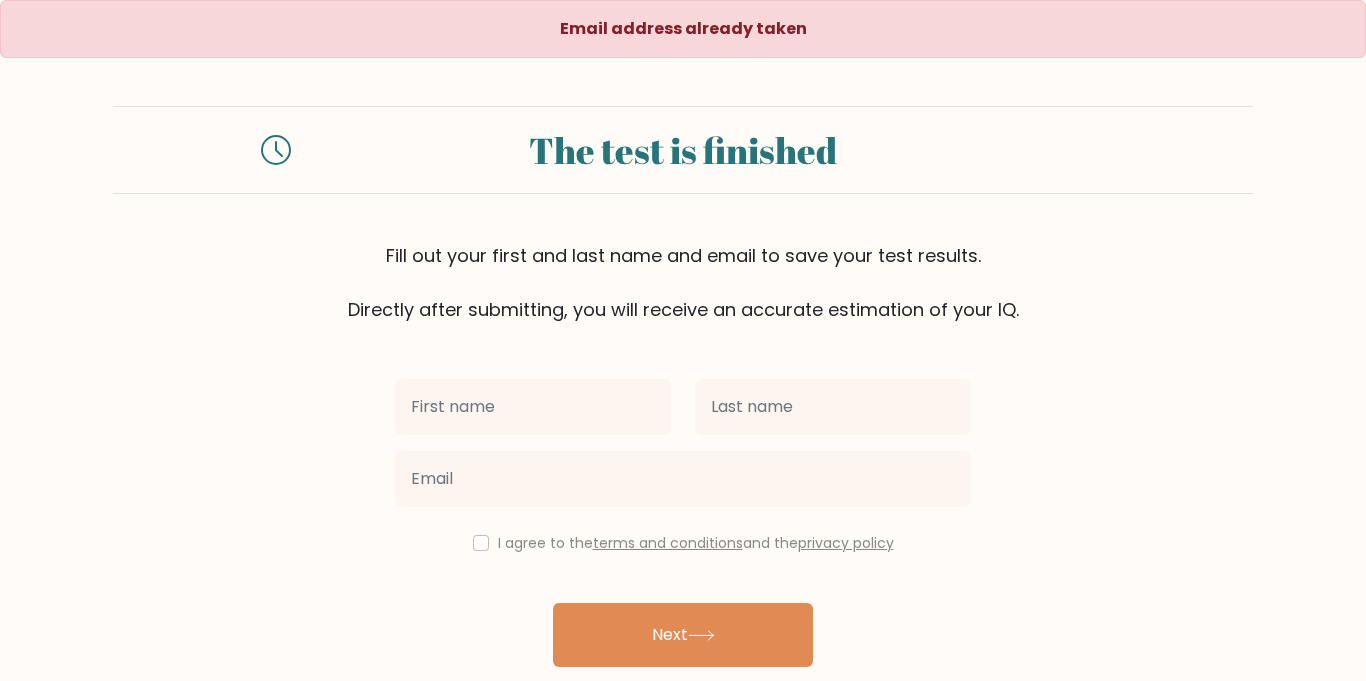 scroll, scrollTop: 0, scrollLeft: 0, axis: both 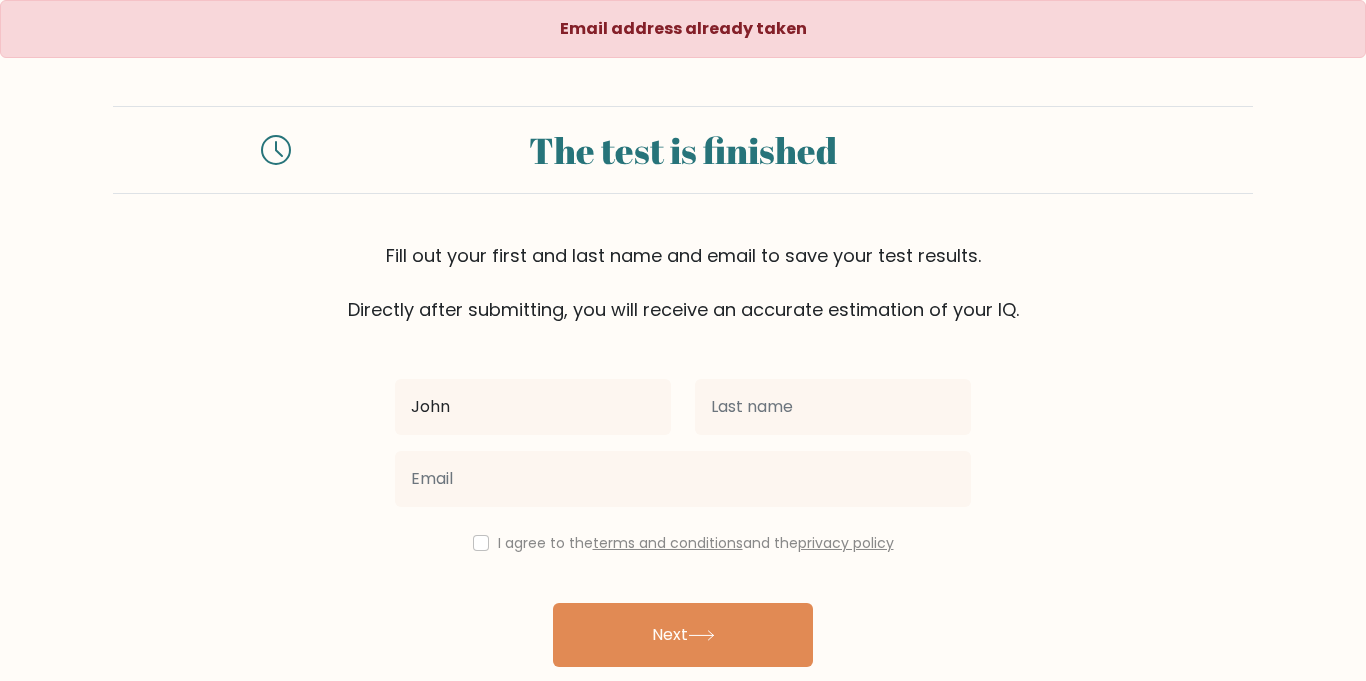 type on "[FIRST] [LAST]" 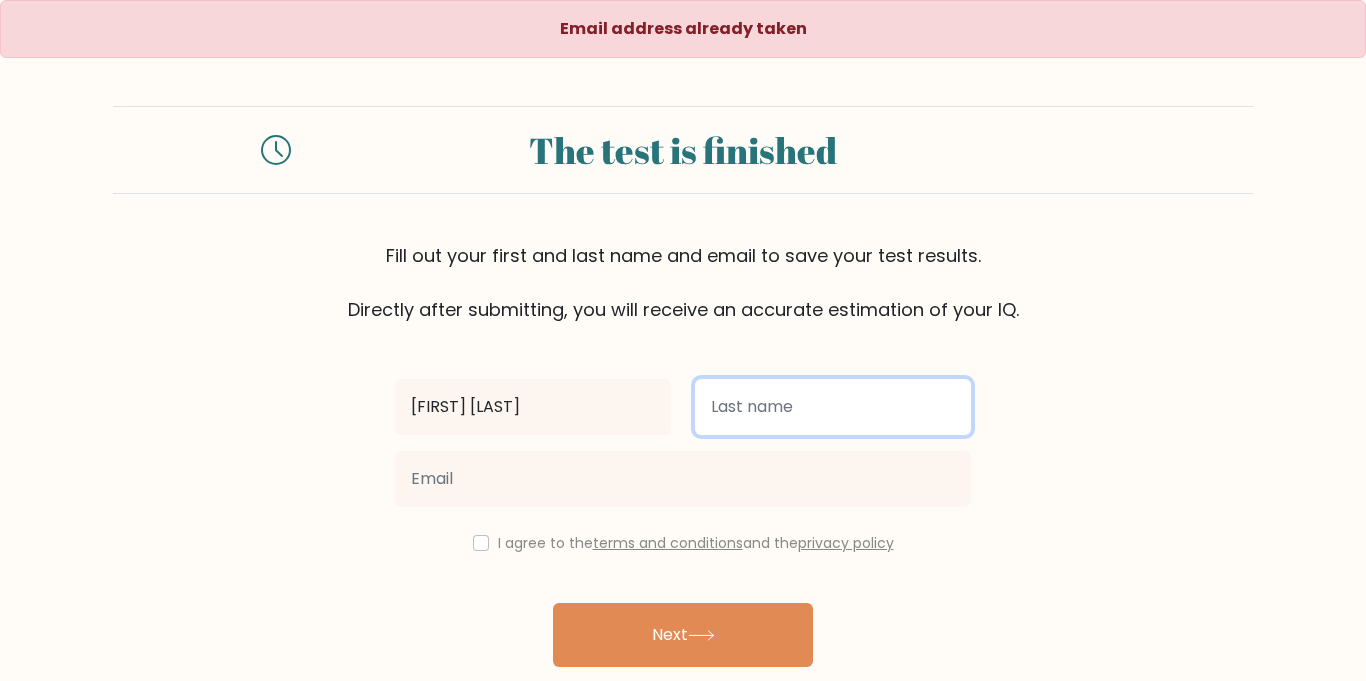 click at bounding box center (833, 407) 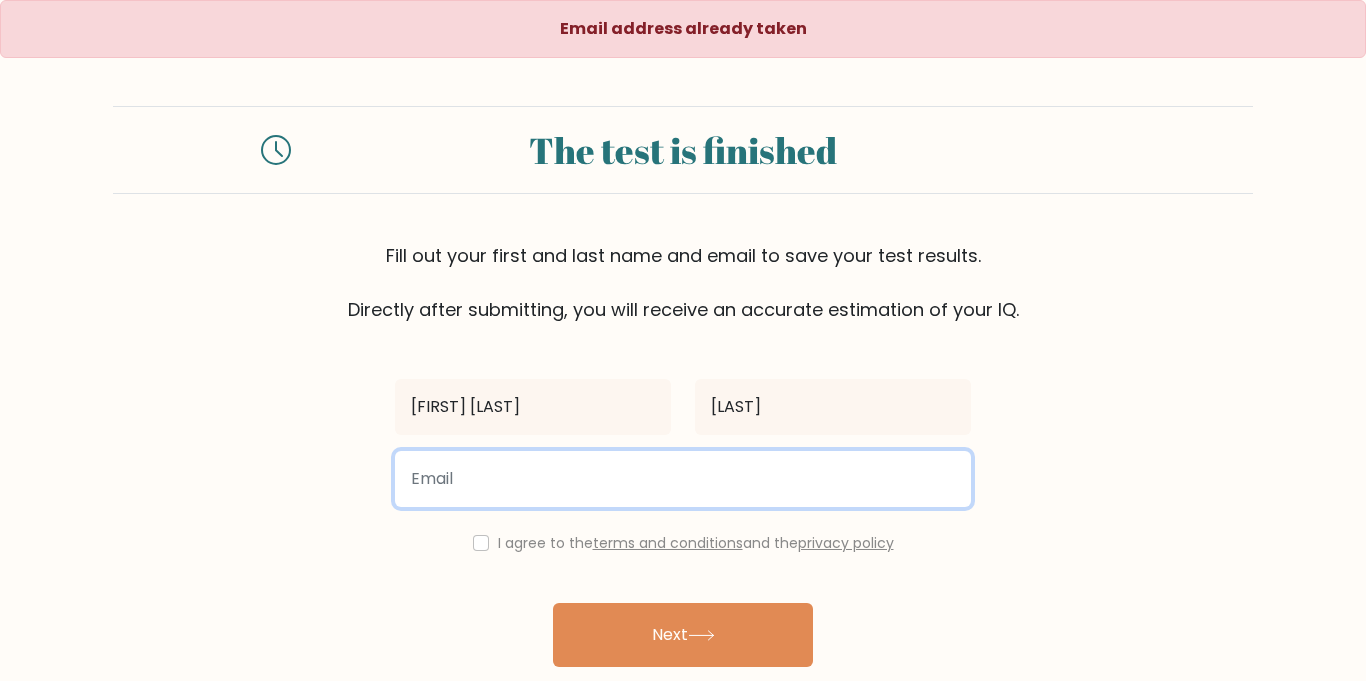 click at bounding box center (683, 479) 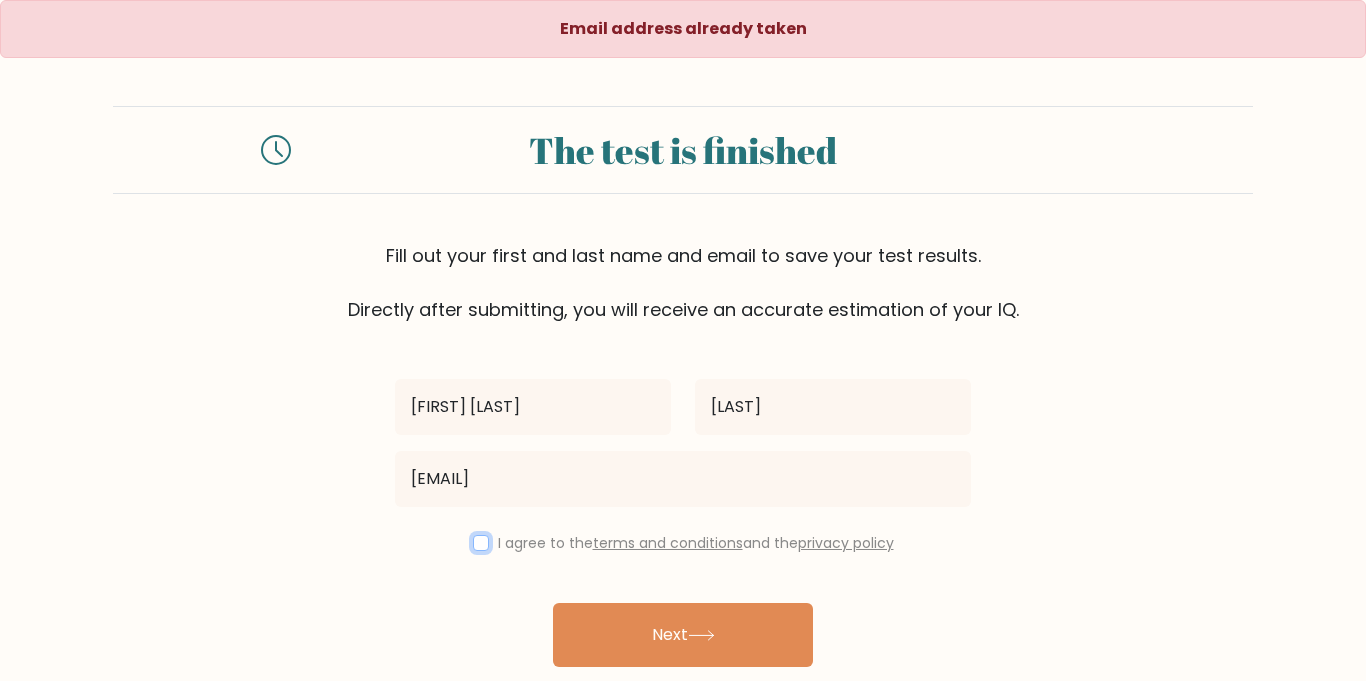 click at bounding box center [481, 543] 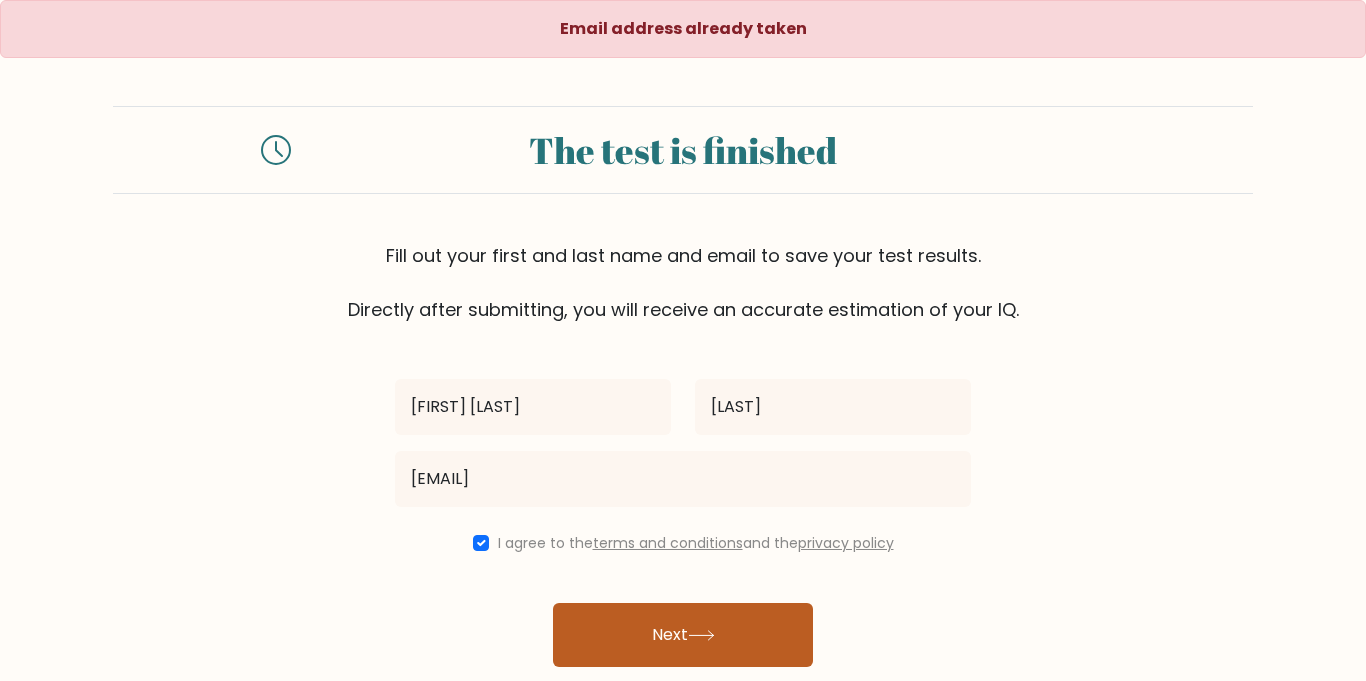 click on "Next" at bounding box center (683, 635) 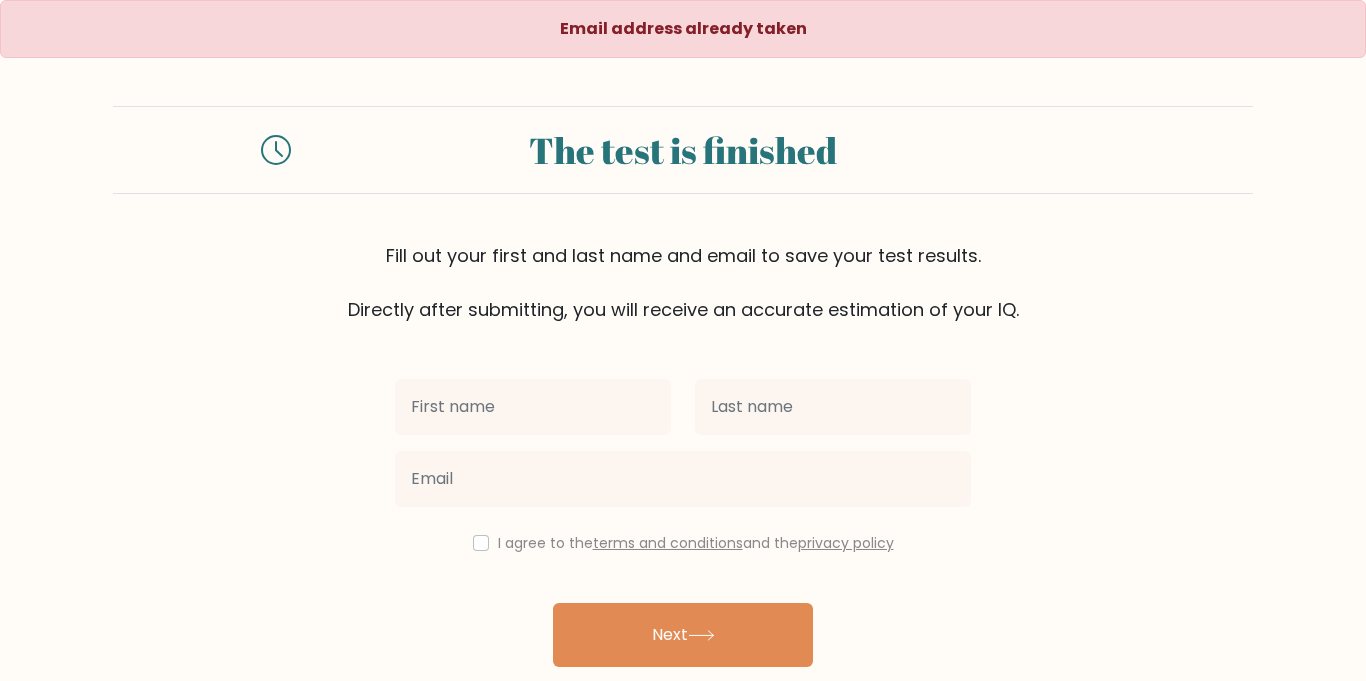scroll, scrollTop: 79, scrollLeft: 0, axis: vertical 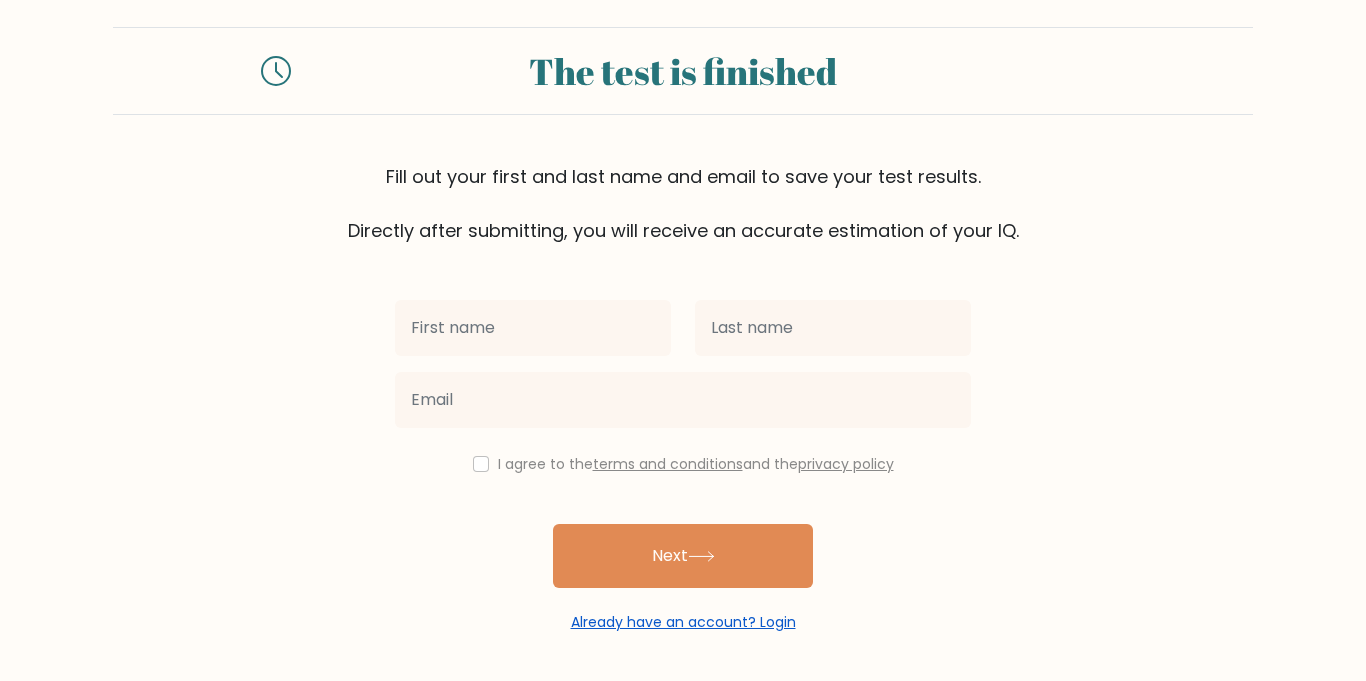 click on "Already have an account? Login" at bounding box center [683, 622] 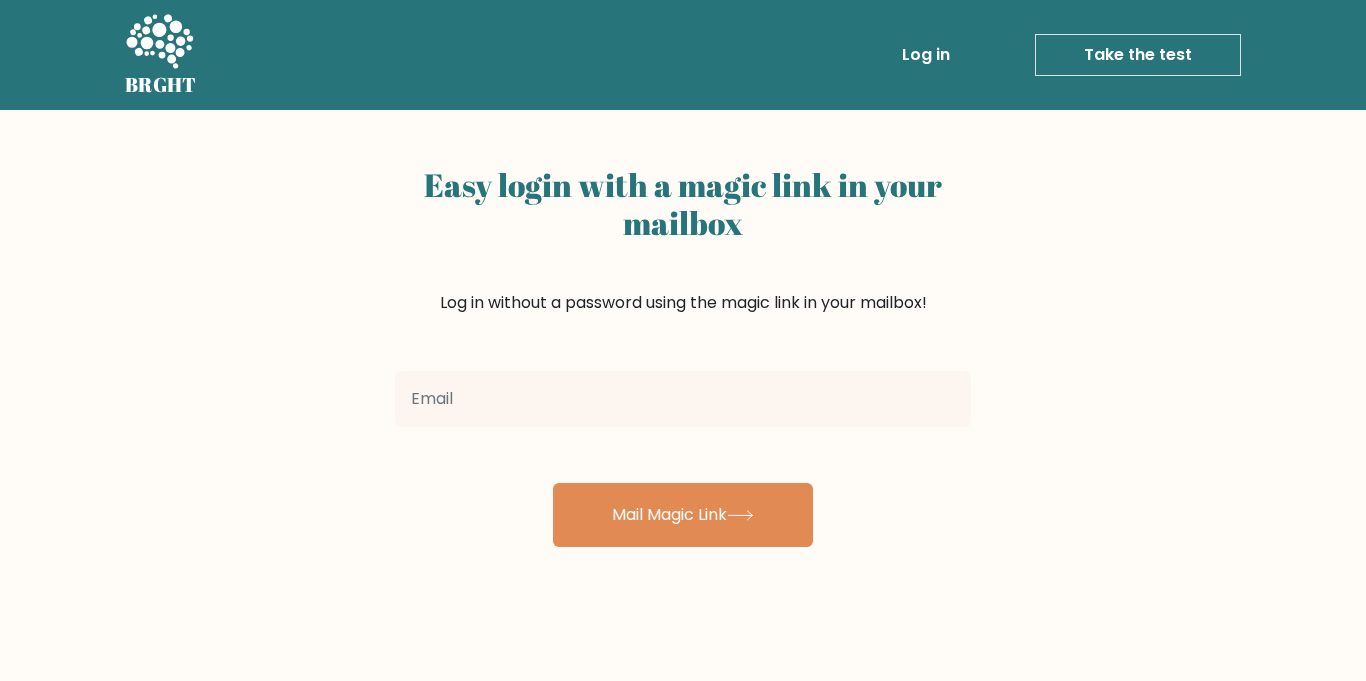 scroll, scrollTop: 0, scrollLeft: 0, axis: both 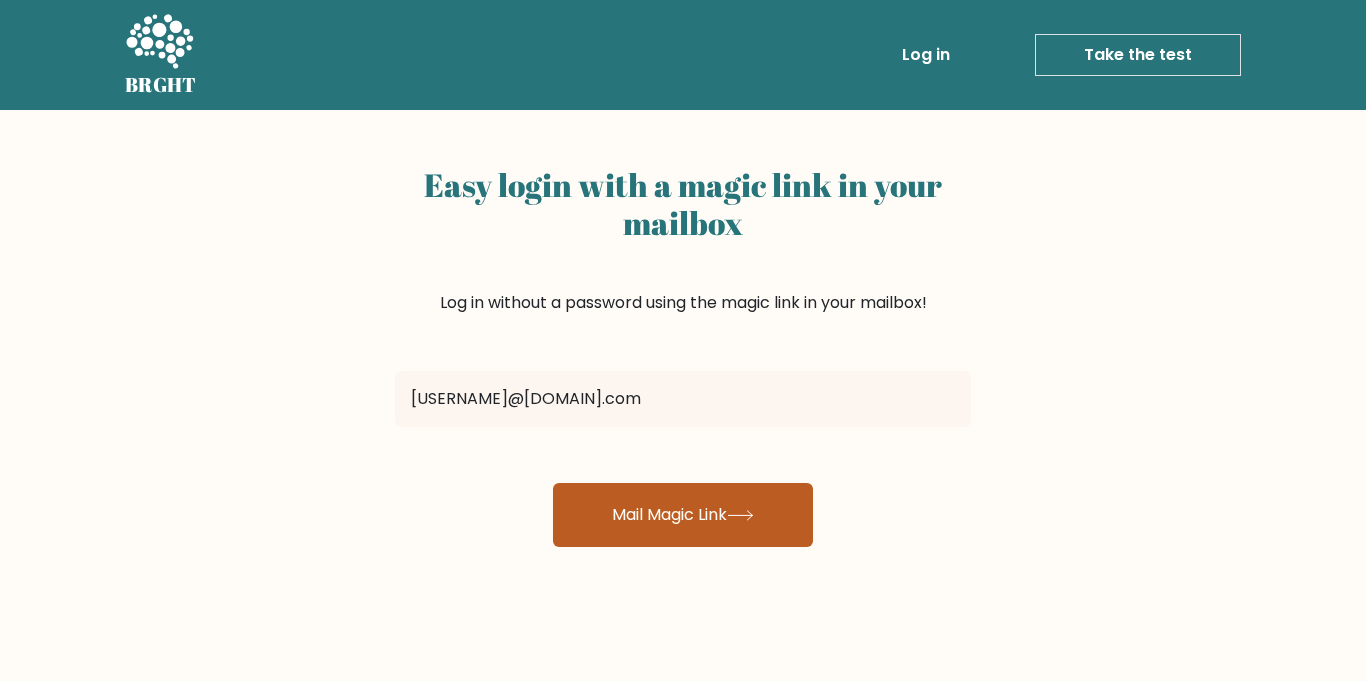 click on "Mail Magic Link" at bounding box center [683, 515] 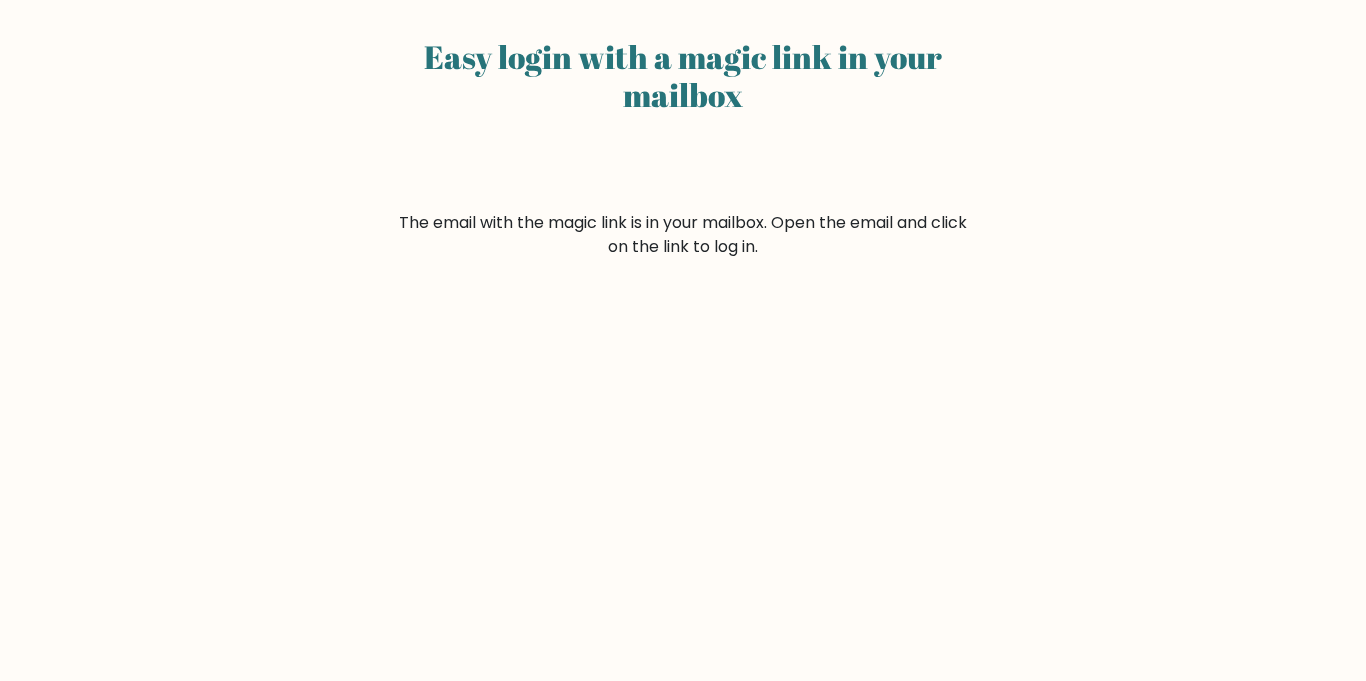 scroll, scrollTop: 0, scrollLeft: 0, axis: both 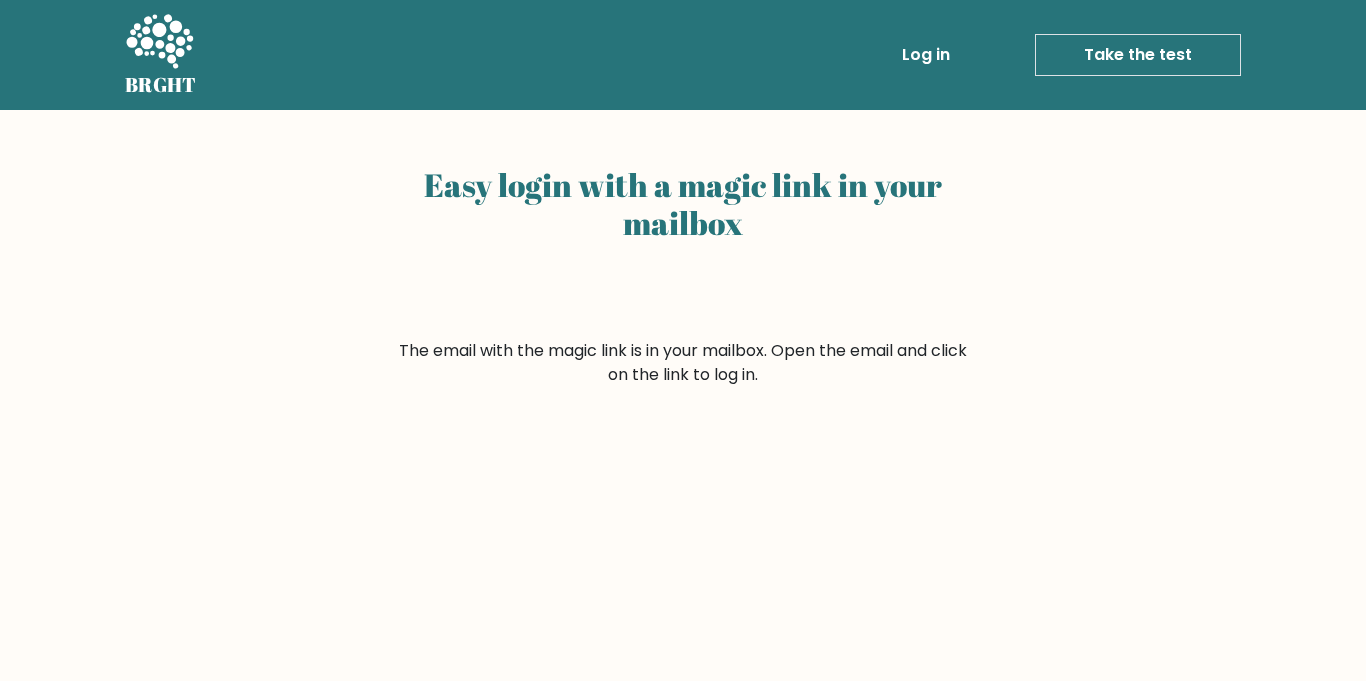 click on "Log in" at bounding box center [926, 55] 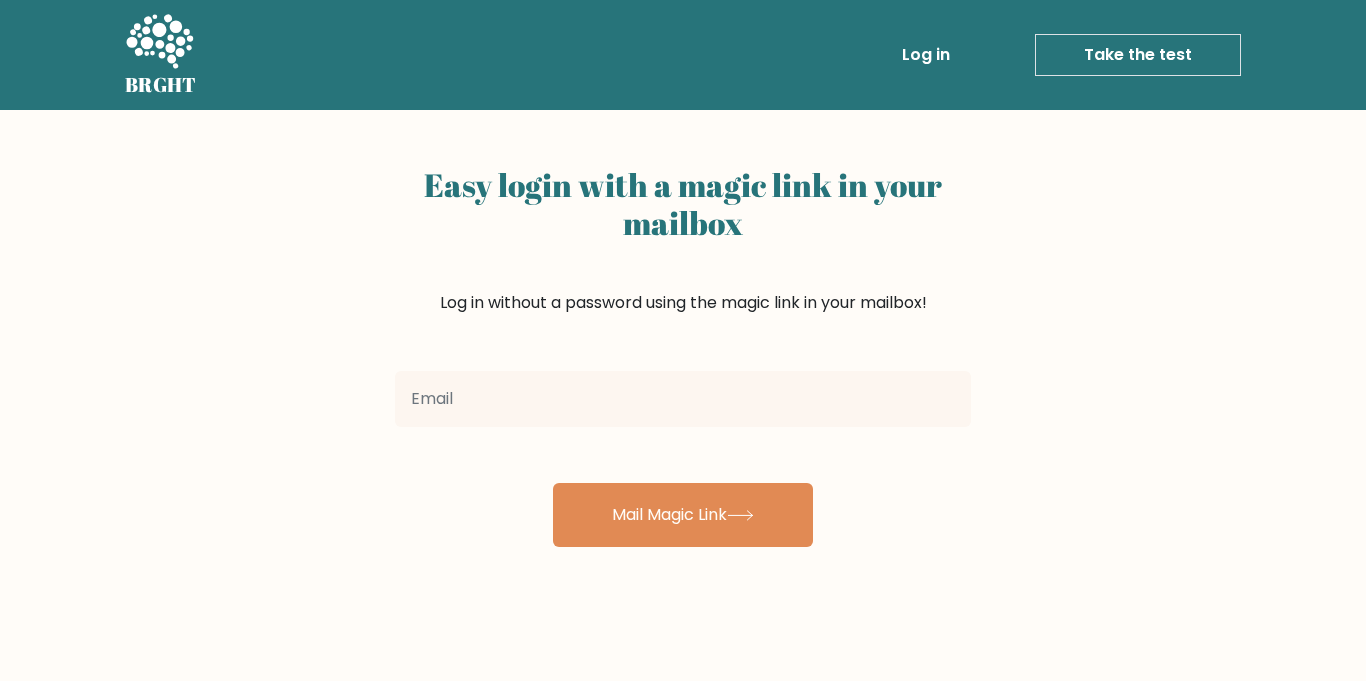 scroll, scrollTop: 0, scrollLeft: 0, axis: both 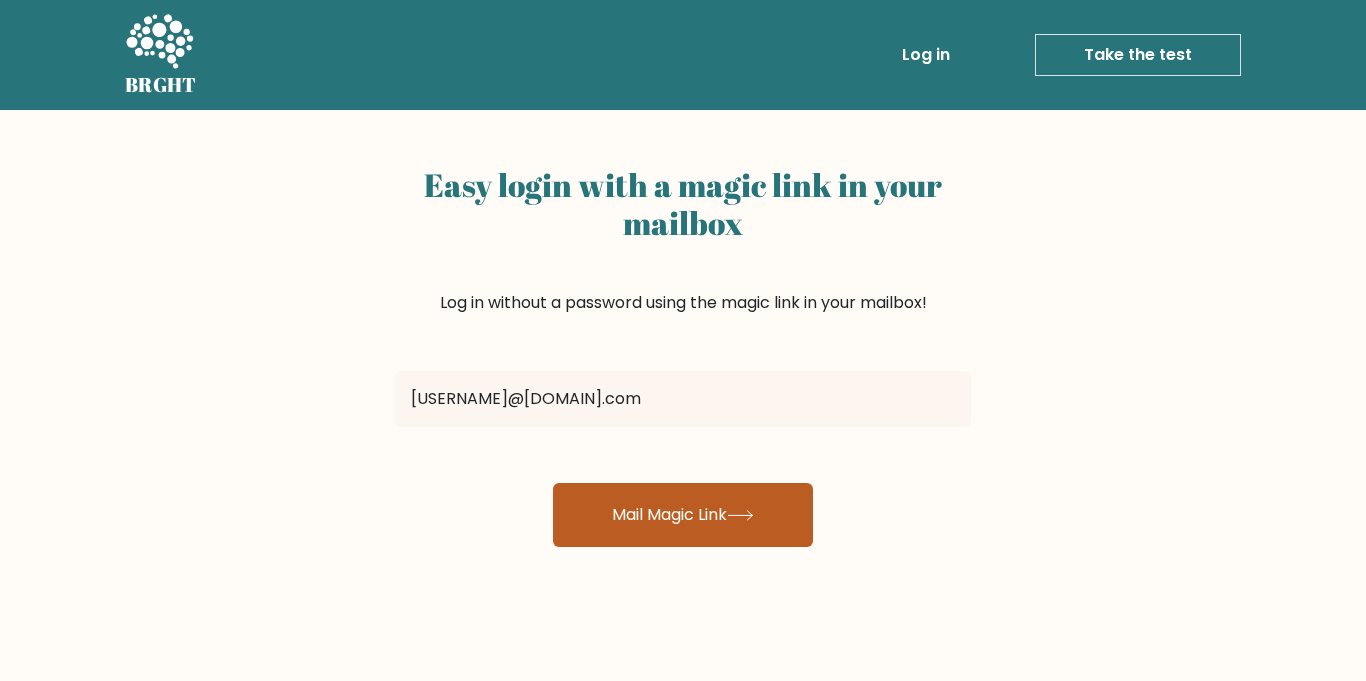 click on "Mail Magic Link" at bounding box center [683, 515] 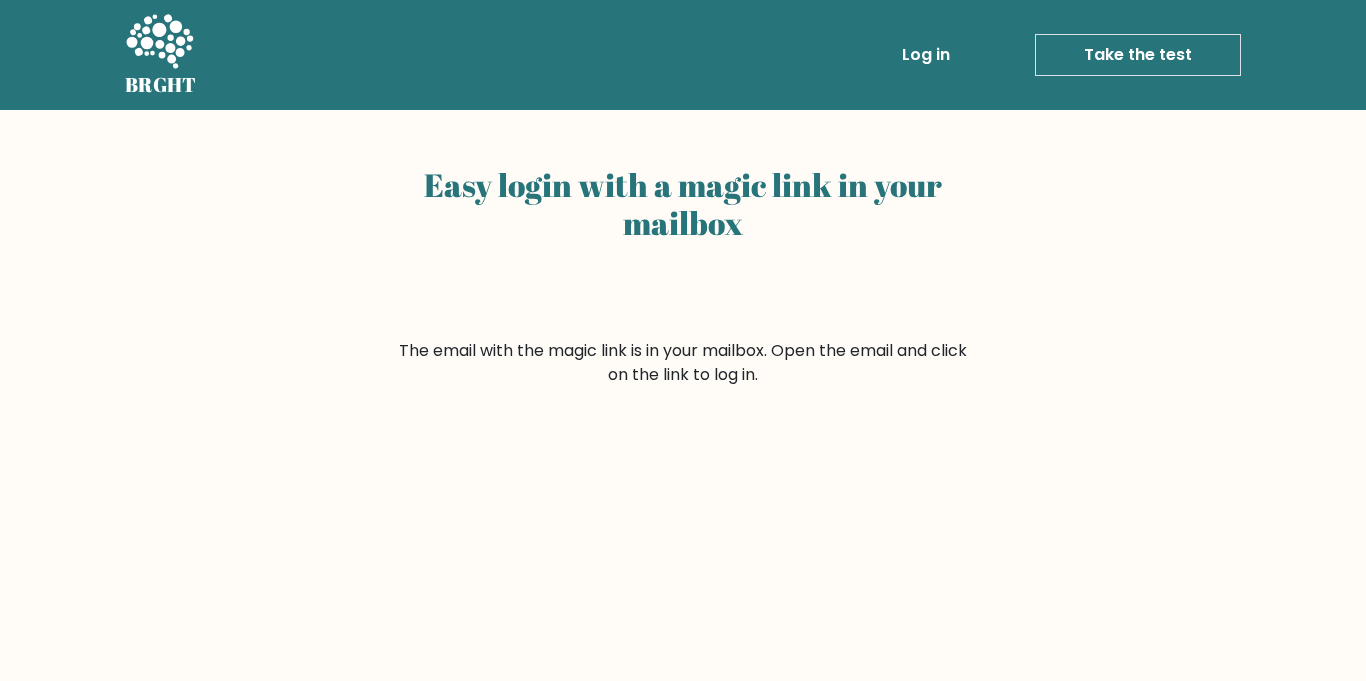 scroll, scrollTop: 0, scrollLeft: 0, axis: both 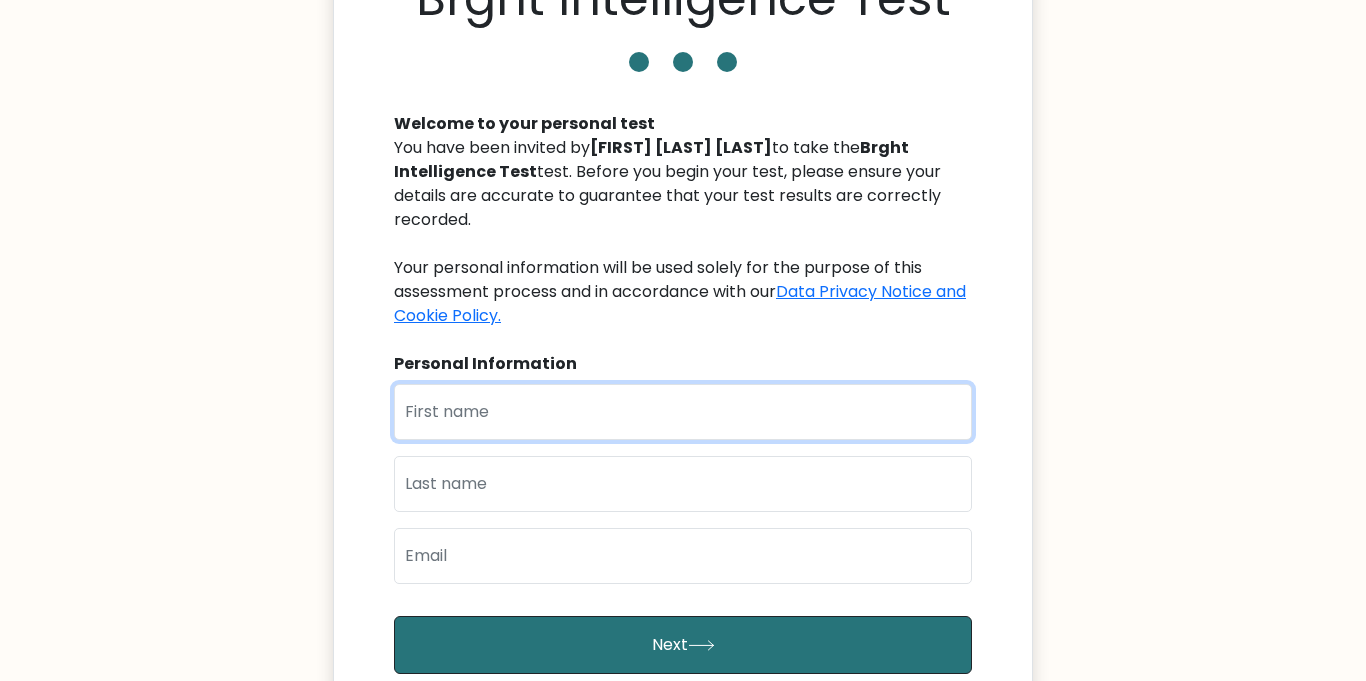 click at bounding box center (683, 412) 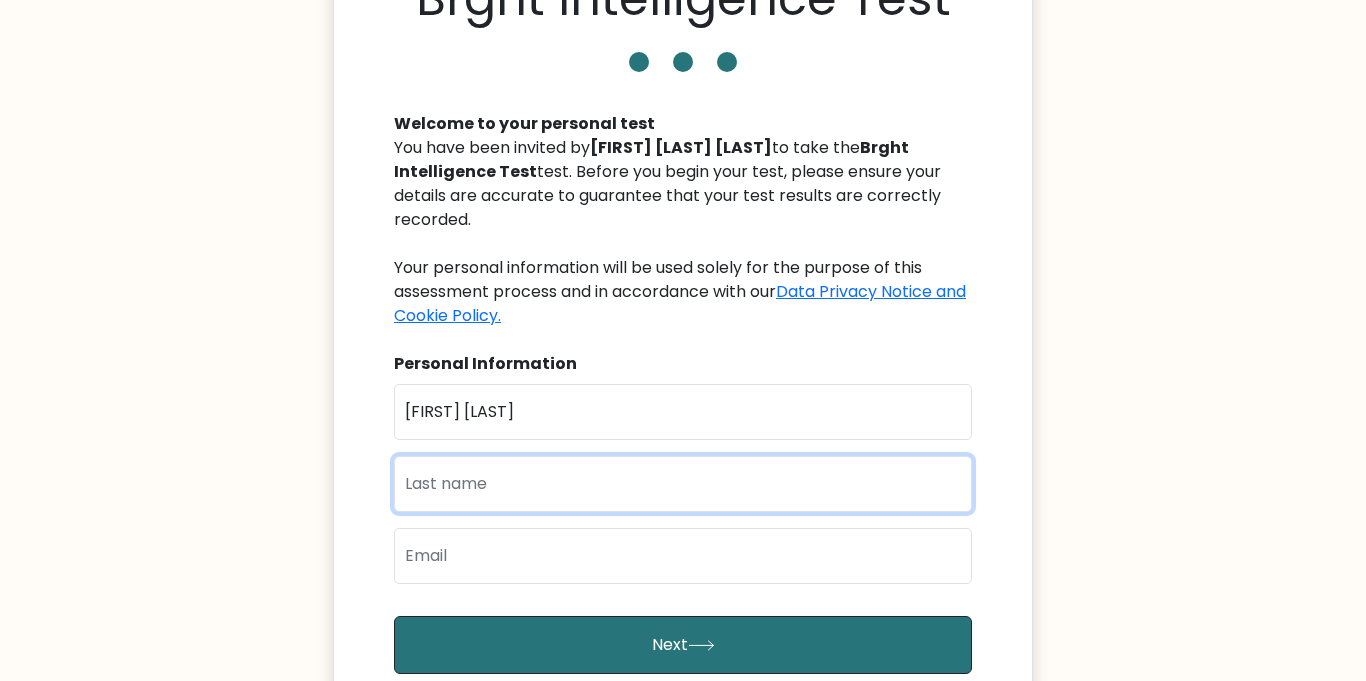 click at bounding box center (683, 484) 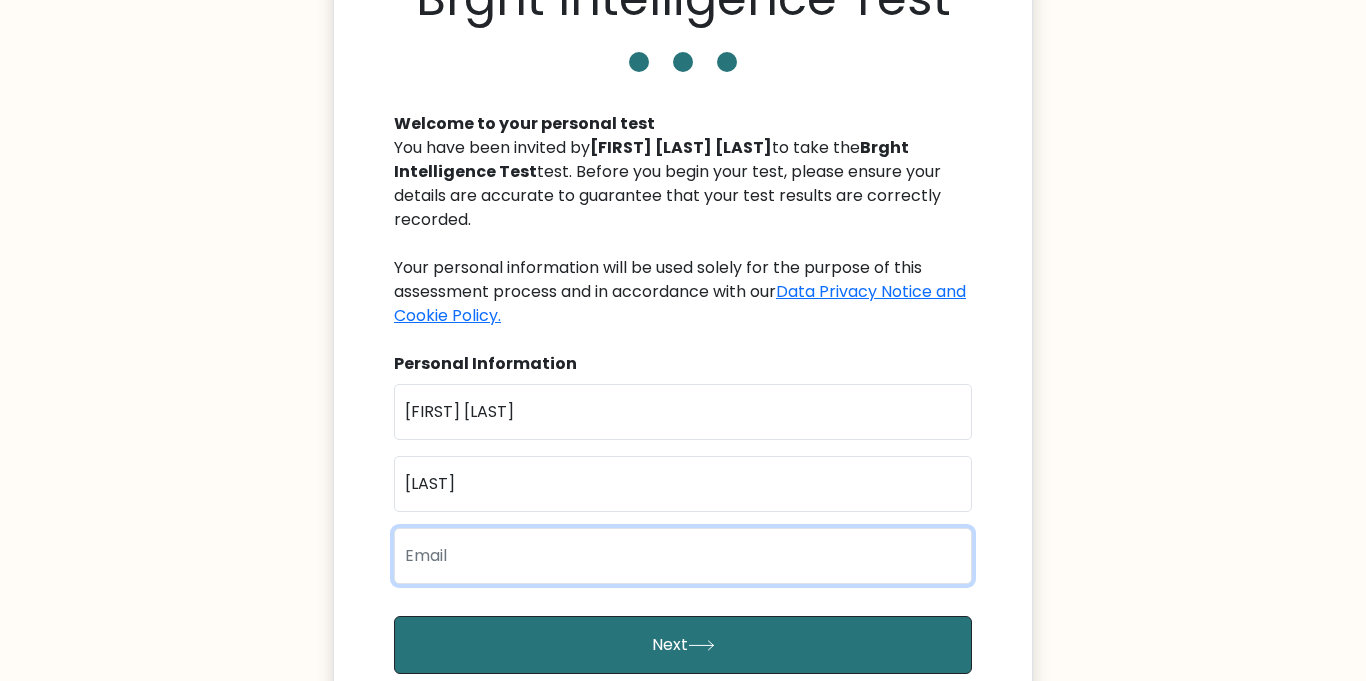 click at bounding box center [683, 556] 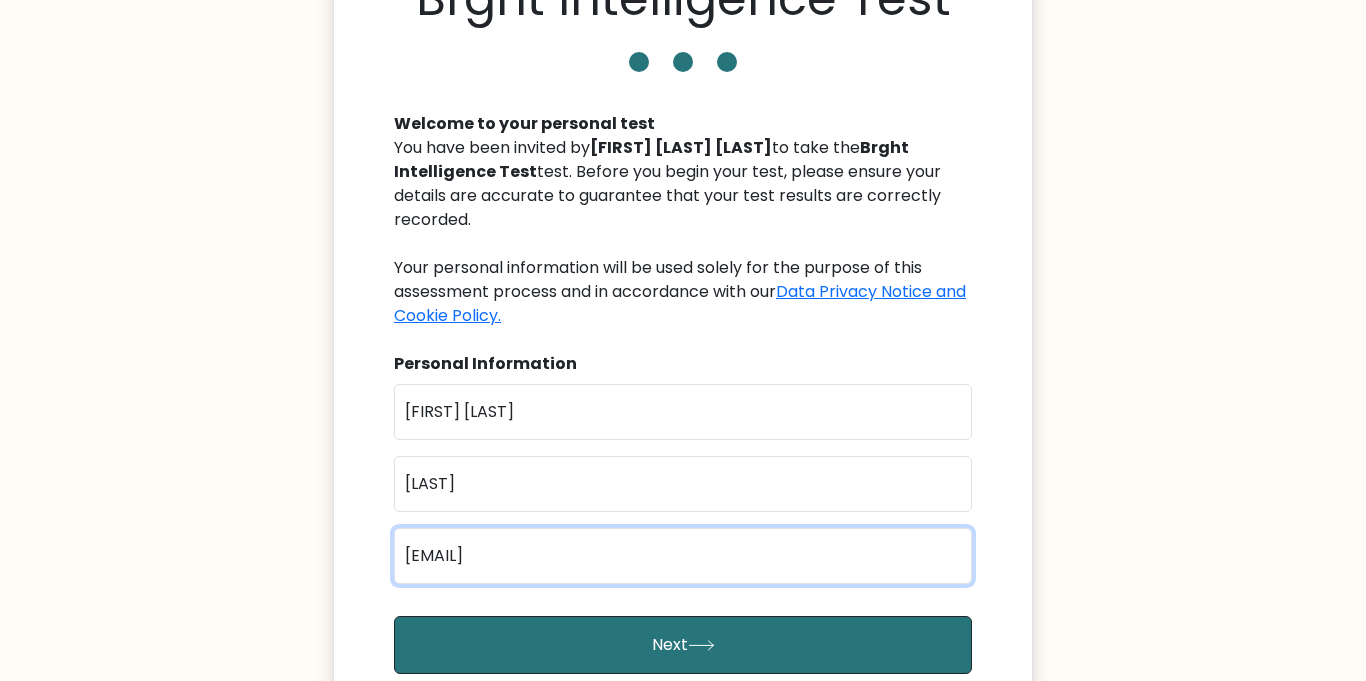 scroll, scrollTop: 443, scrollLeft: 0, axis: vertical 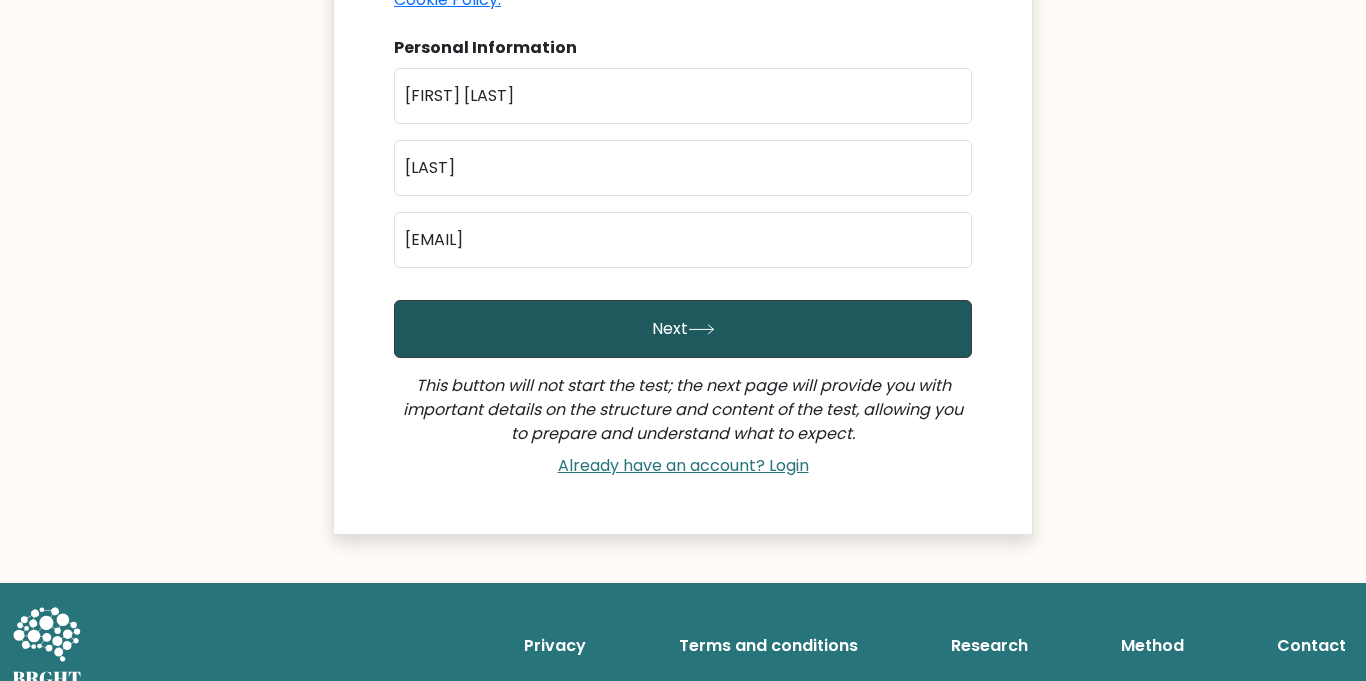 click on "Next" at bounding box center [683, 329] 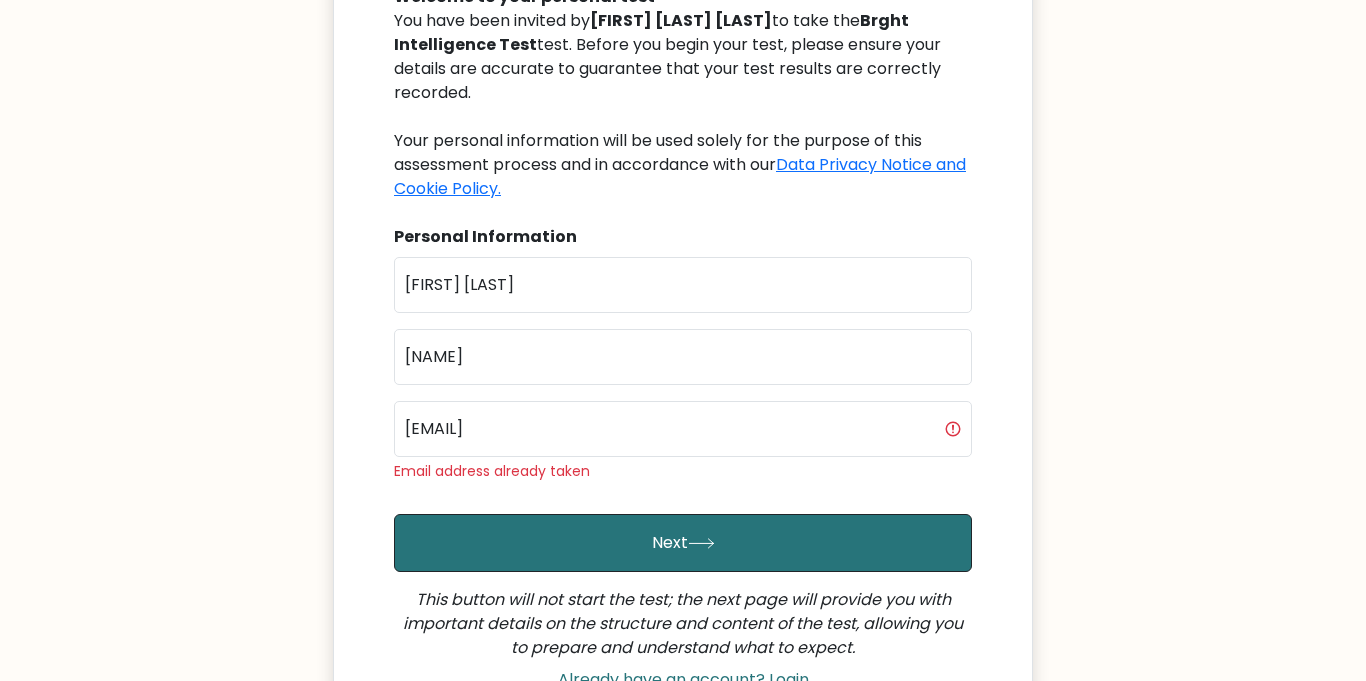 scroll, scrollTop: 261, scrollLeft: 0, axis: vertical 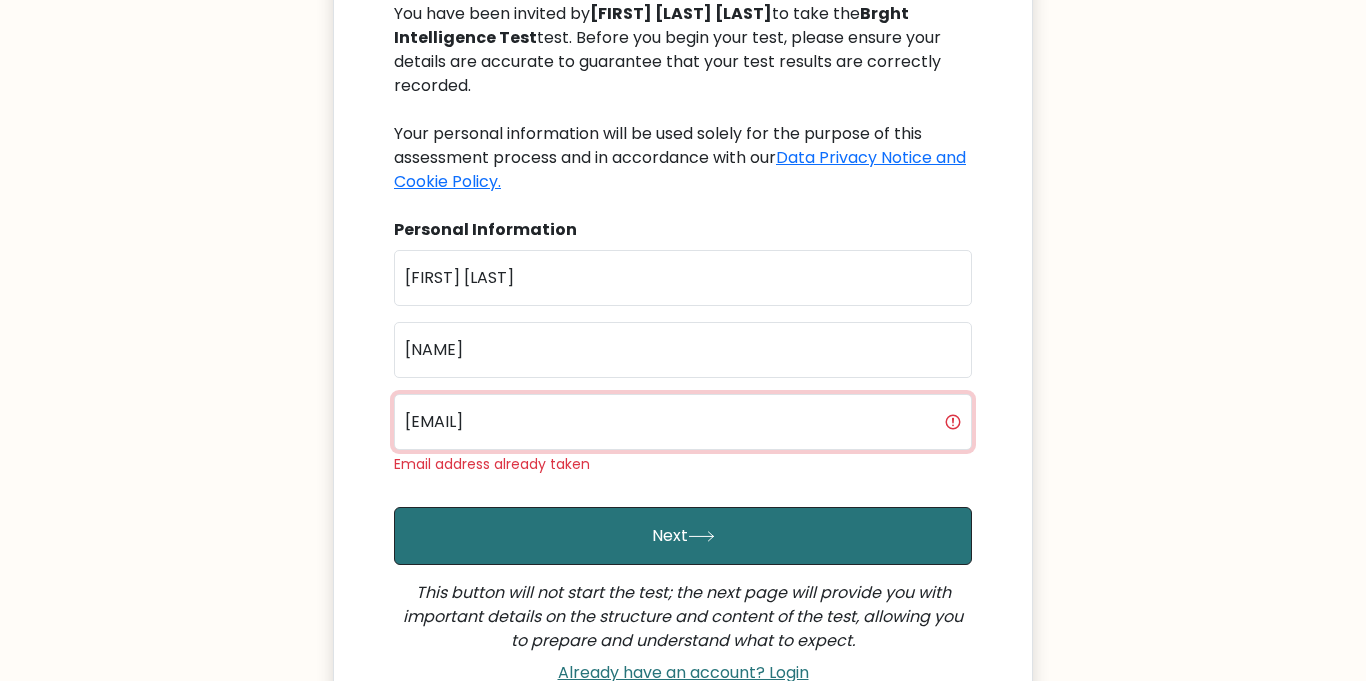 click on "[EMAIL]" at bounding box center (683, 422) 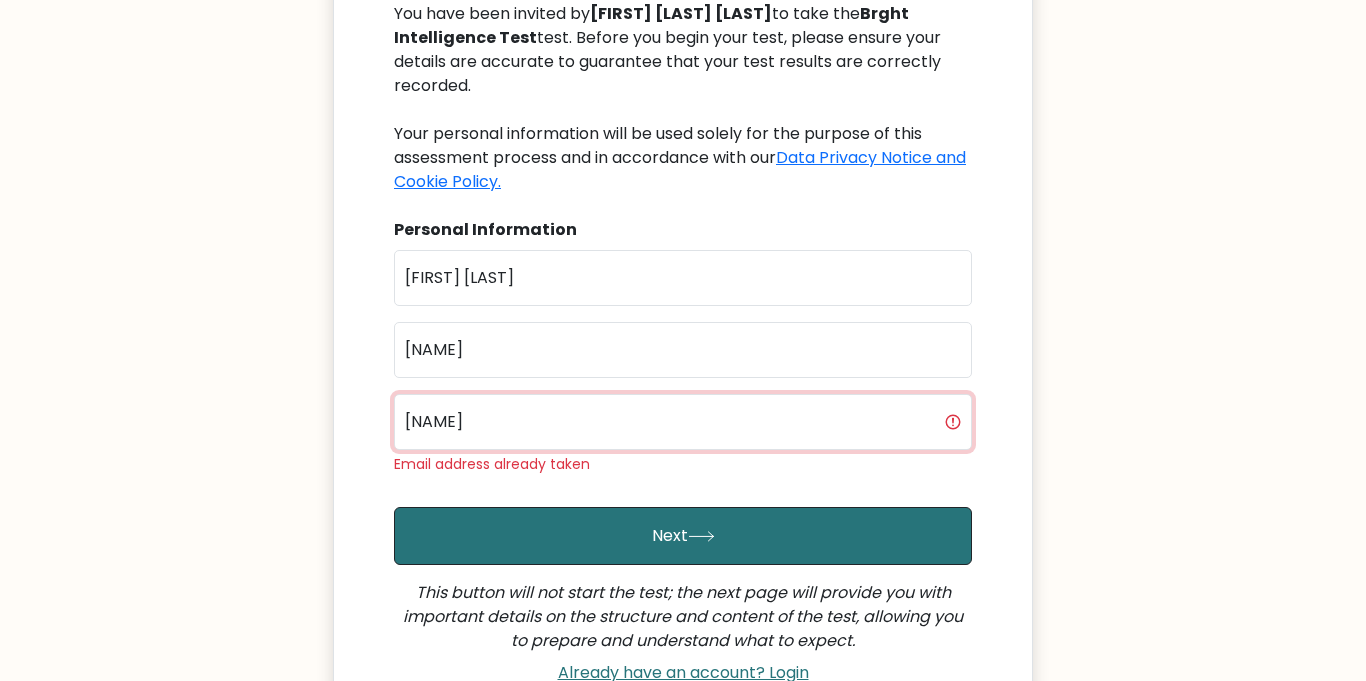 type on "j" 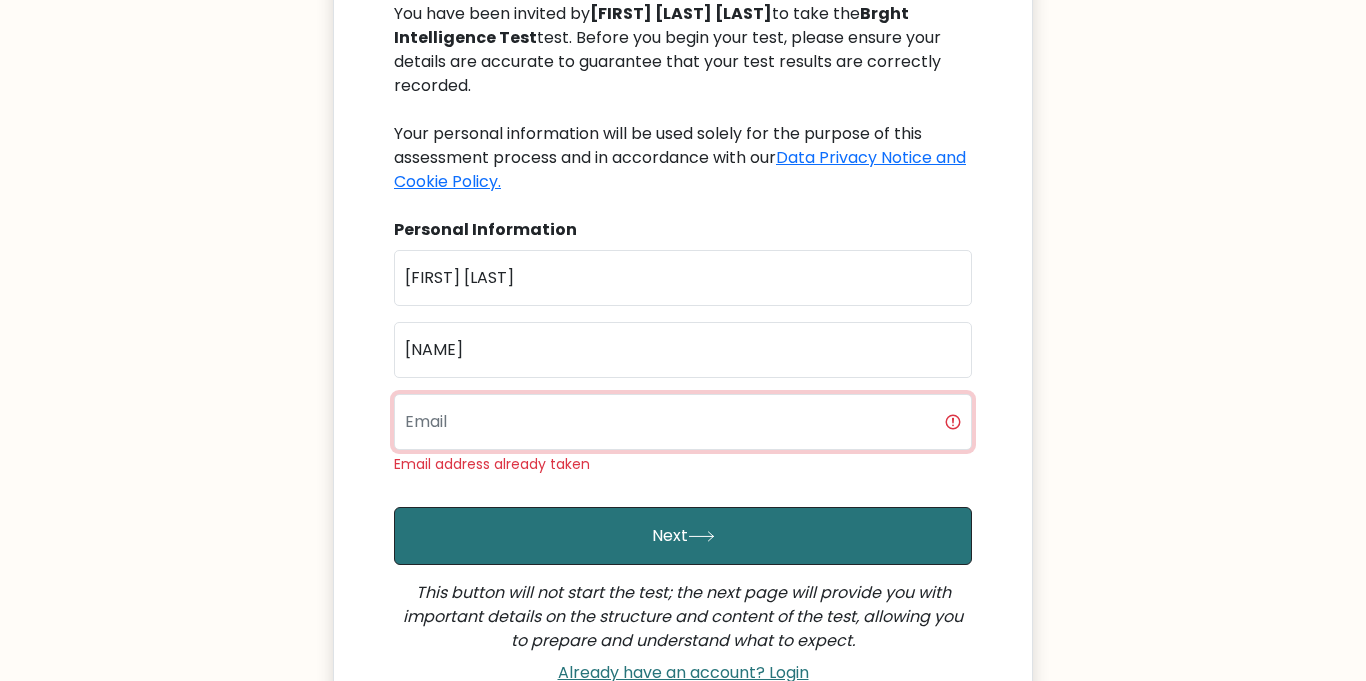 click at bounding box center (683, 422) 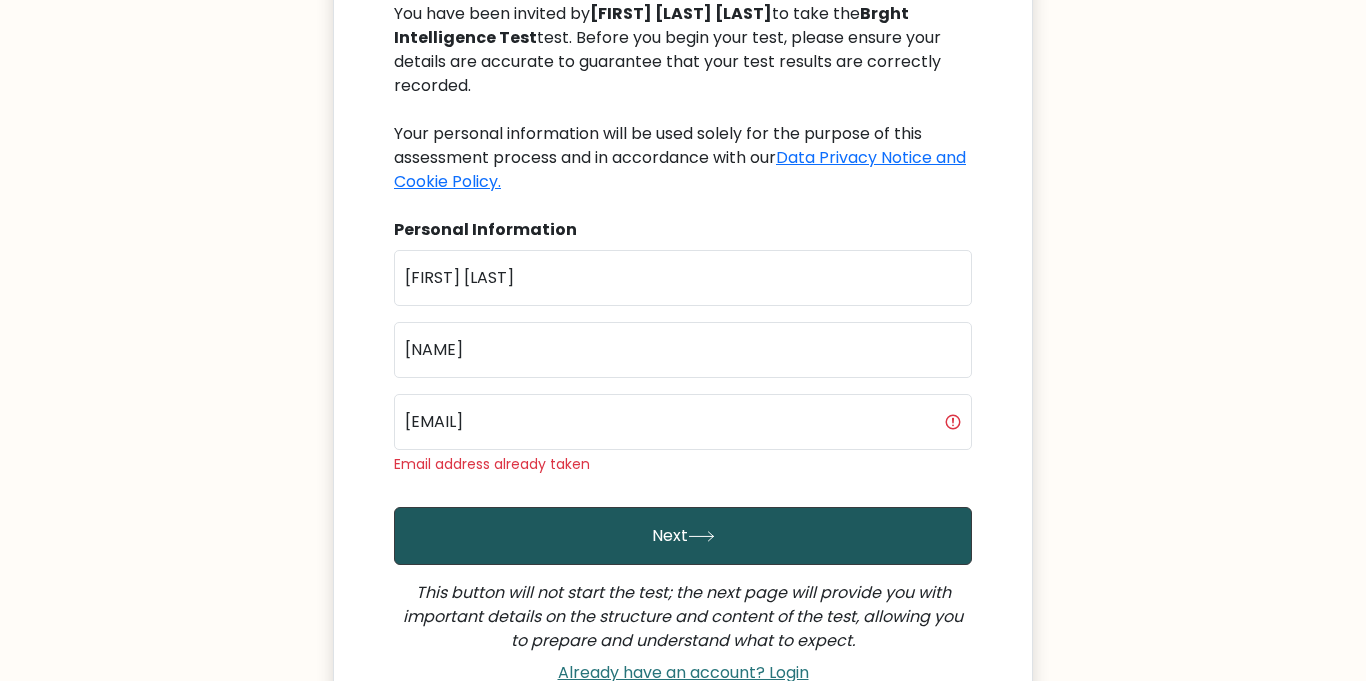 click on "Next" at bounding box center (683, 536) 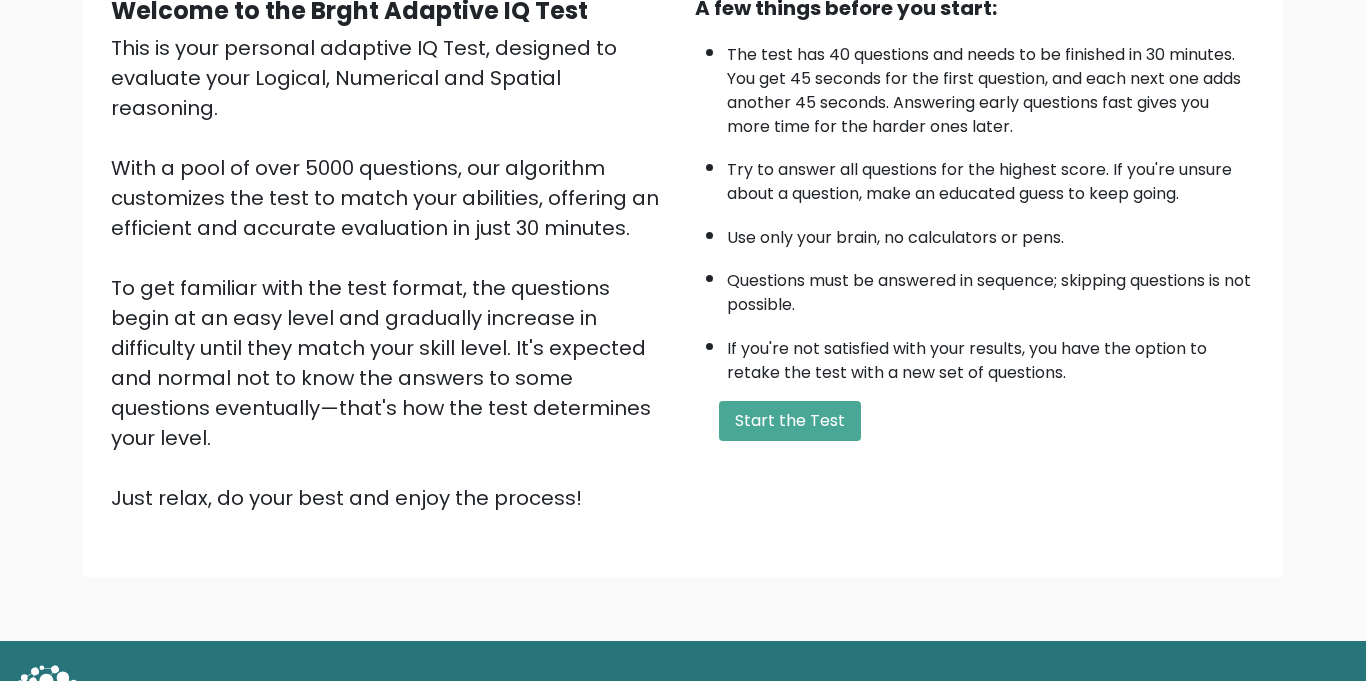 scroll, scrollTop: 235, scrollLeft: 0, axis: vertical 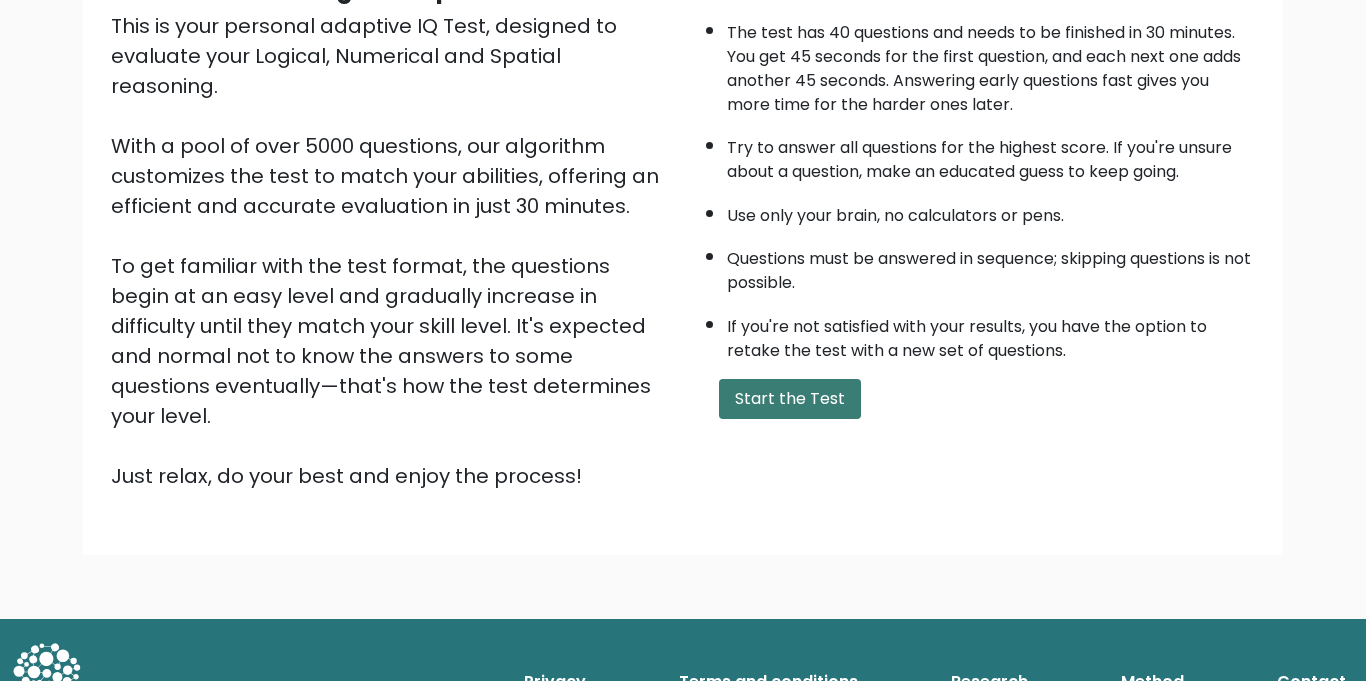 click on "Start the Test" at bounding box center [790, 399] 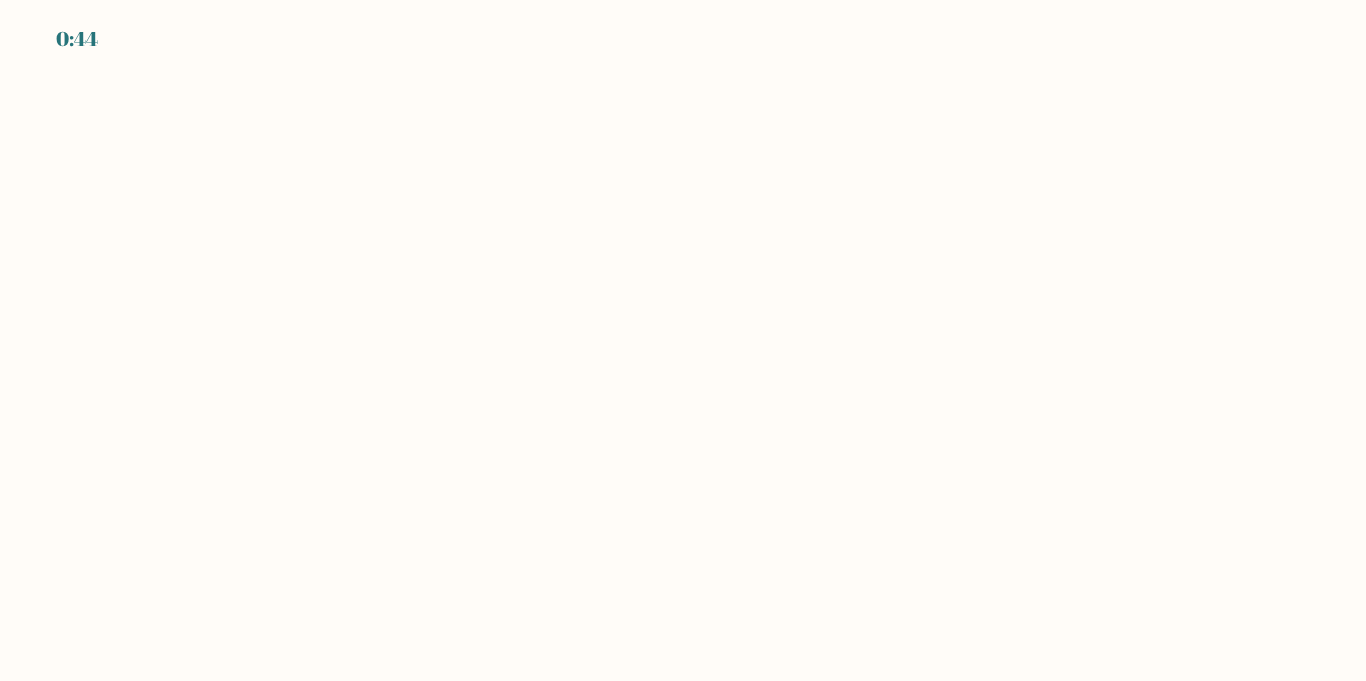 scroll, scrollTop: 0, scrollLeft: 0, axis: both 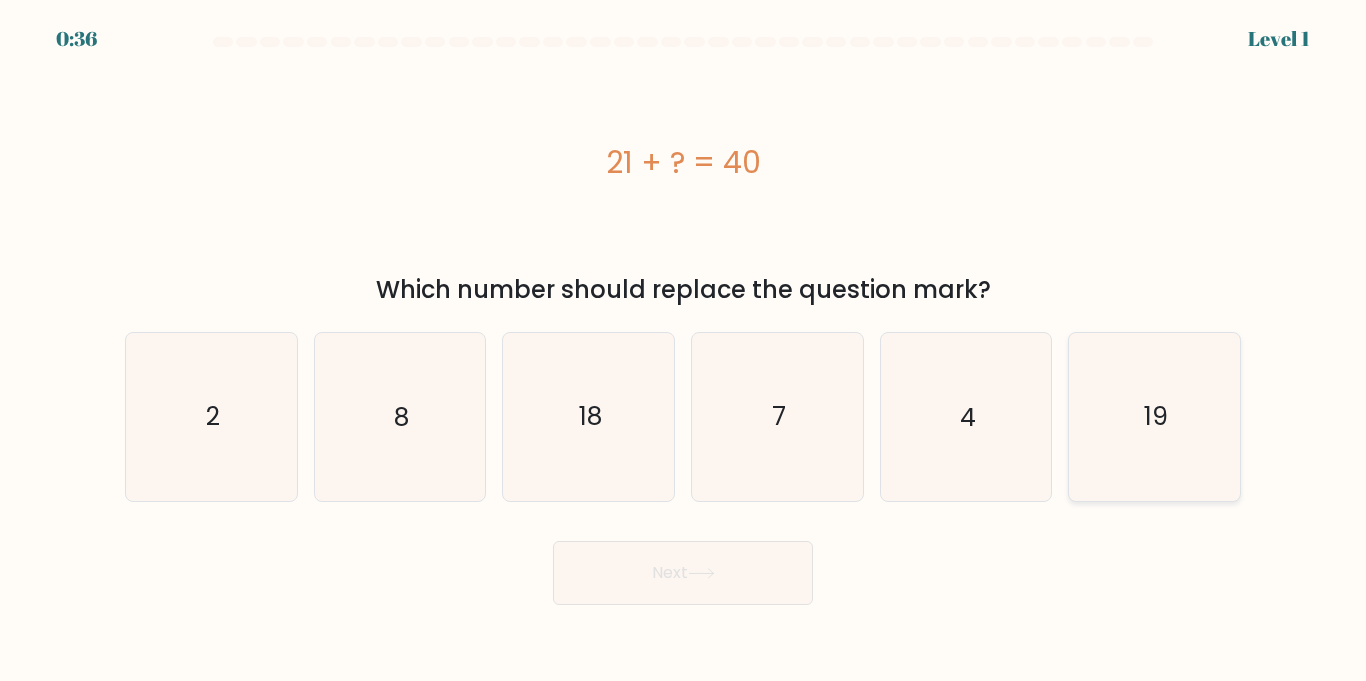 click on "19" 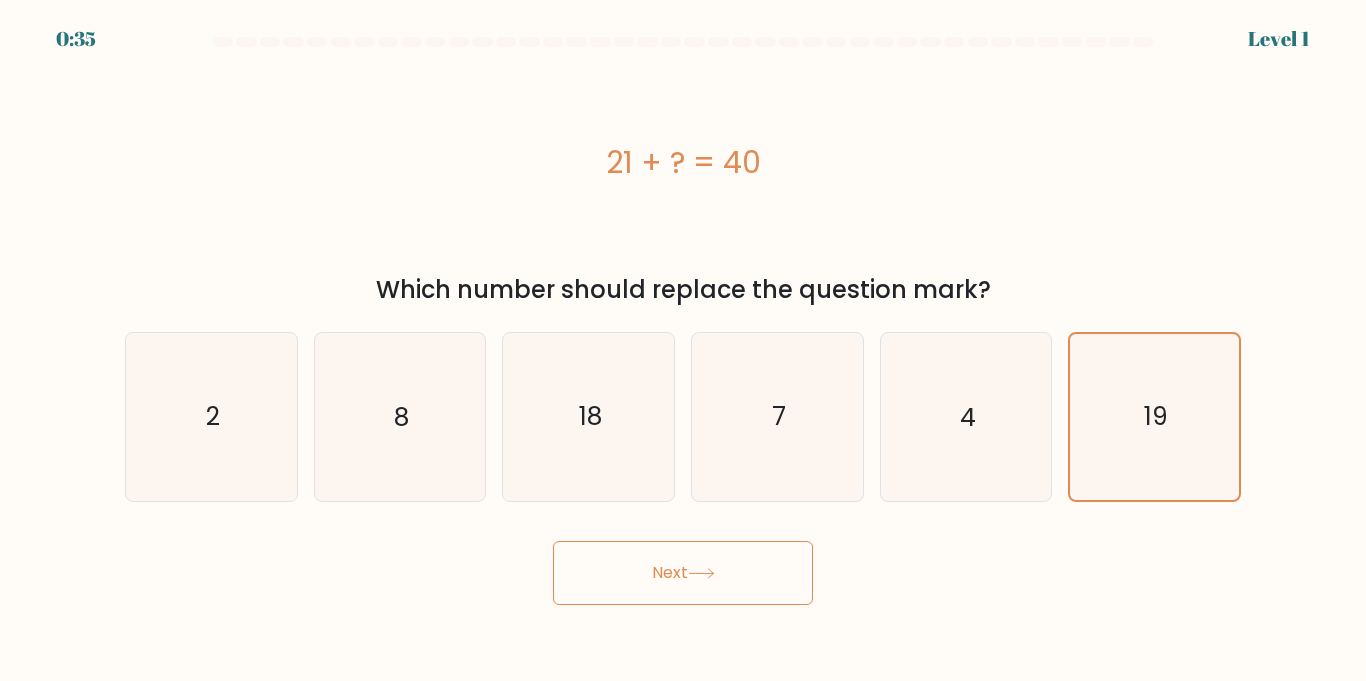 click on "Next" at bounding box center (683, 573) 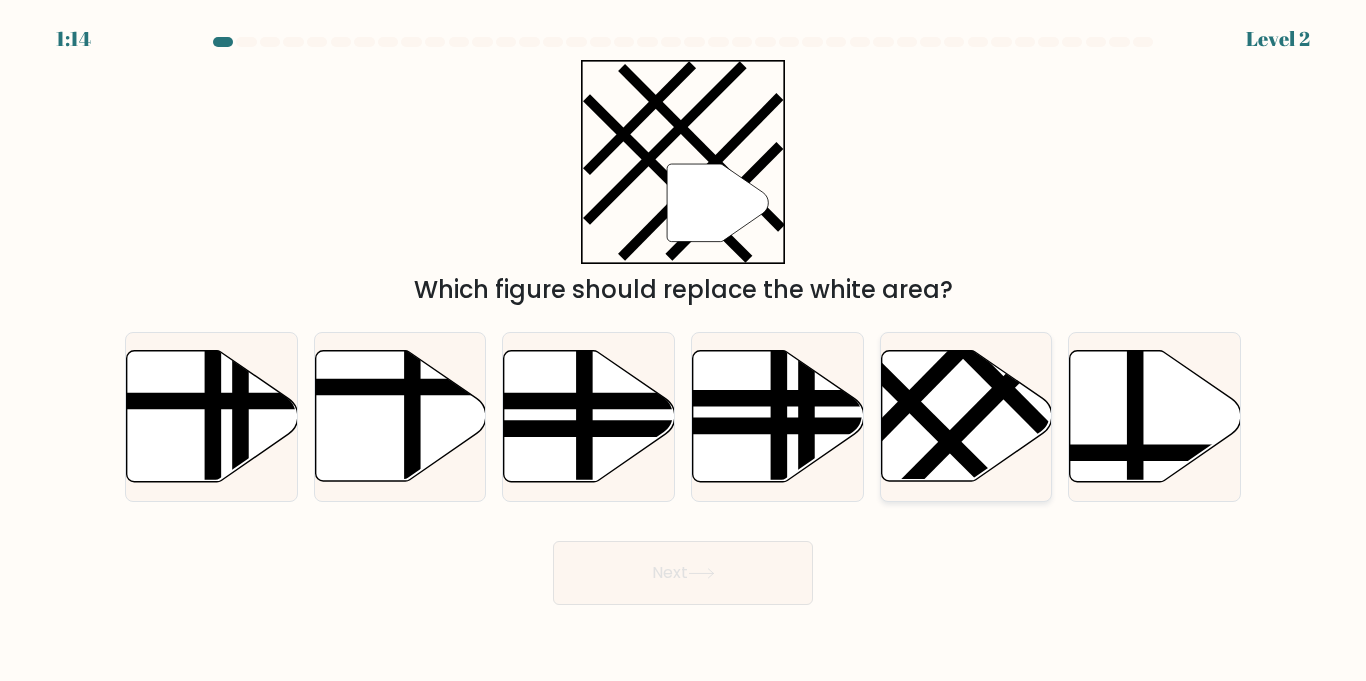 click 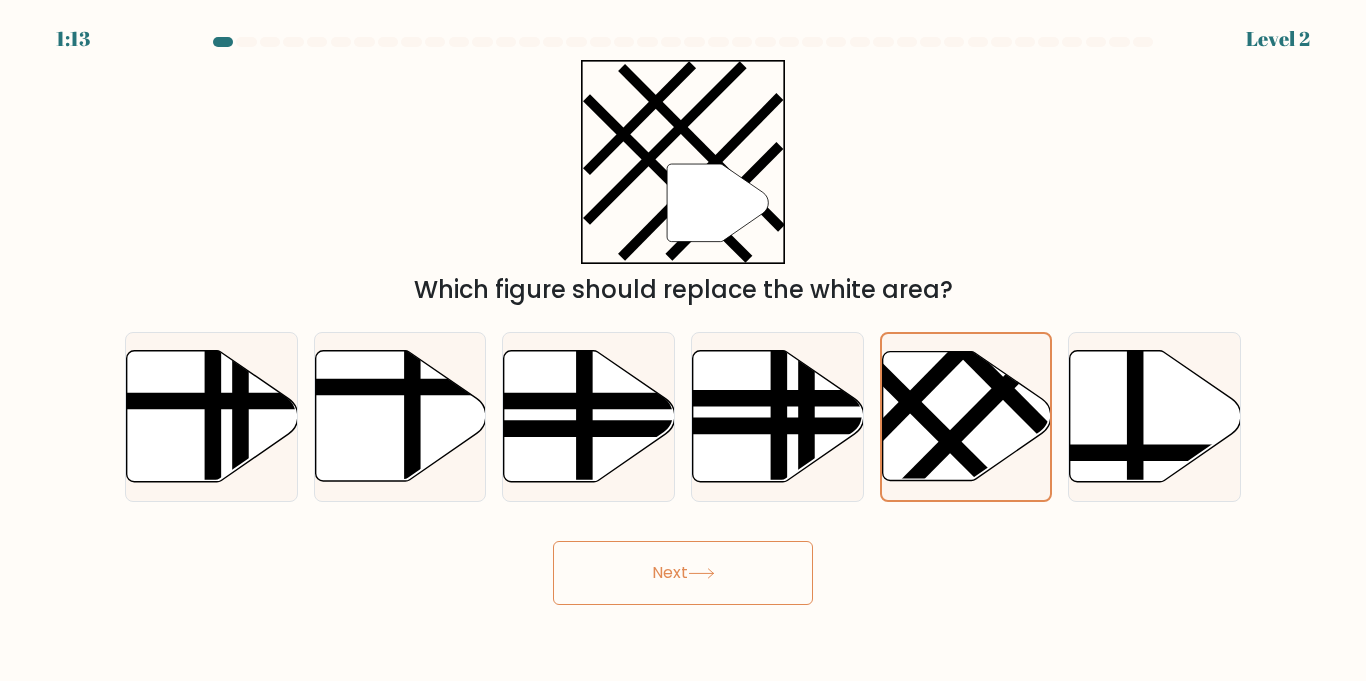 click on "Next" at bounding box center [683, 573] 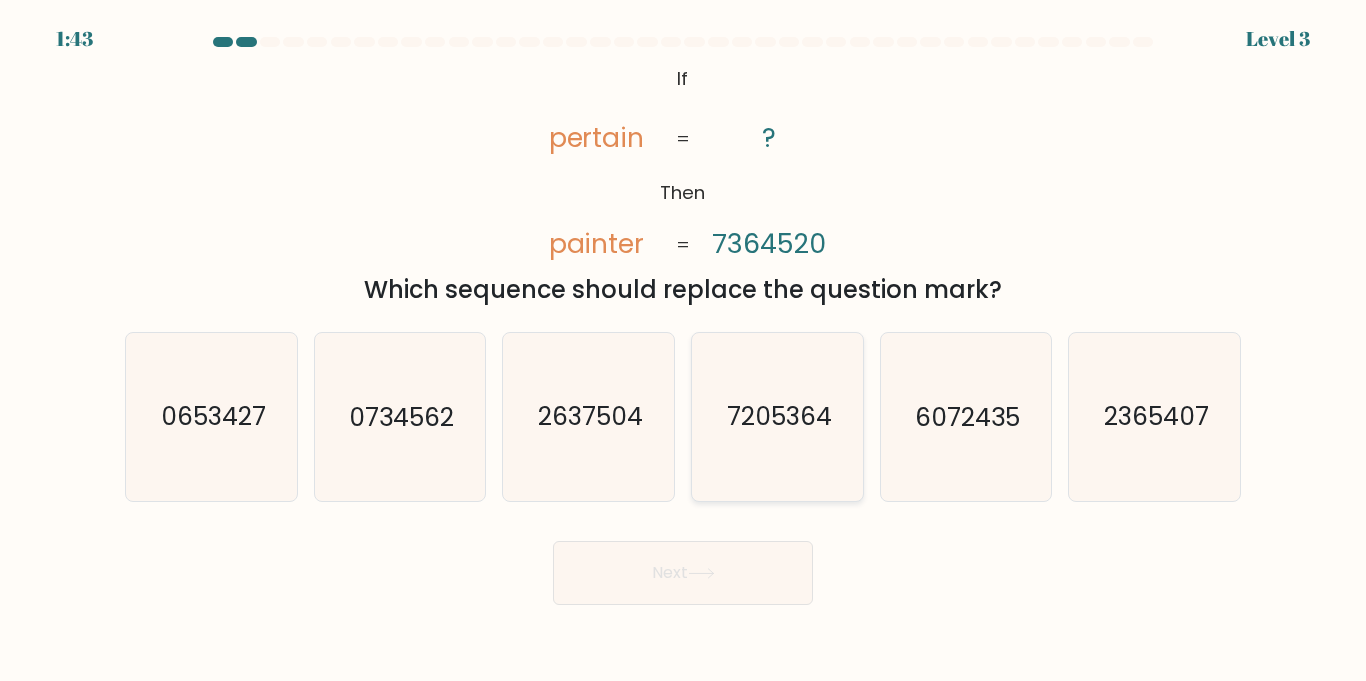 click on "7205364" 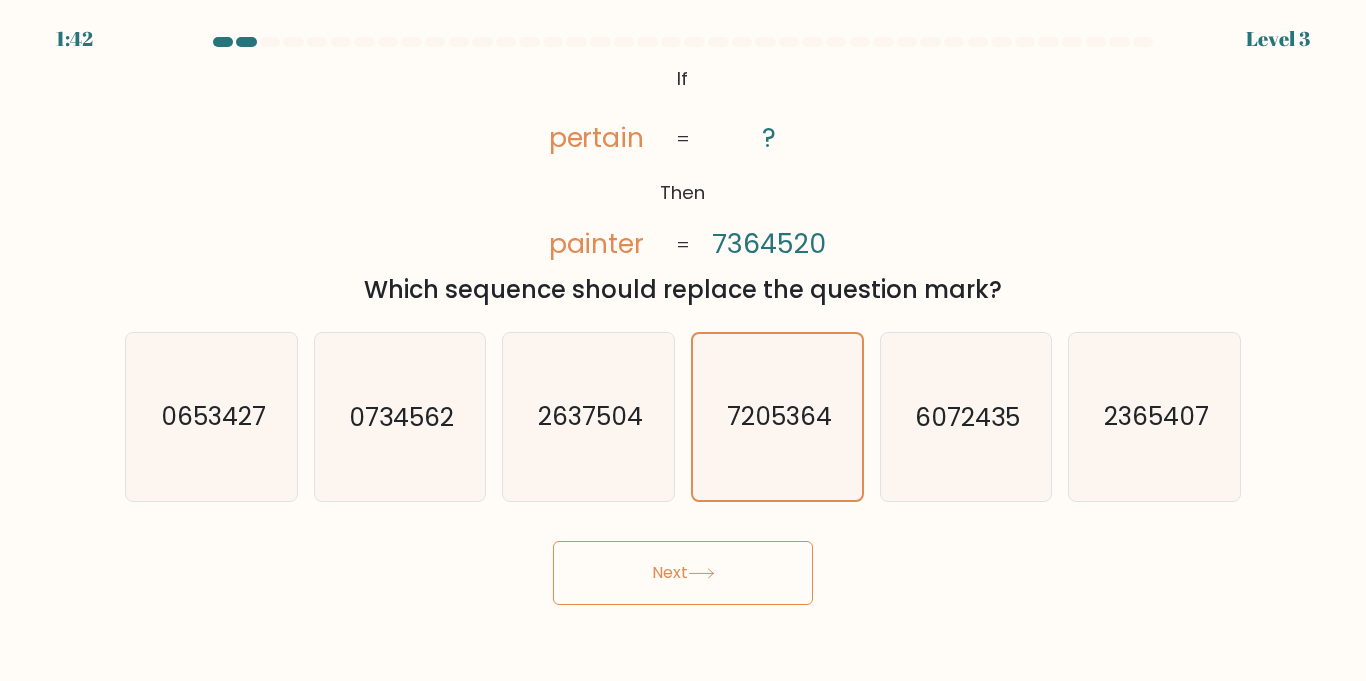 click on "Next" at bounding box center (683, 573) 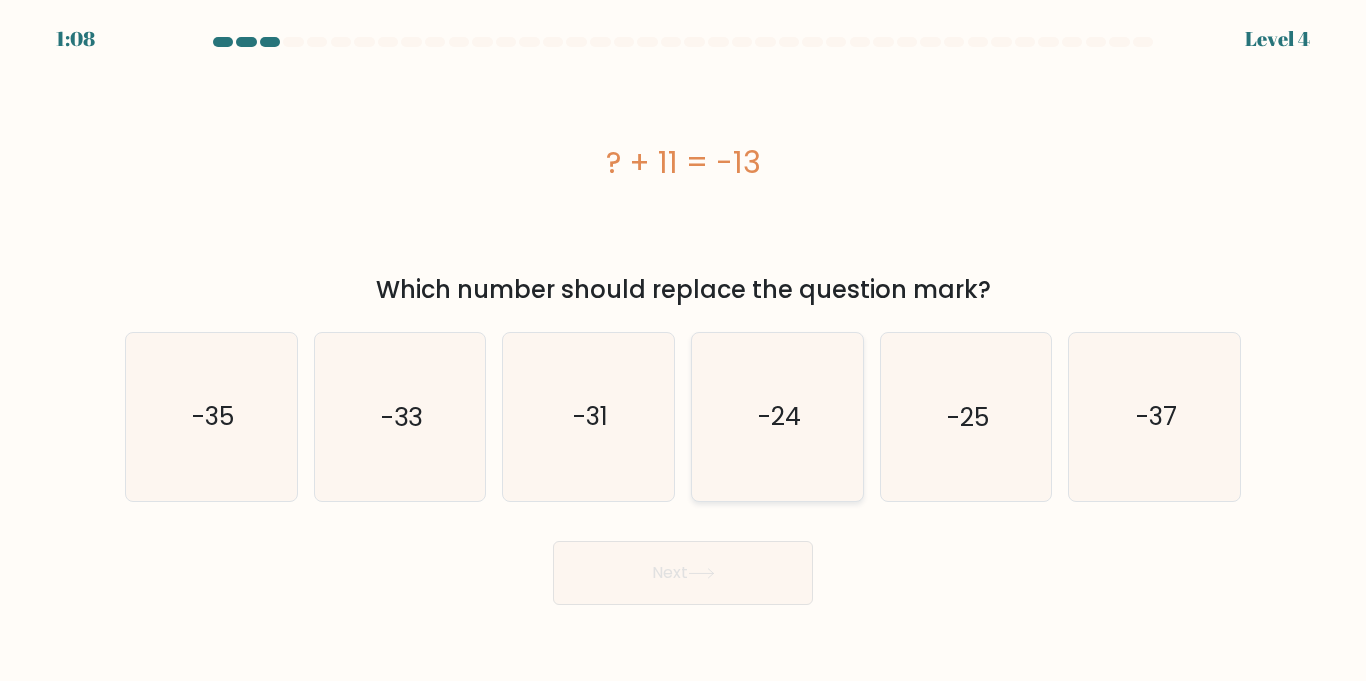 click on "-24" 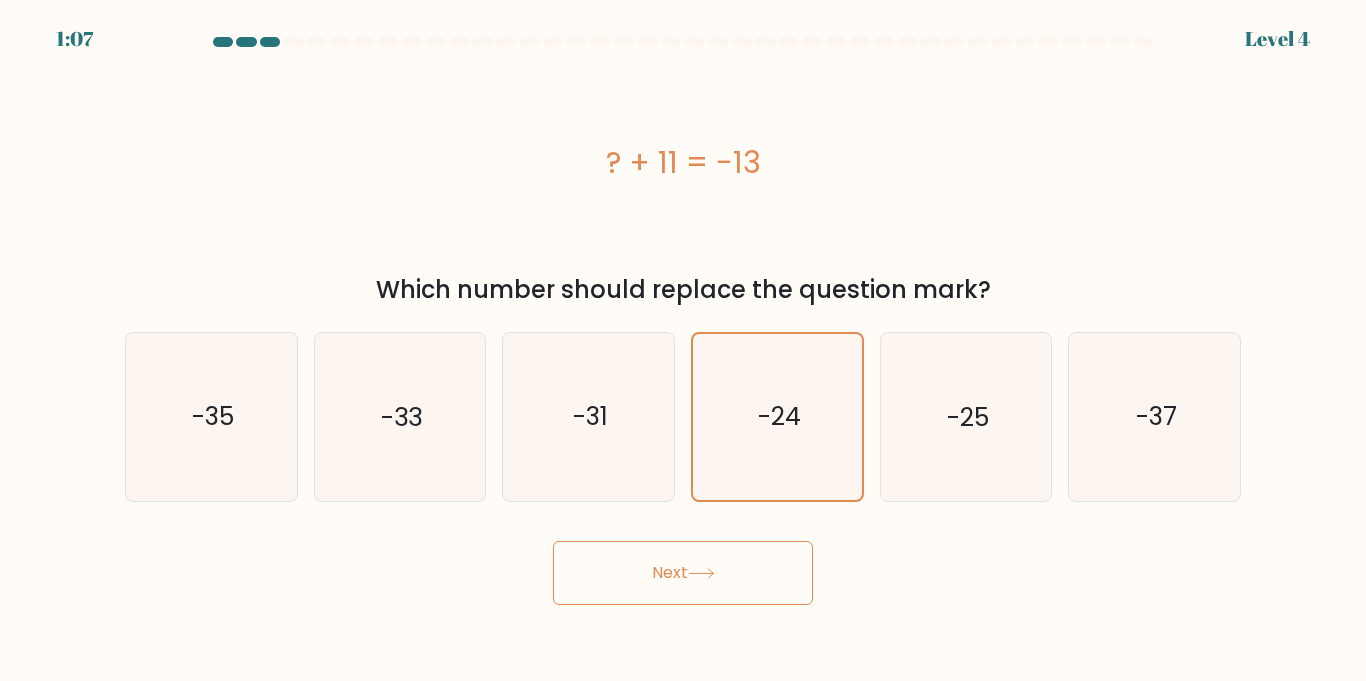 click on "Next" at bounding box center (683, 573) 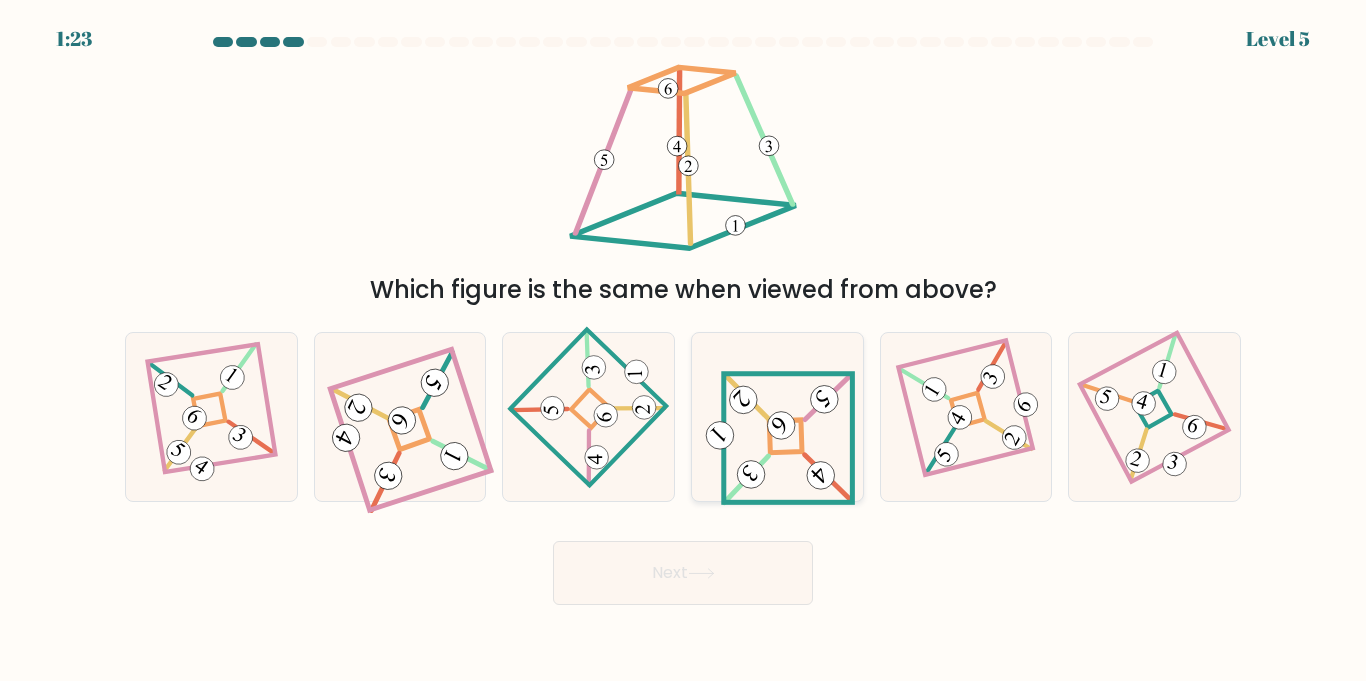click 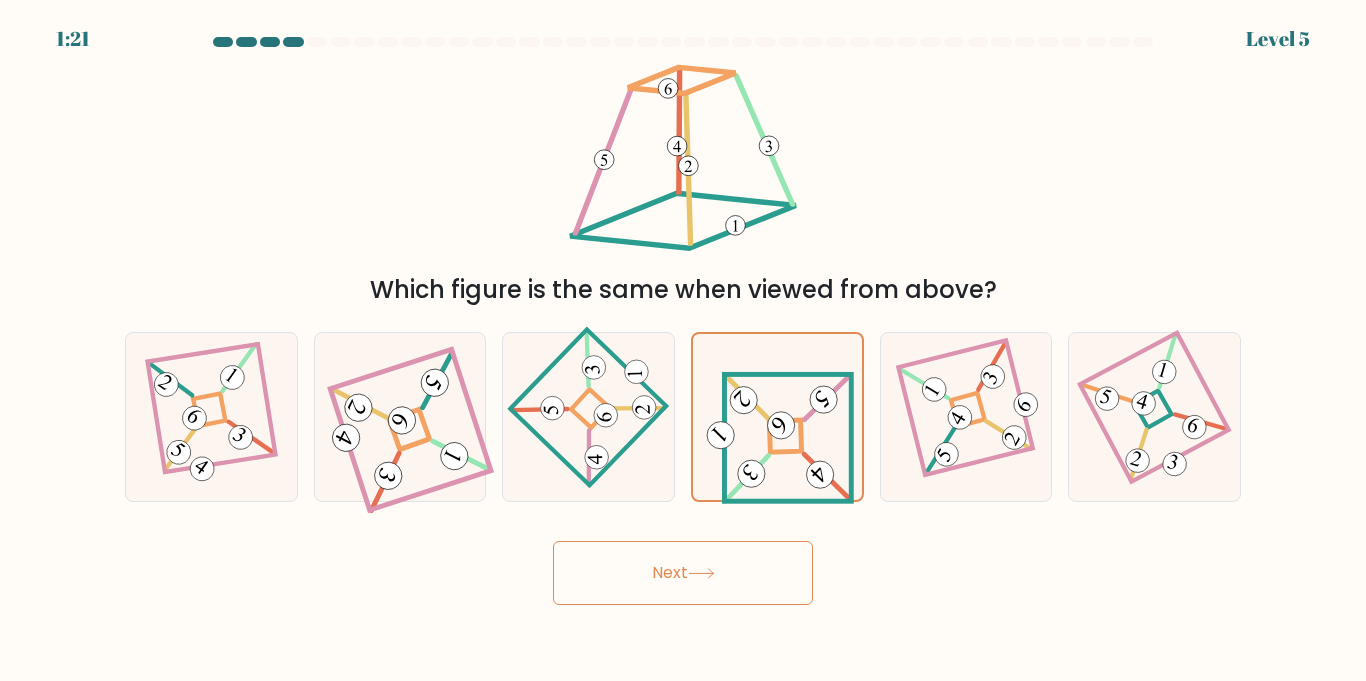 click on "Next" at bounding box center (683, 573) 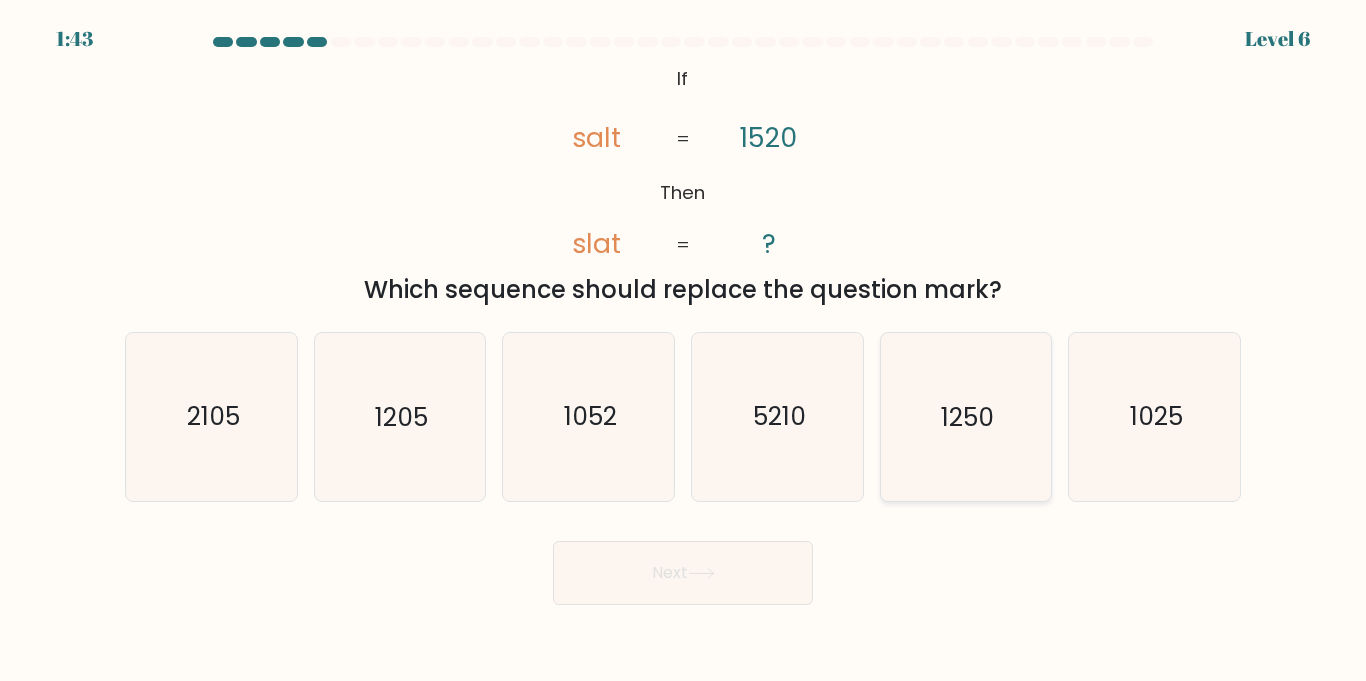 click on "1250" 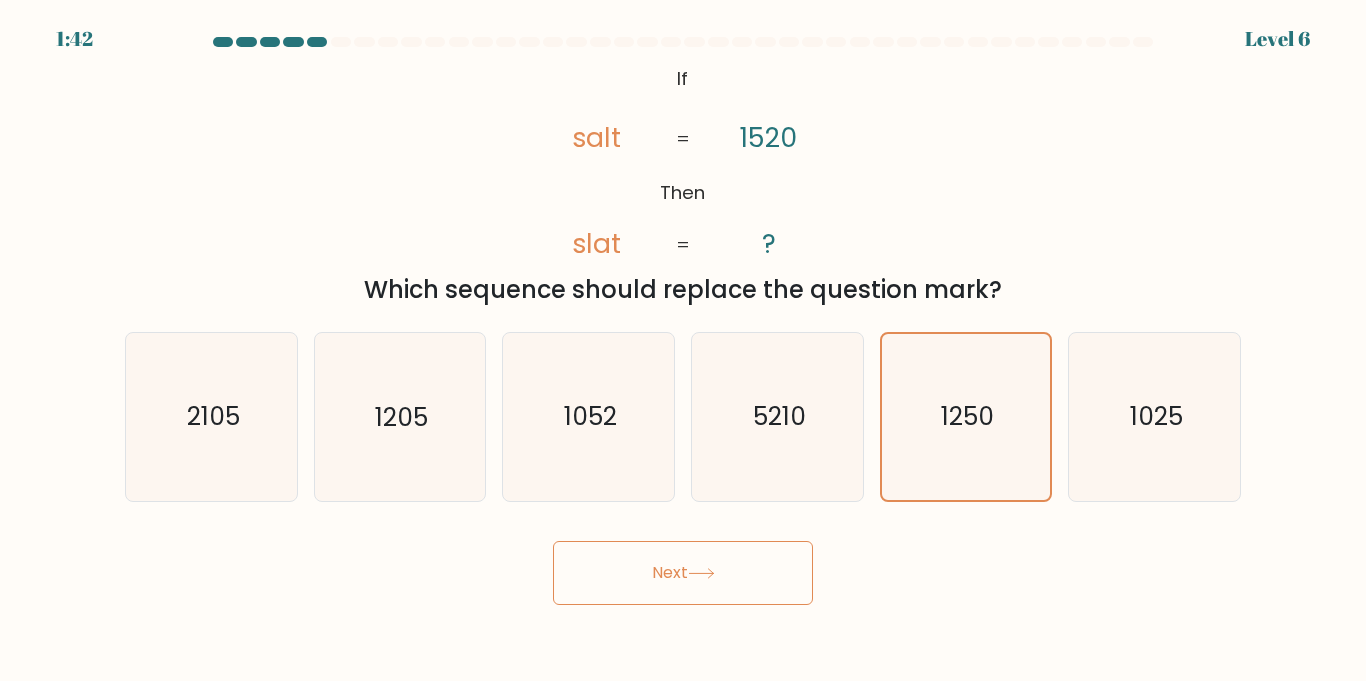 click on "Next" at bounding box center [683, 573] 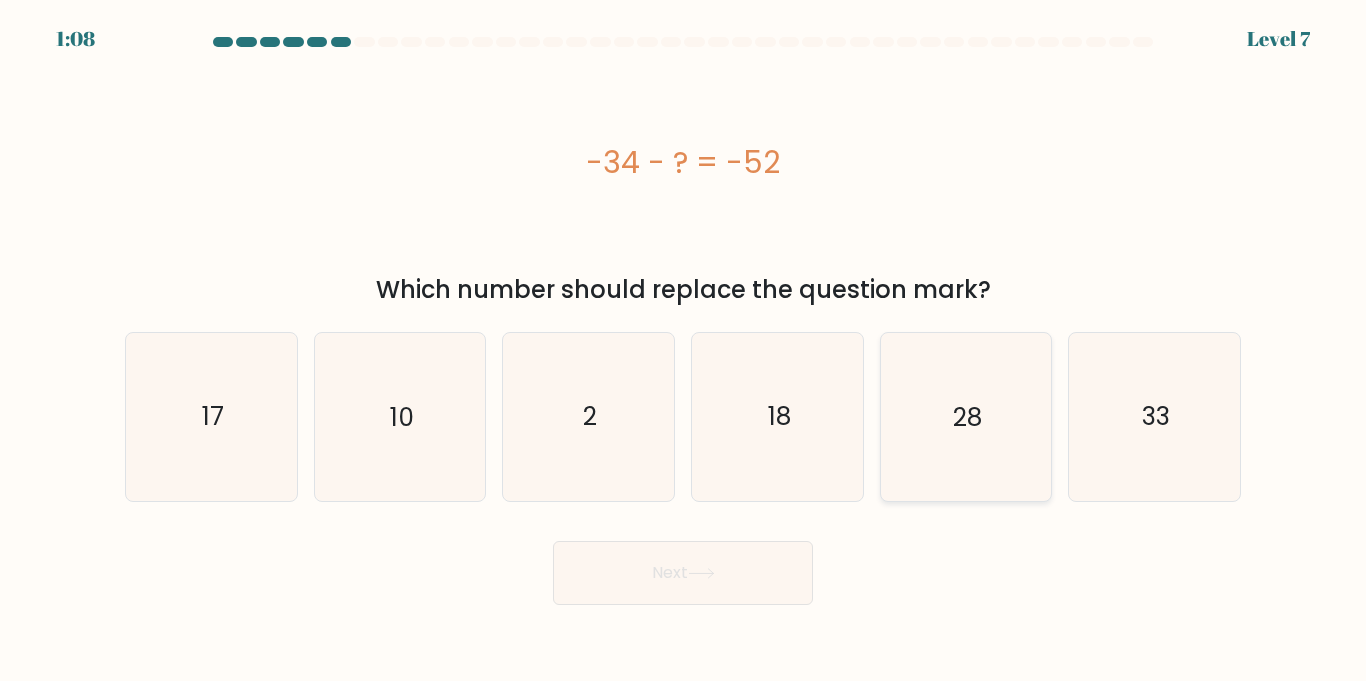 click on "28" 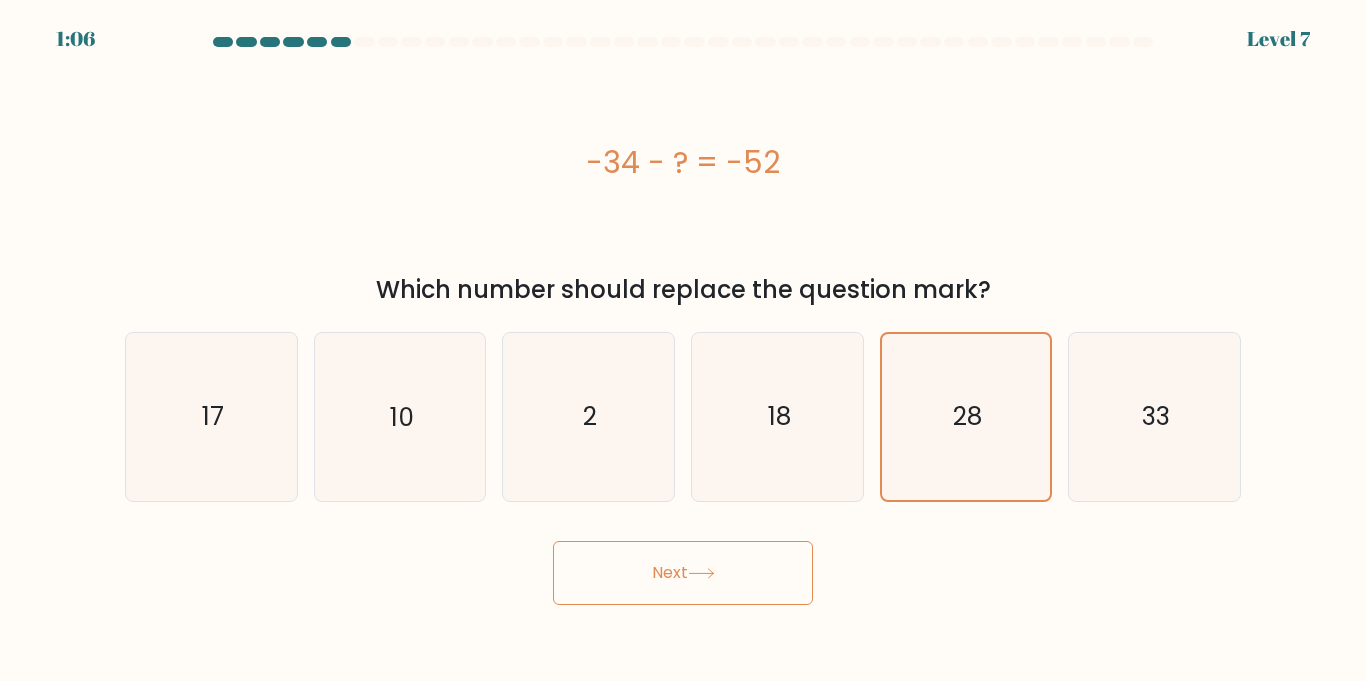 click on "Next" at bounding box center [683, 573] 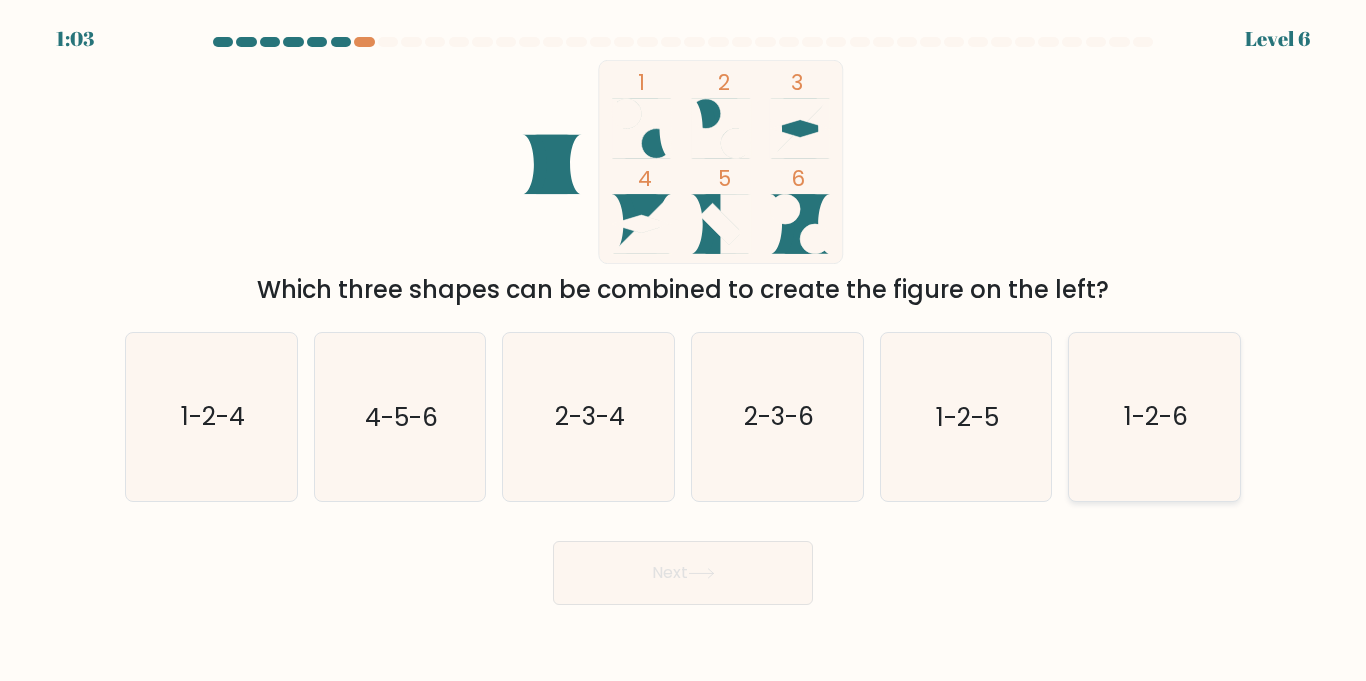 click on "1-2-6" 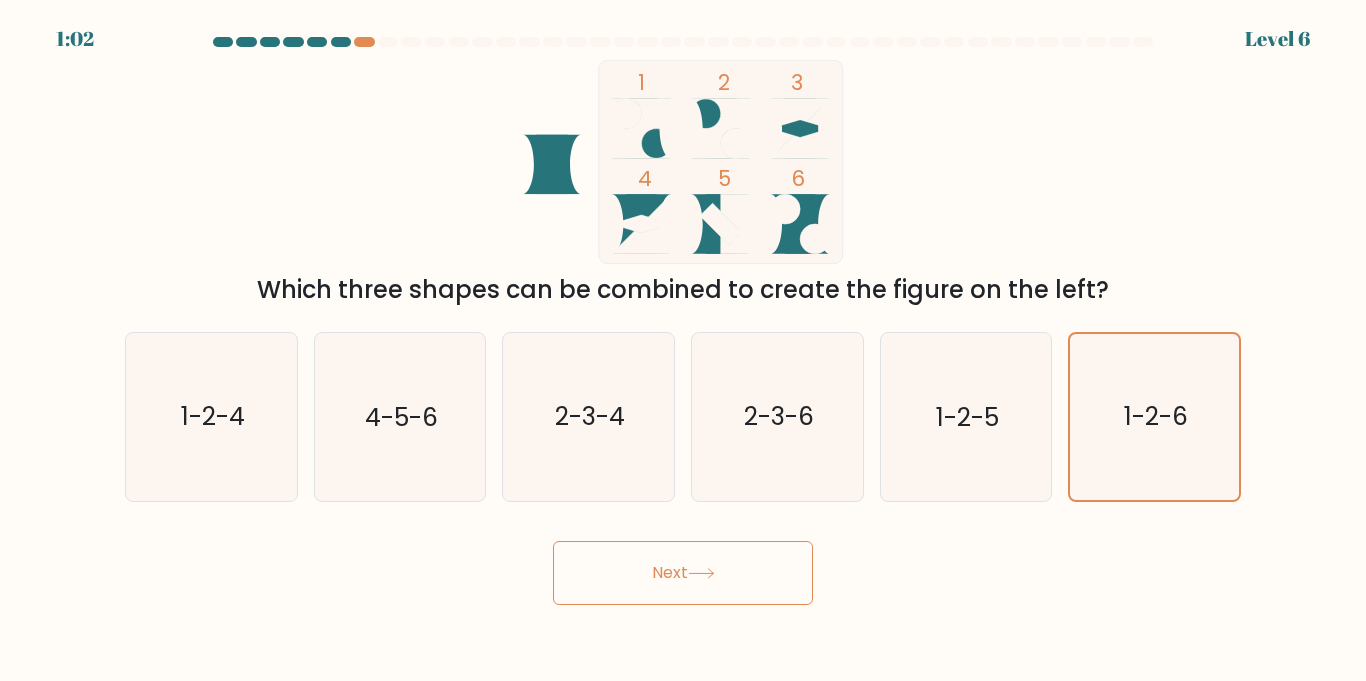 click on "Next" at bounding box center [683, 573] 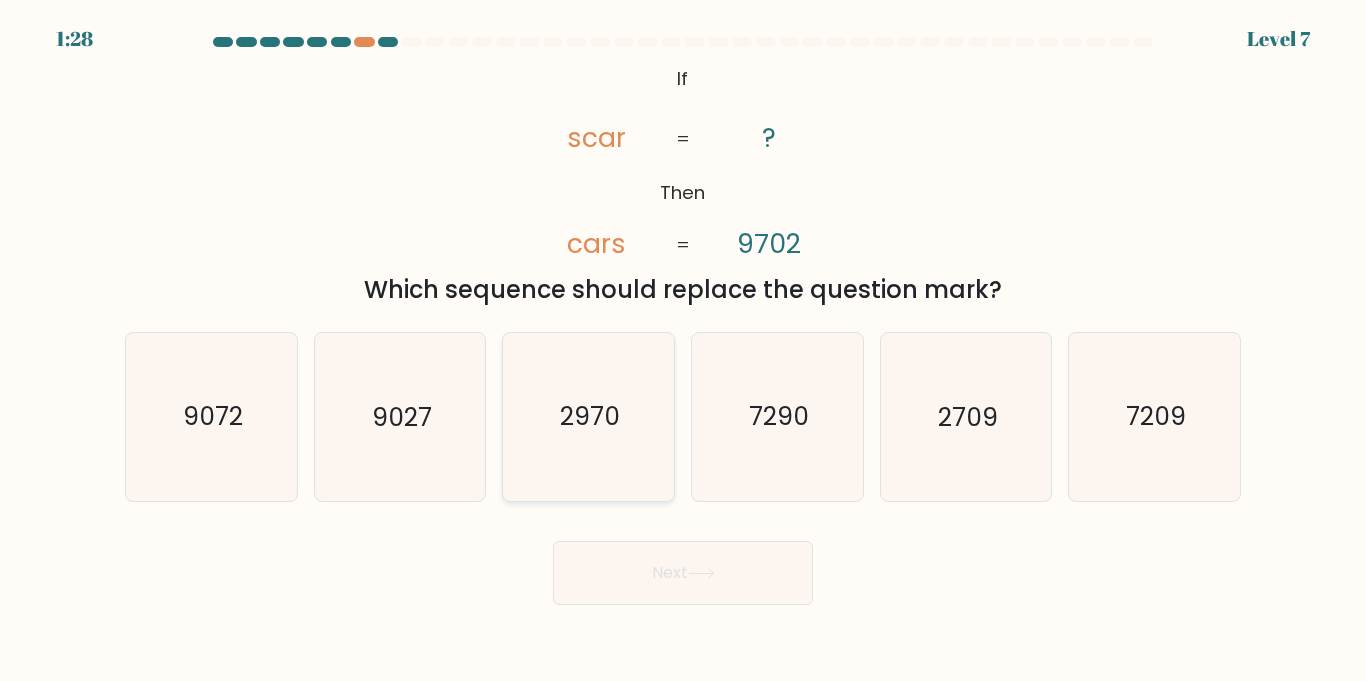 click on "2970" 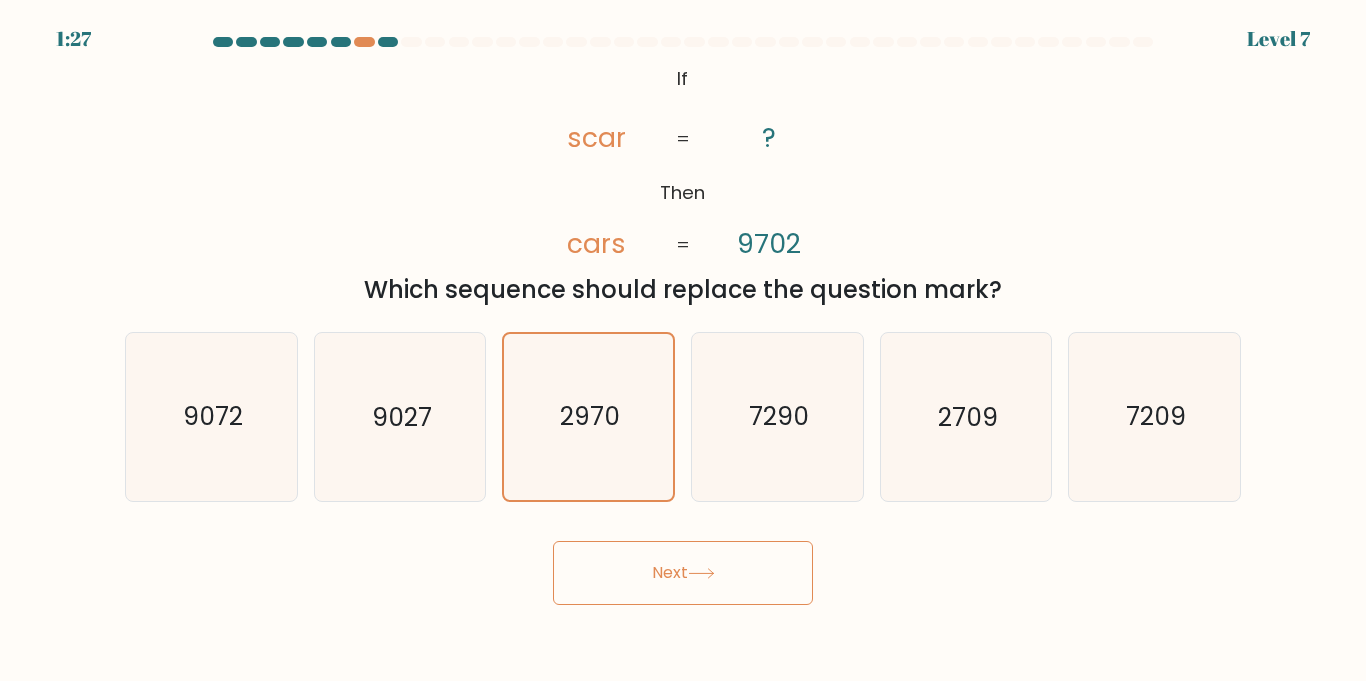 click on "Next" at bounding box center [683, 573] 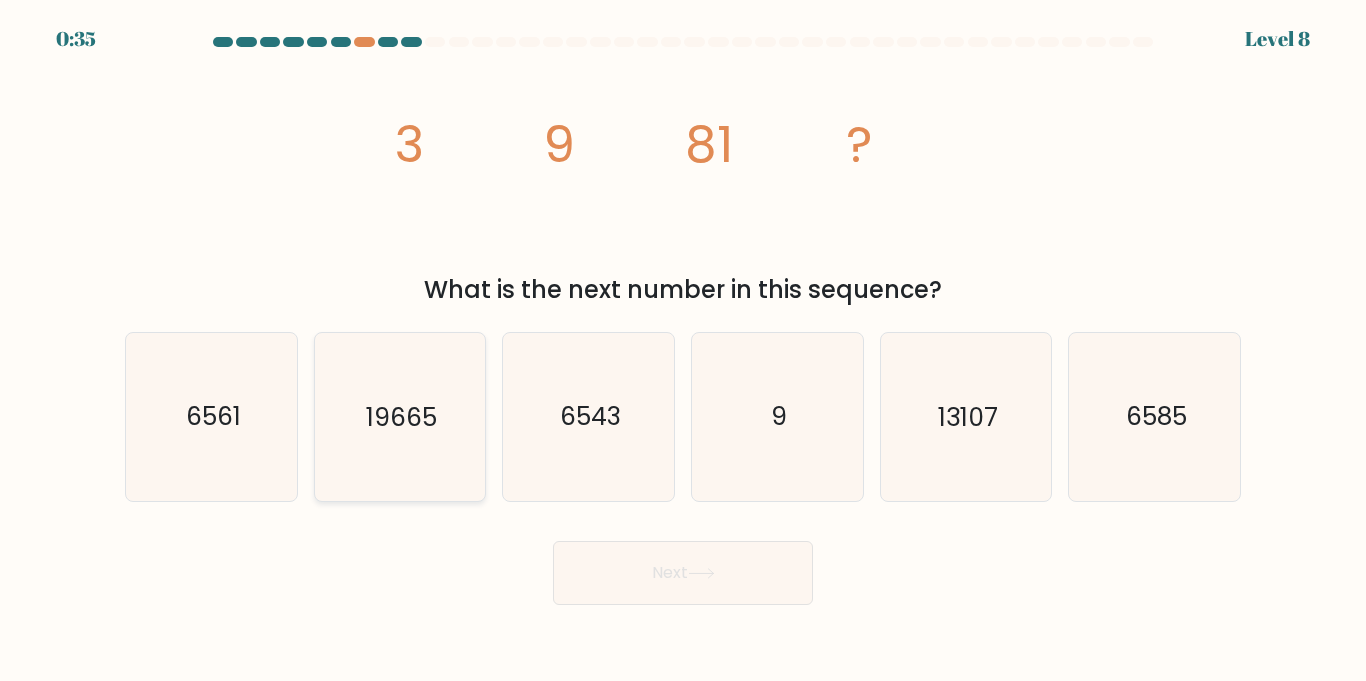 click on "19665" 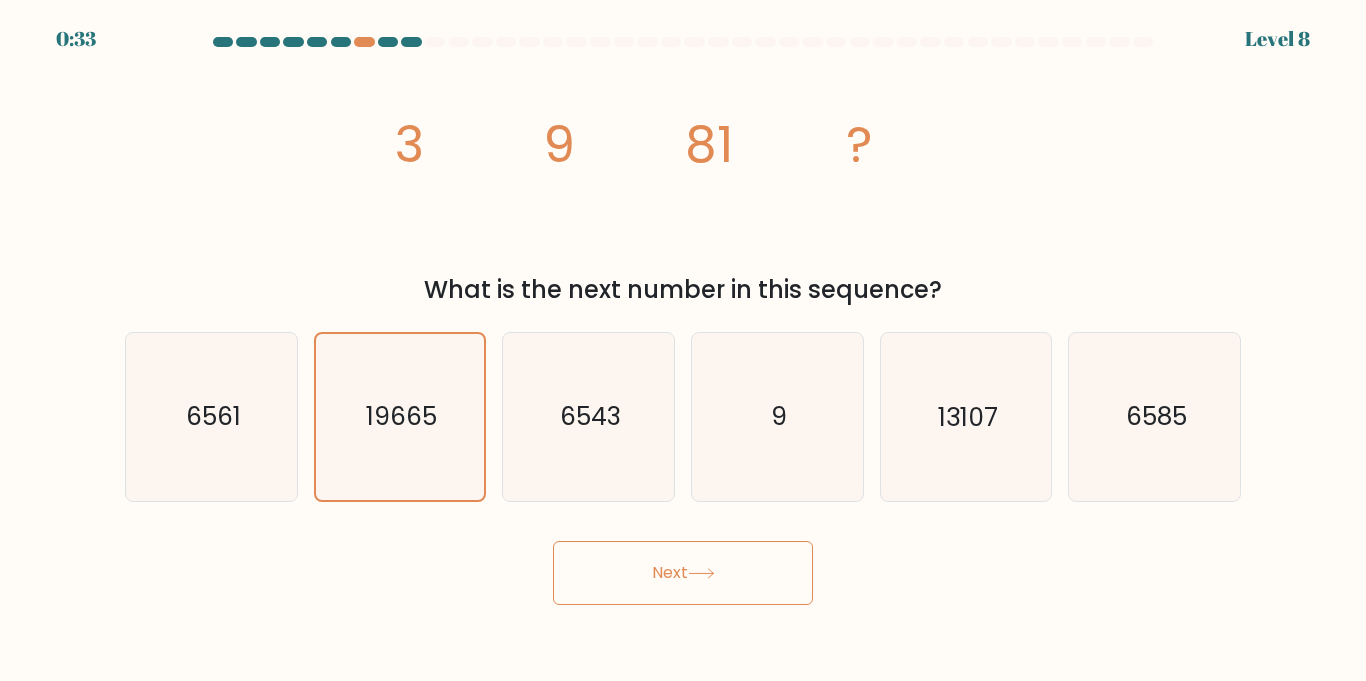 click on "Next" at bounding box center (683, 573) 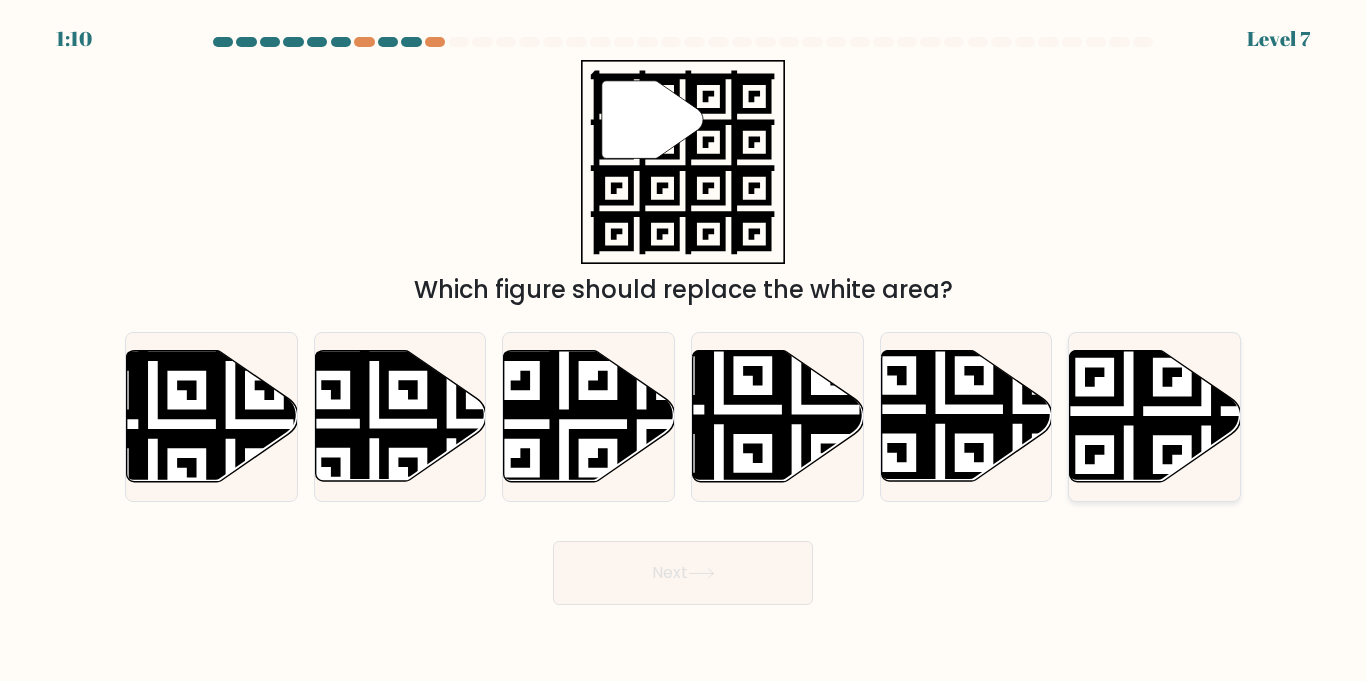 click 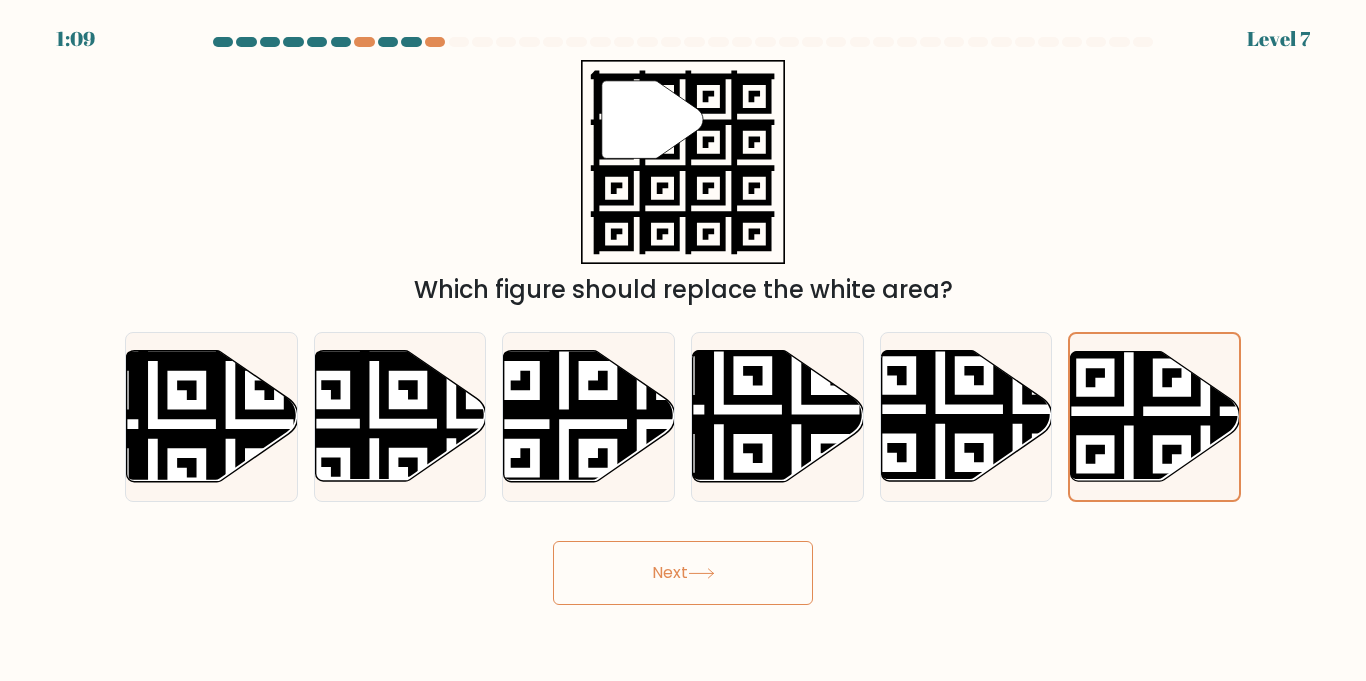 click on "Next" at bounding box center [683, 573] 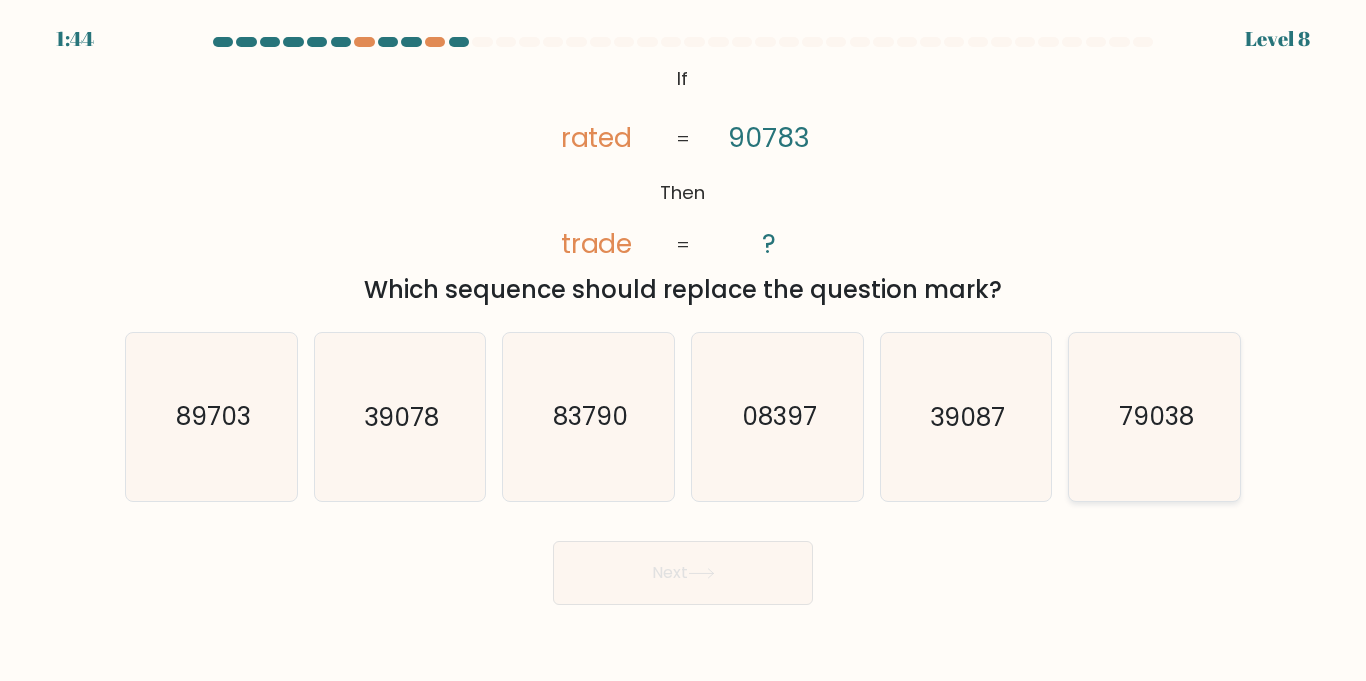 click on "79038" 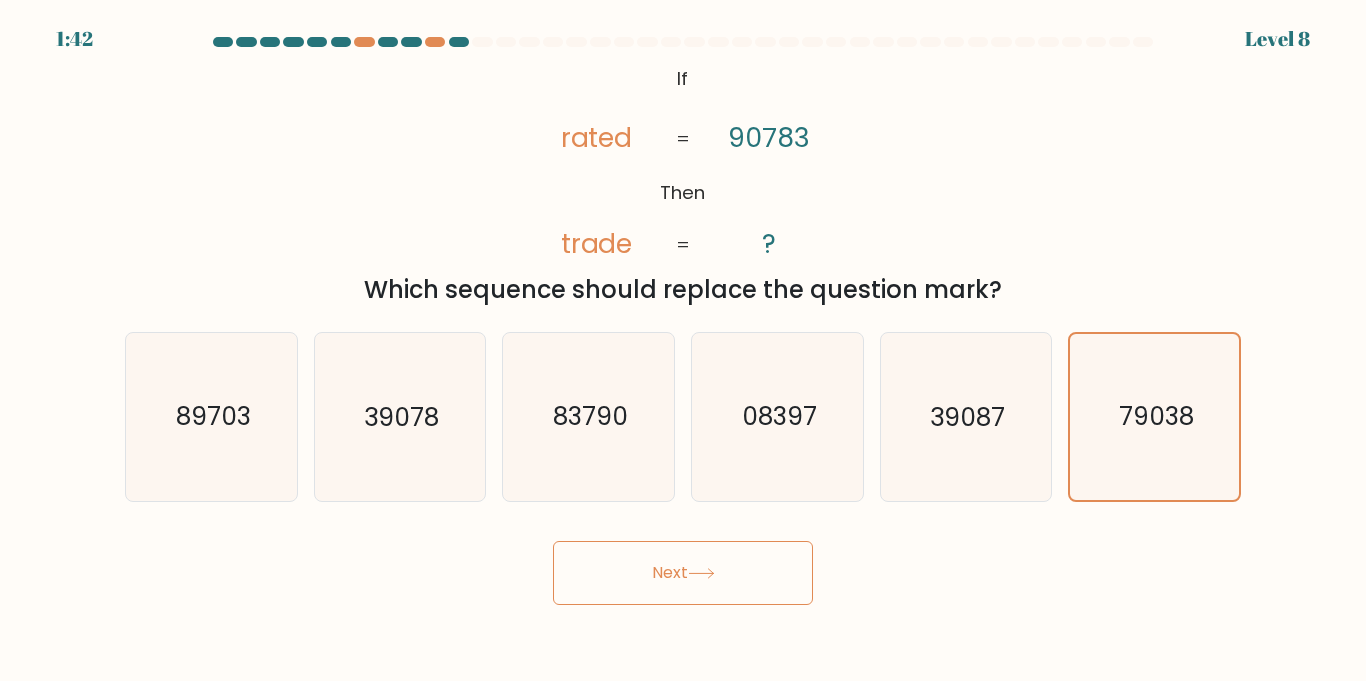 click on "Next" at bounding box center (683, 573) 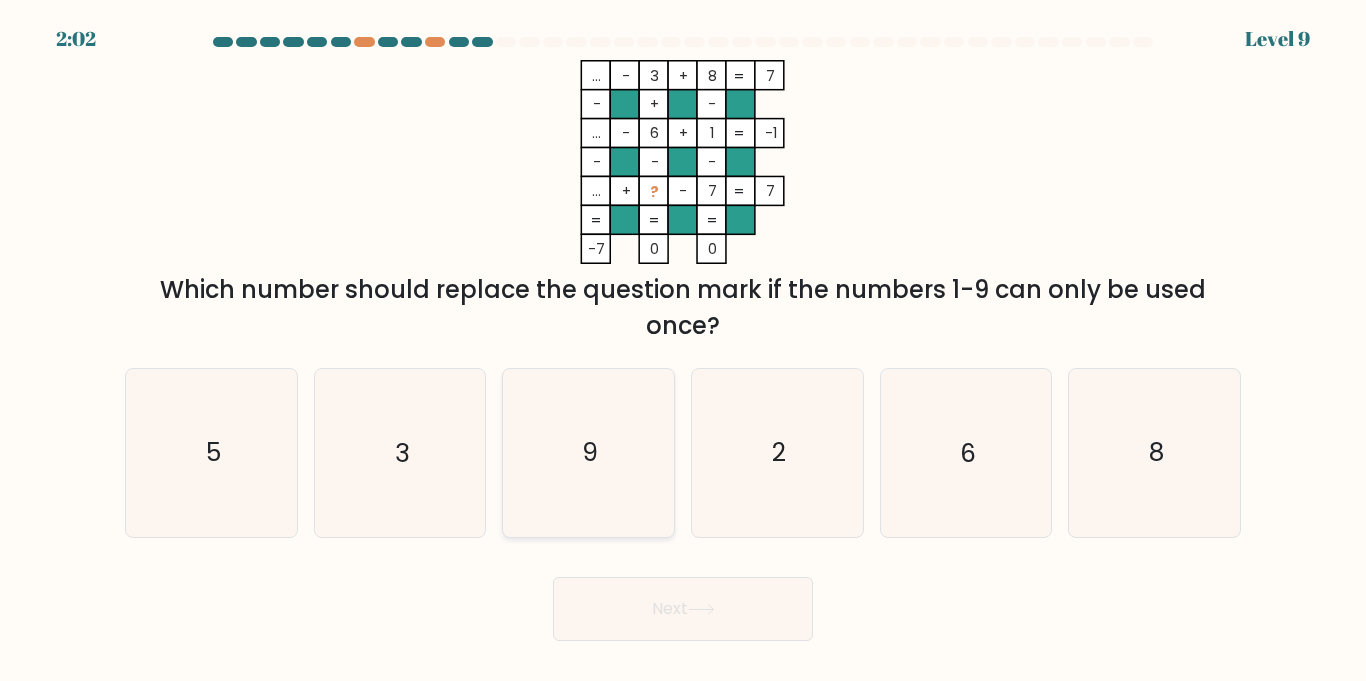 click on "9" 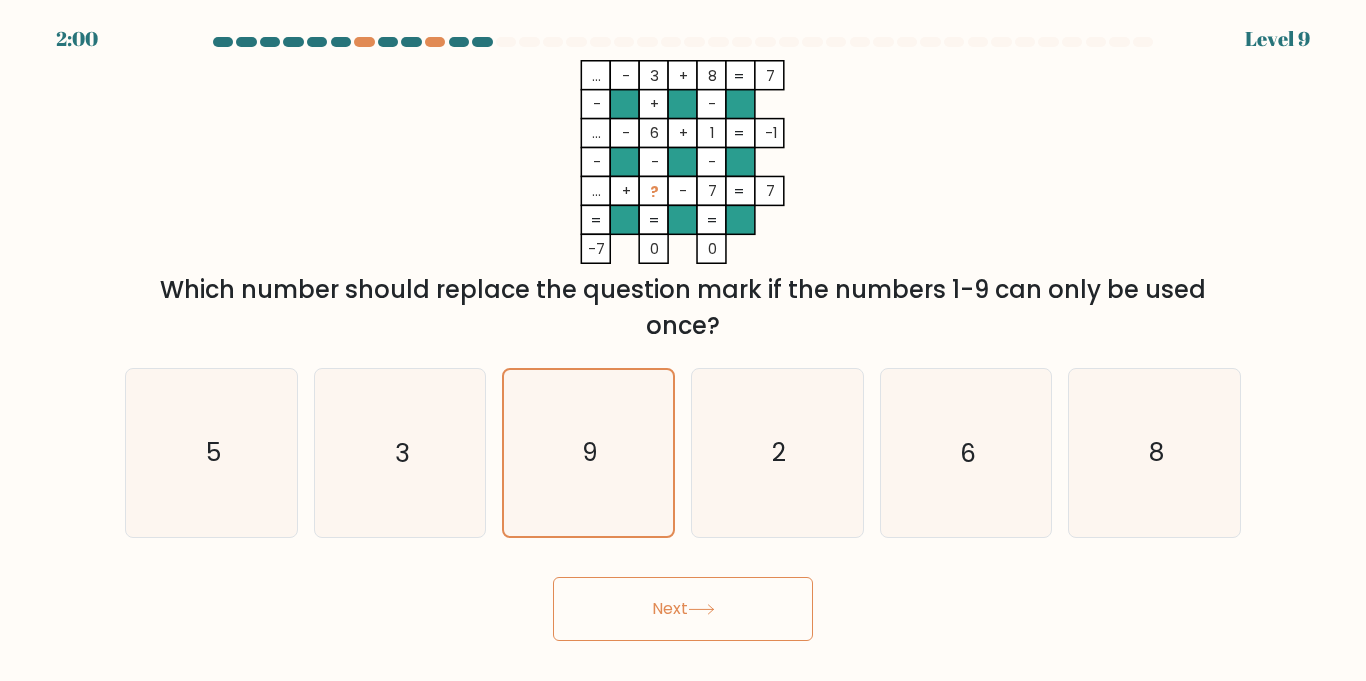 click on "Next" at bounding box center (683, 609) 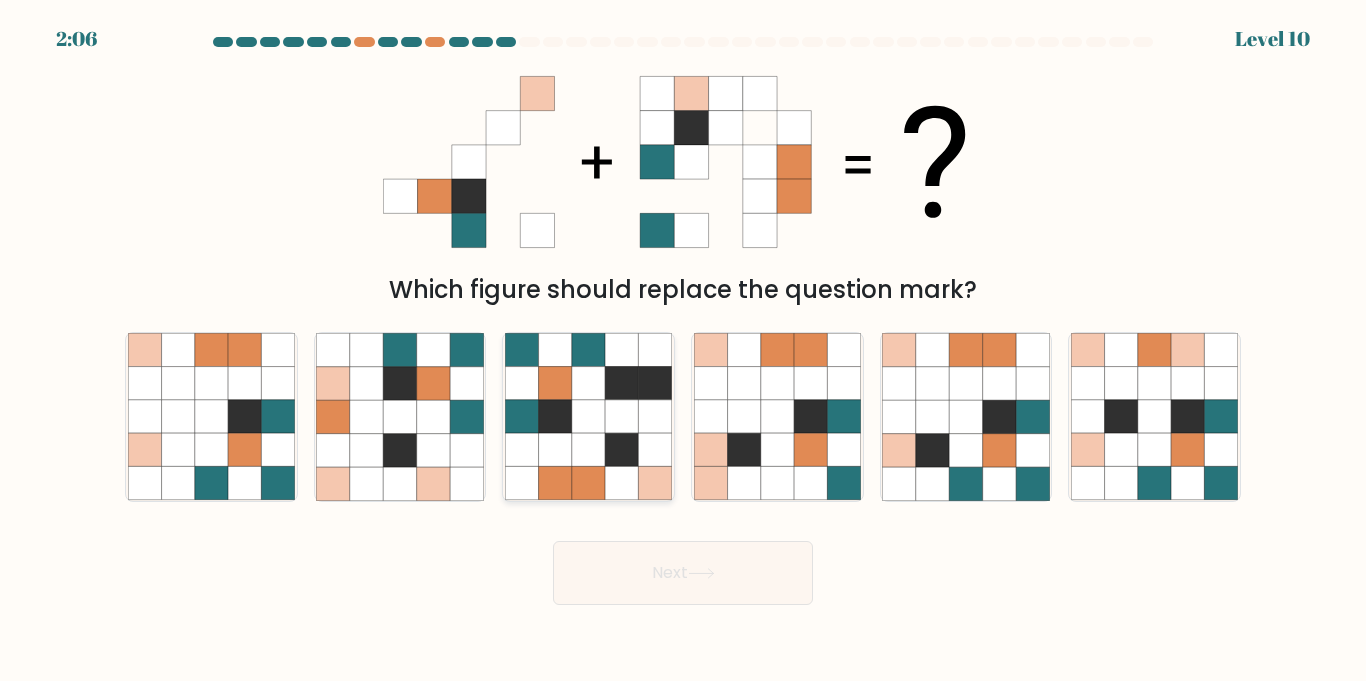 click 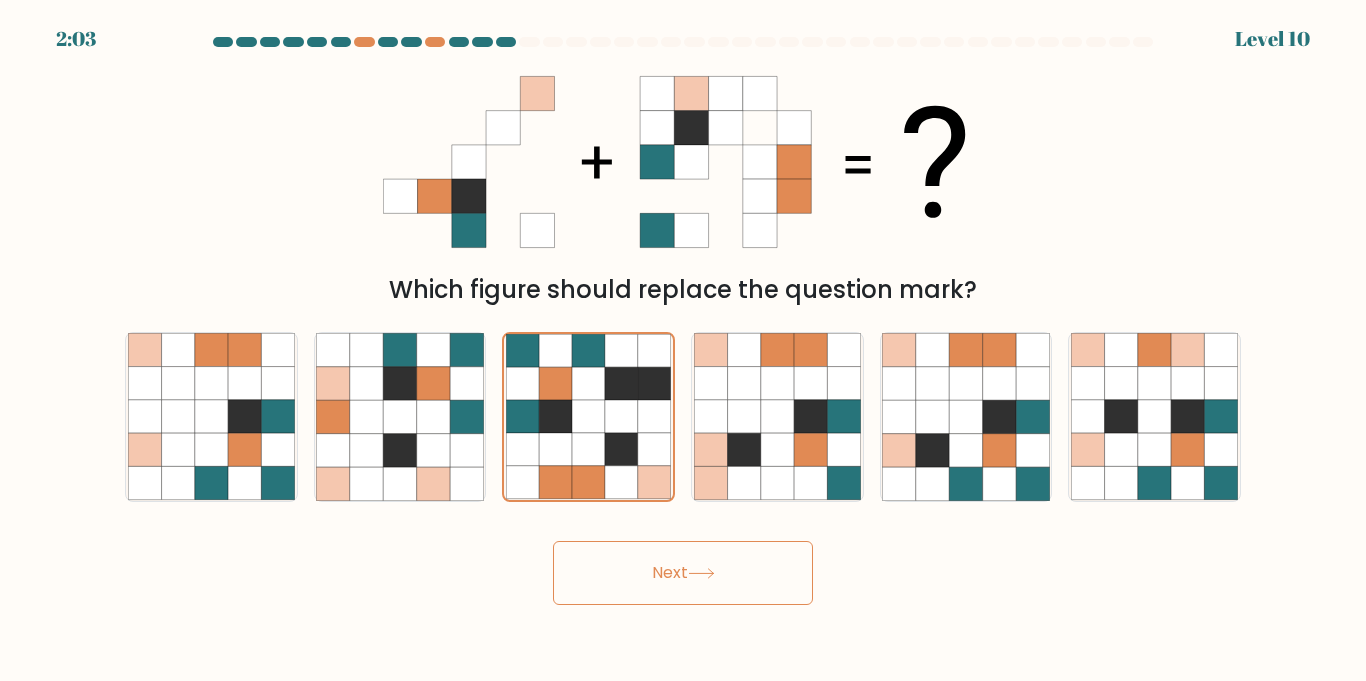 click on "Next" at bounding box center (683, 573) 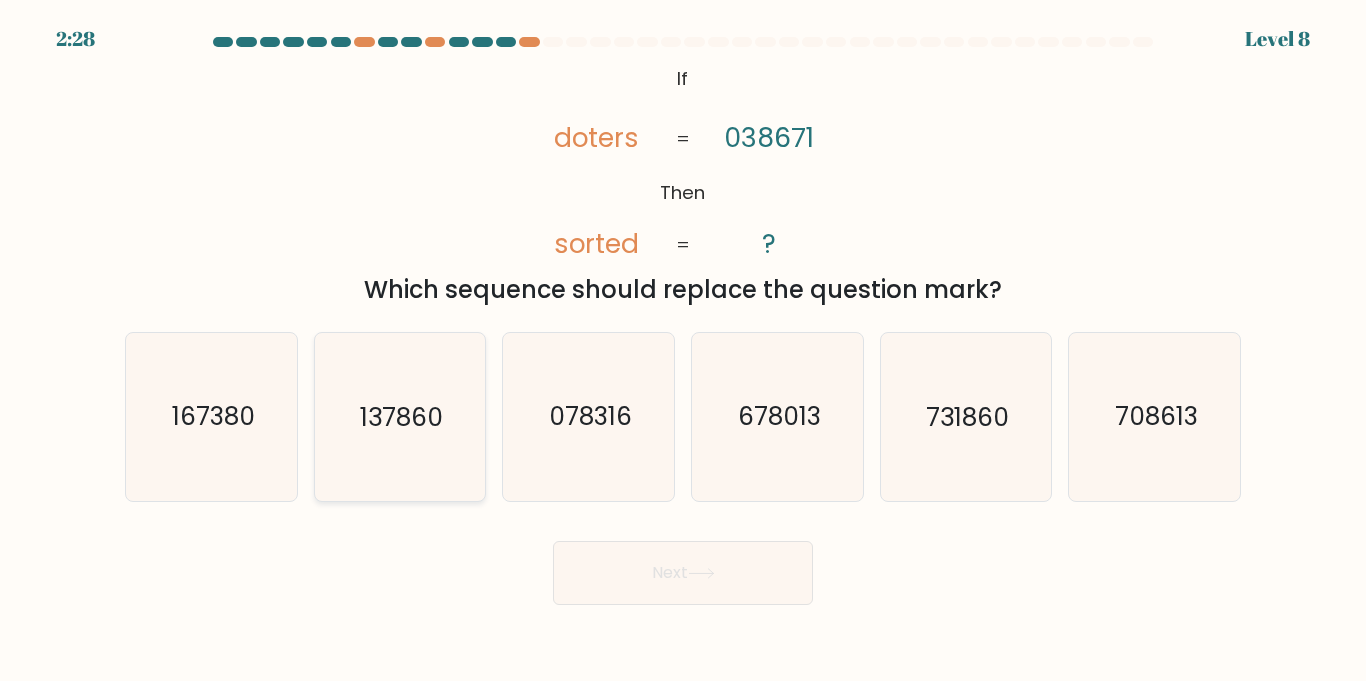 click on "137860" 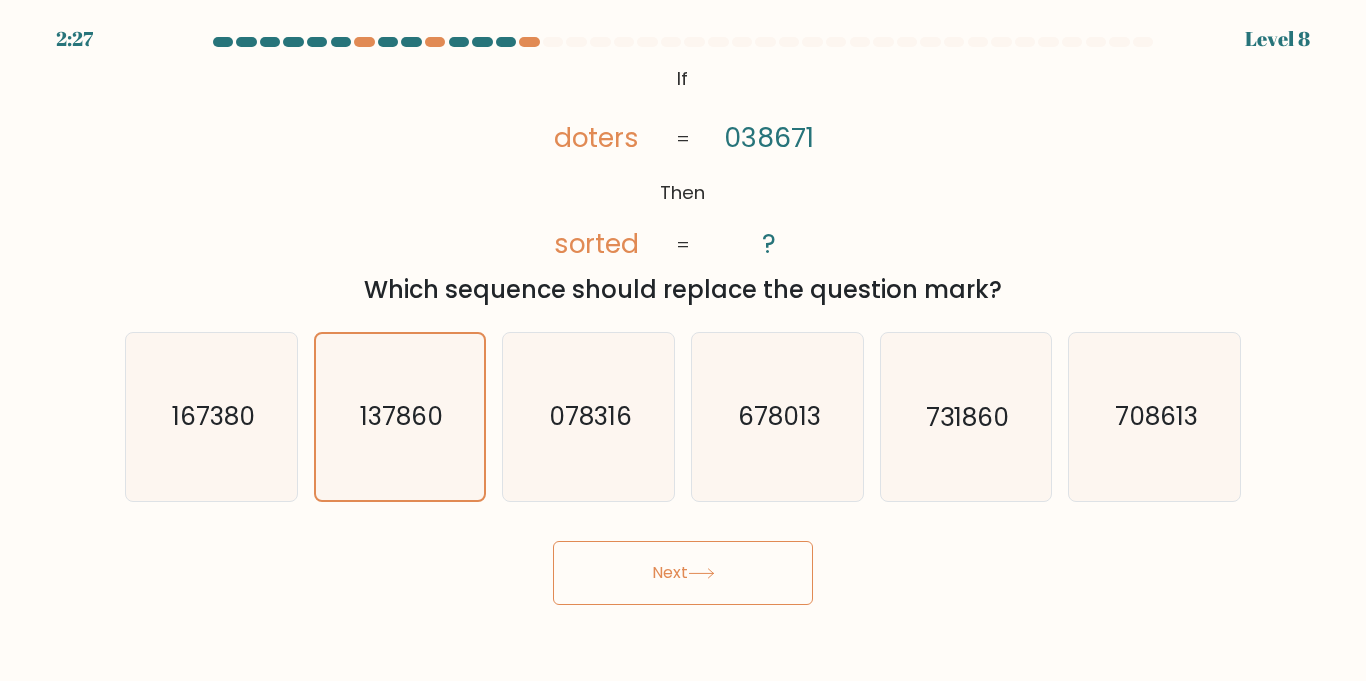 click on "Next" at bounding box center [683, 573] 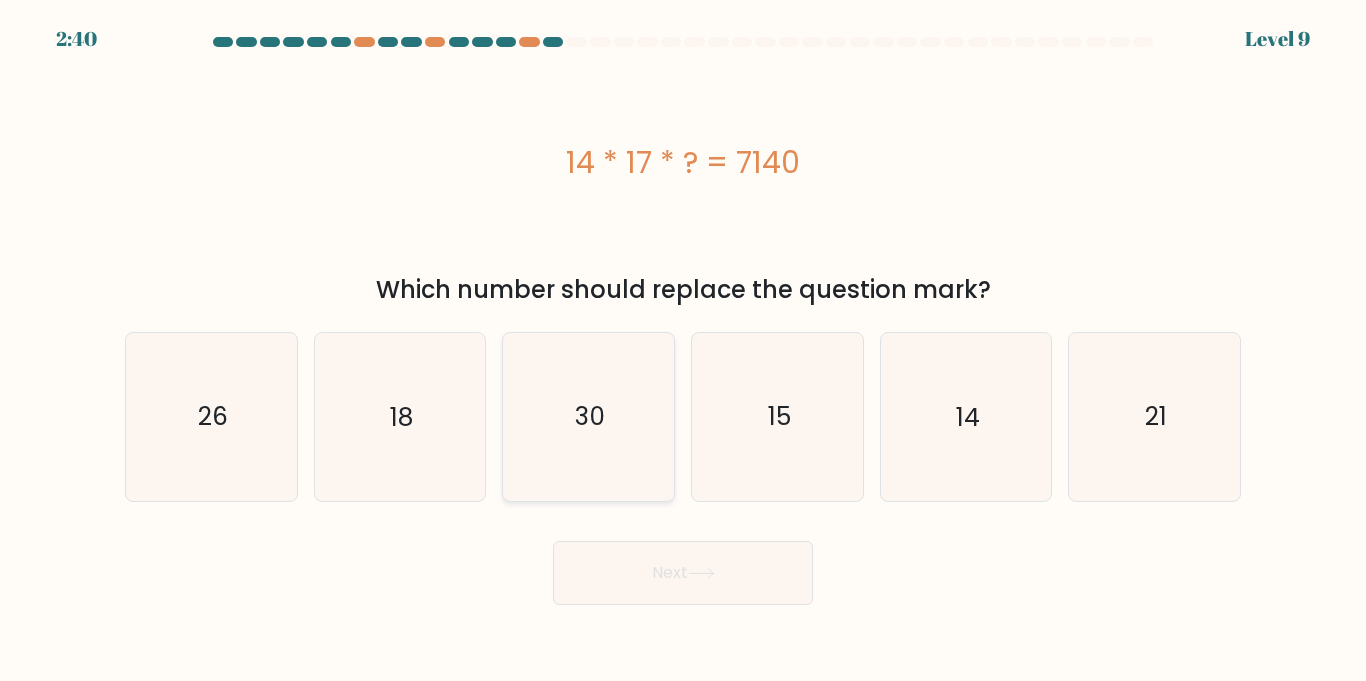 click on "30" 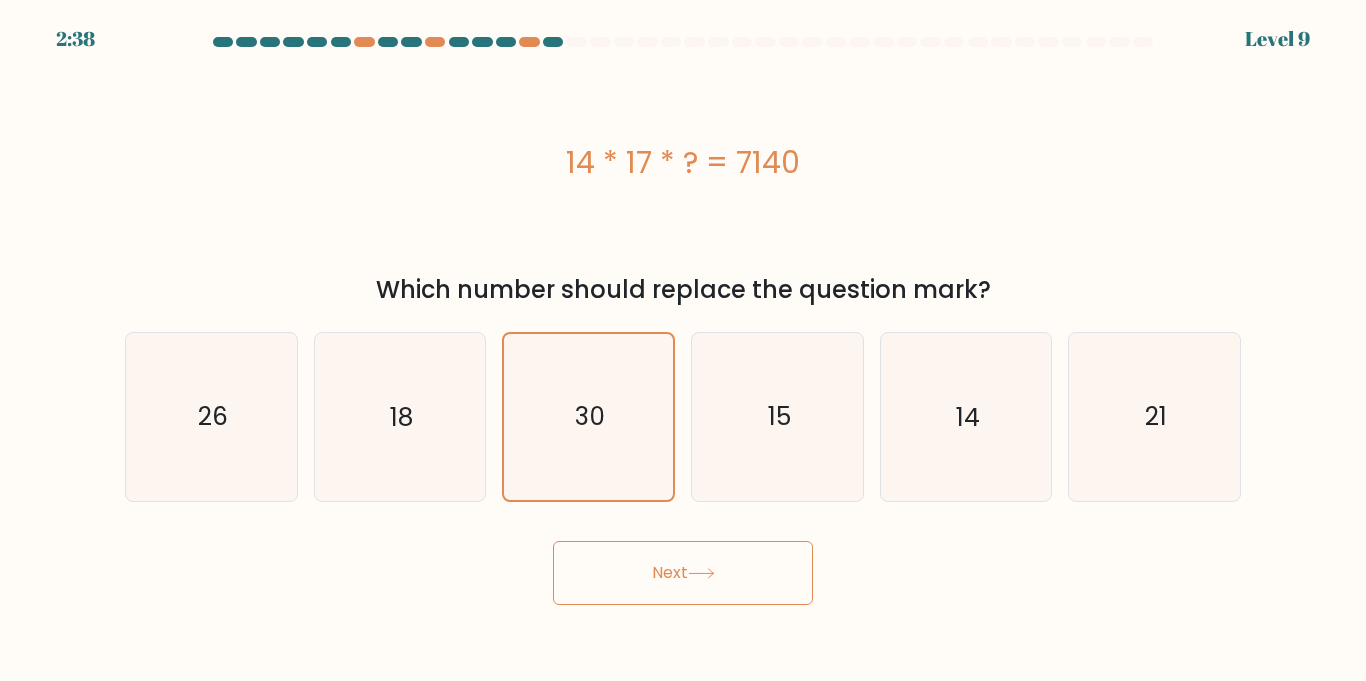 click on "Next" at bounding box center [683, 565] 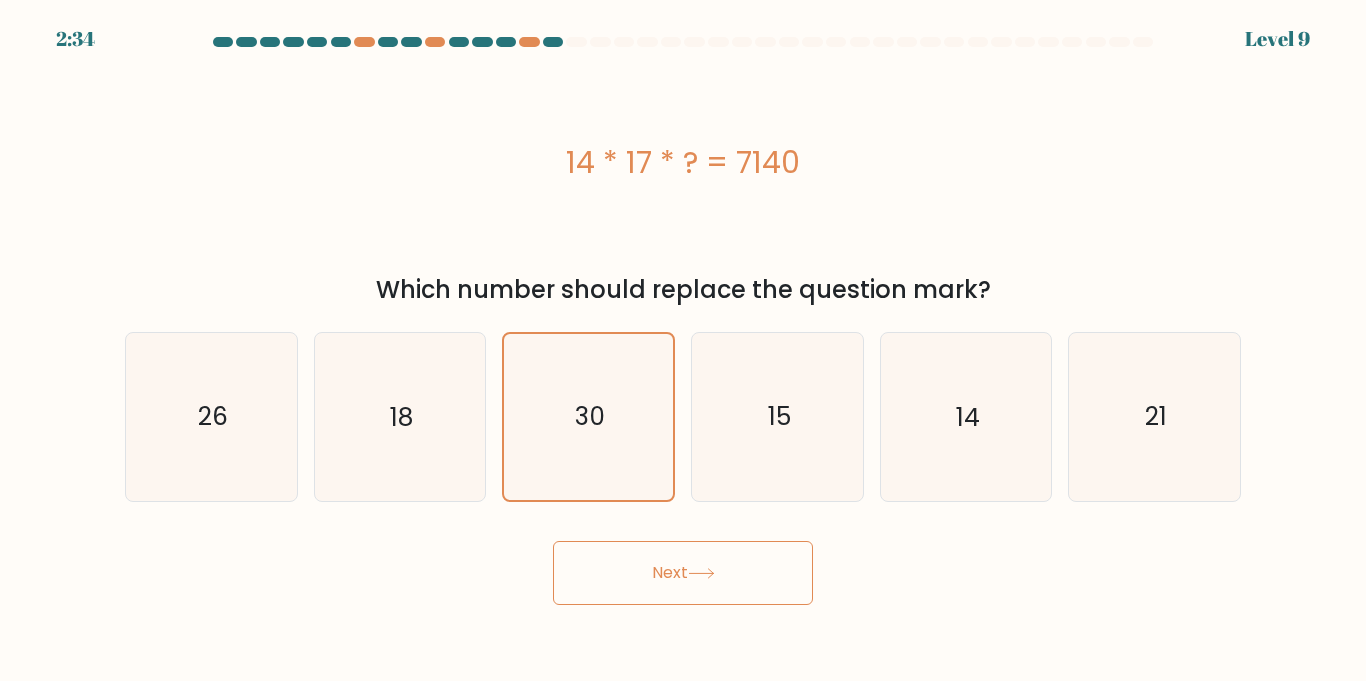 click on "Next" at bounding box center (683, 573) 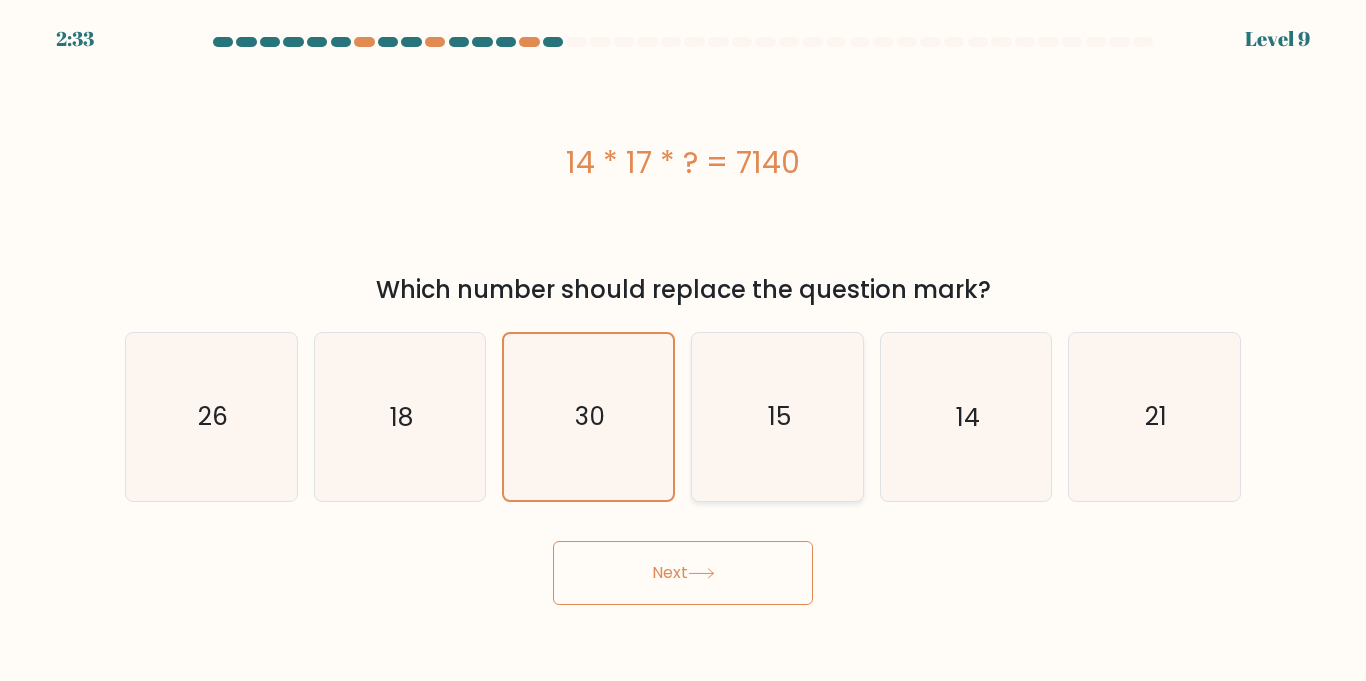click on "15" 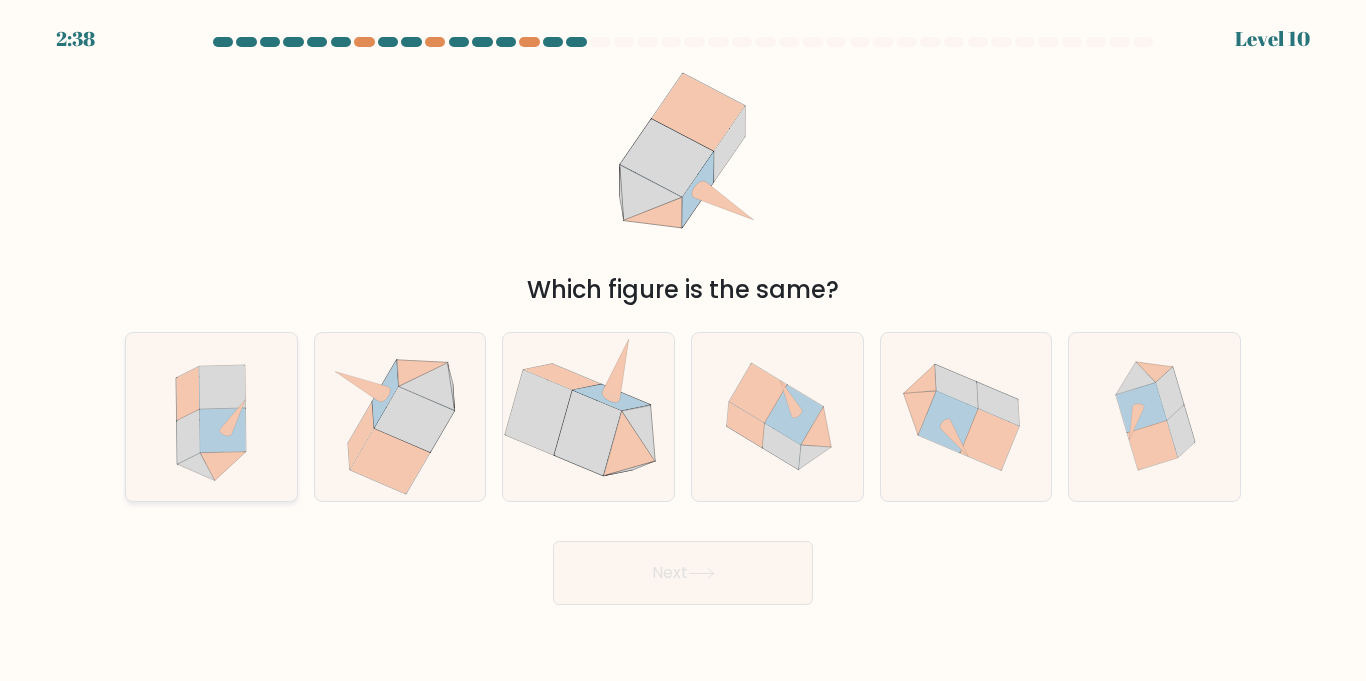 click 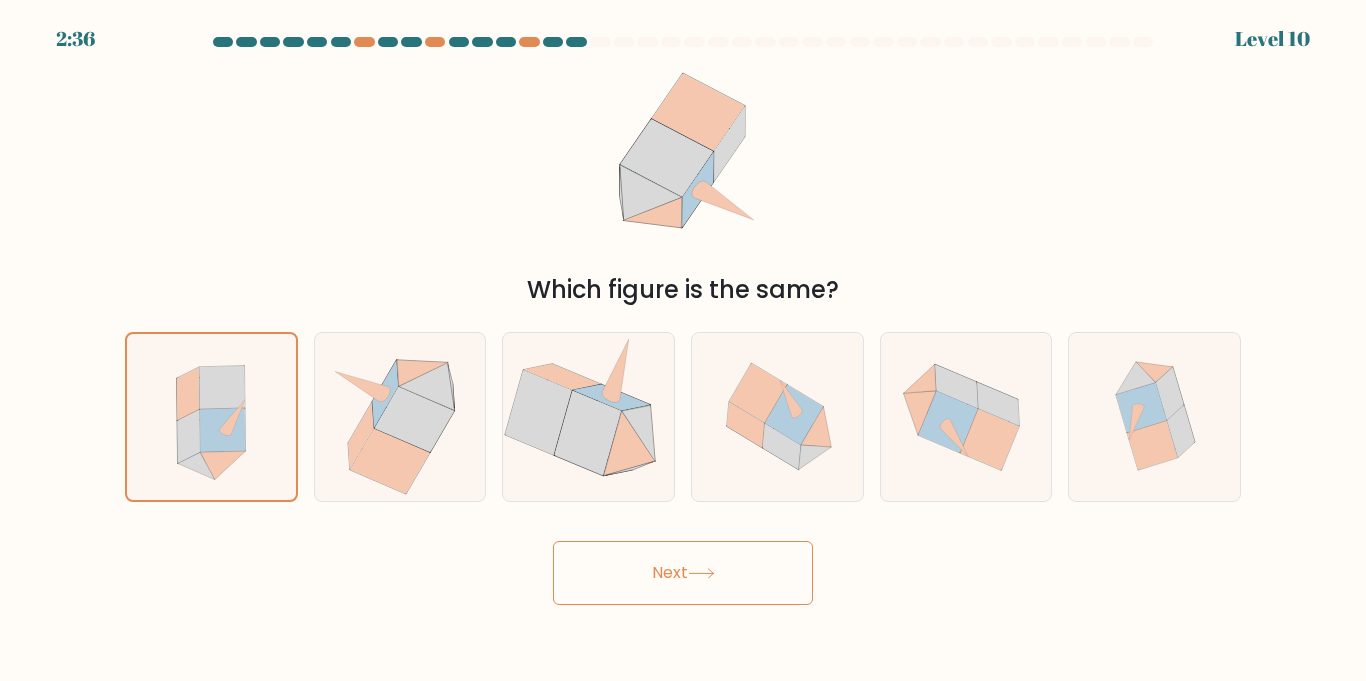 click on "Next" at bounding box center (683, 573) 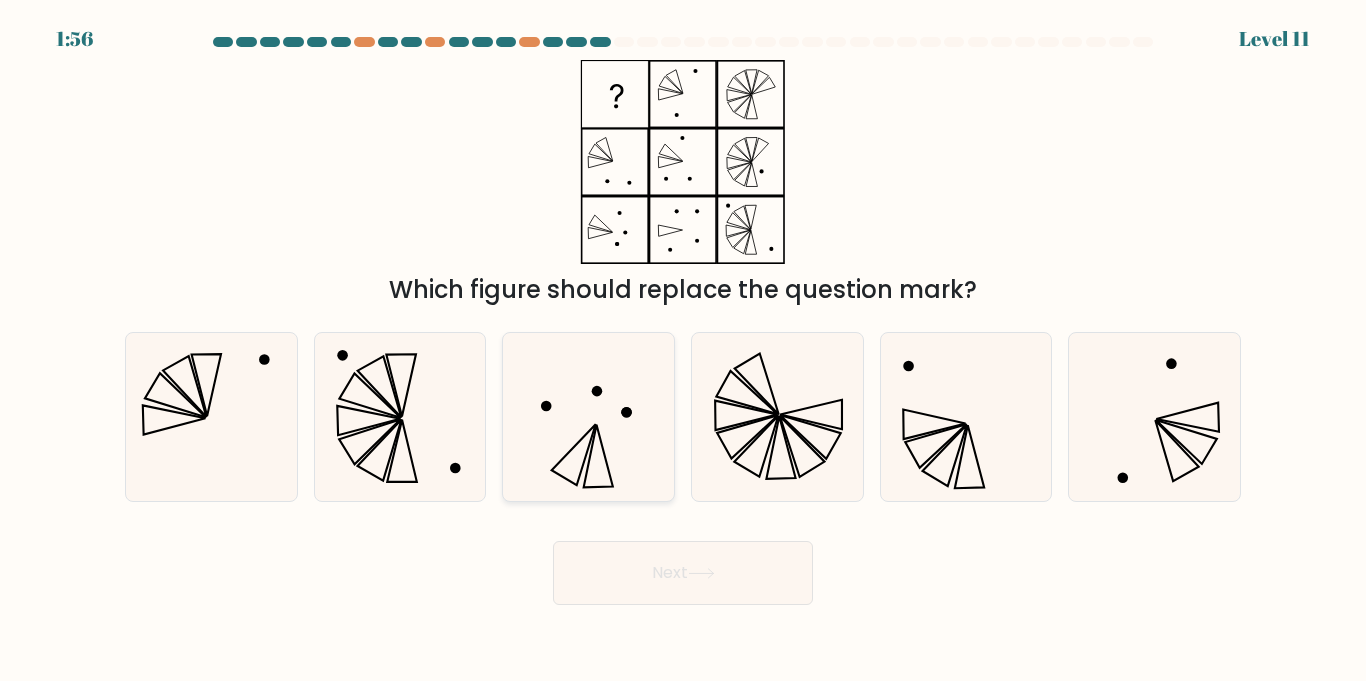 click 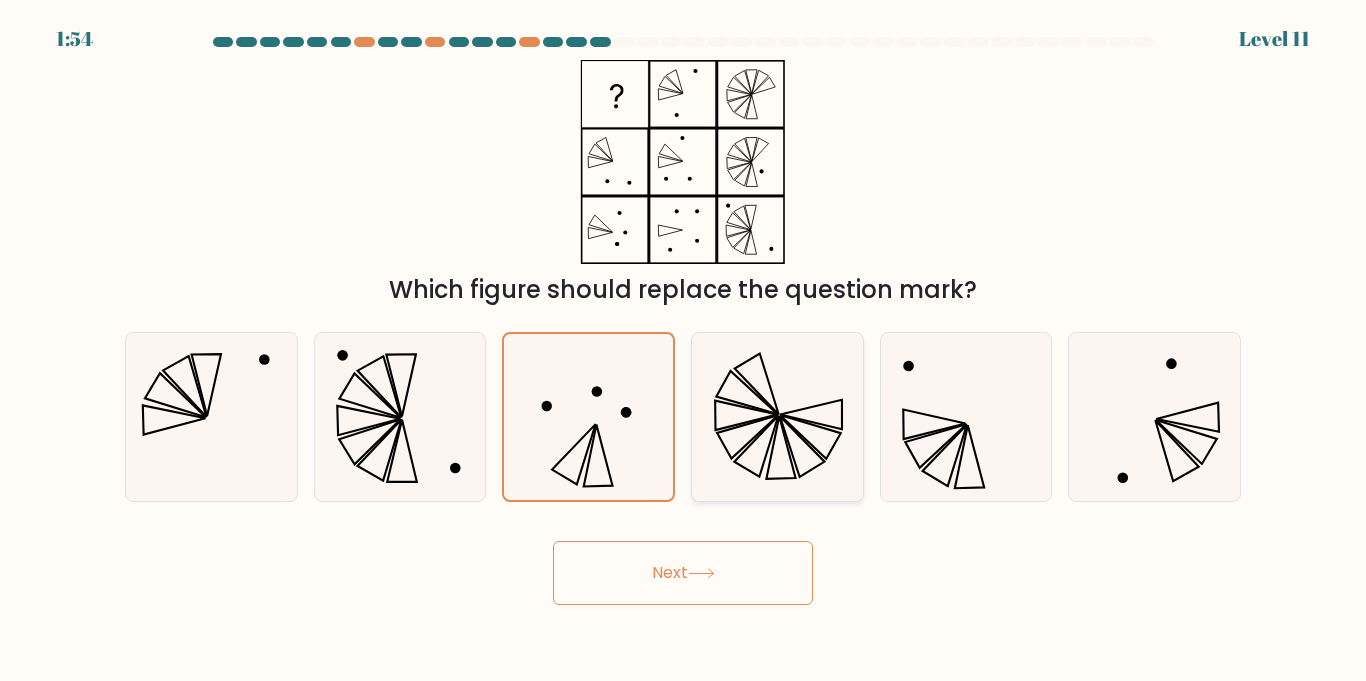 click 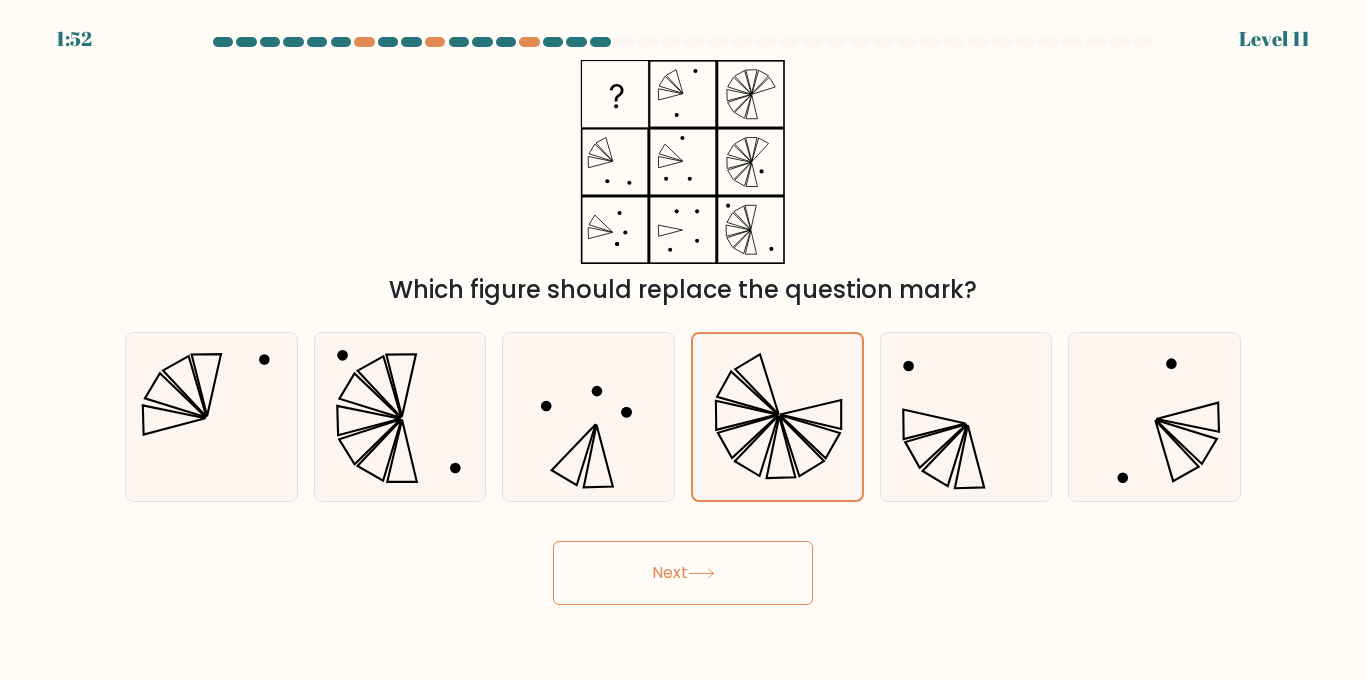 click on "Next" at bounding box center (683, 573) 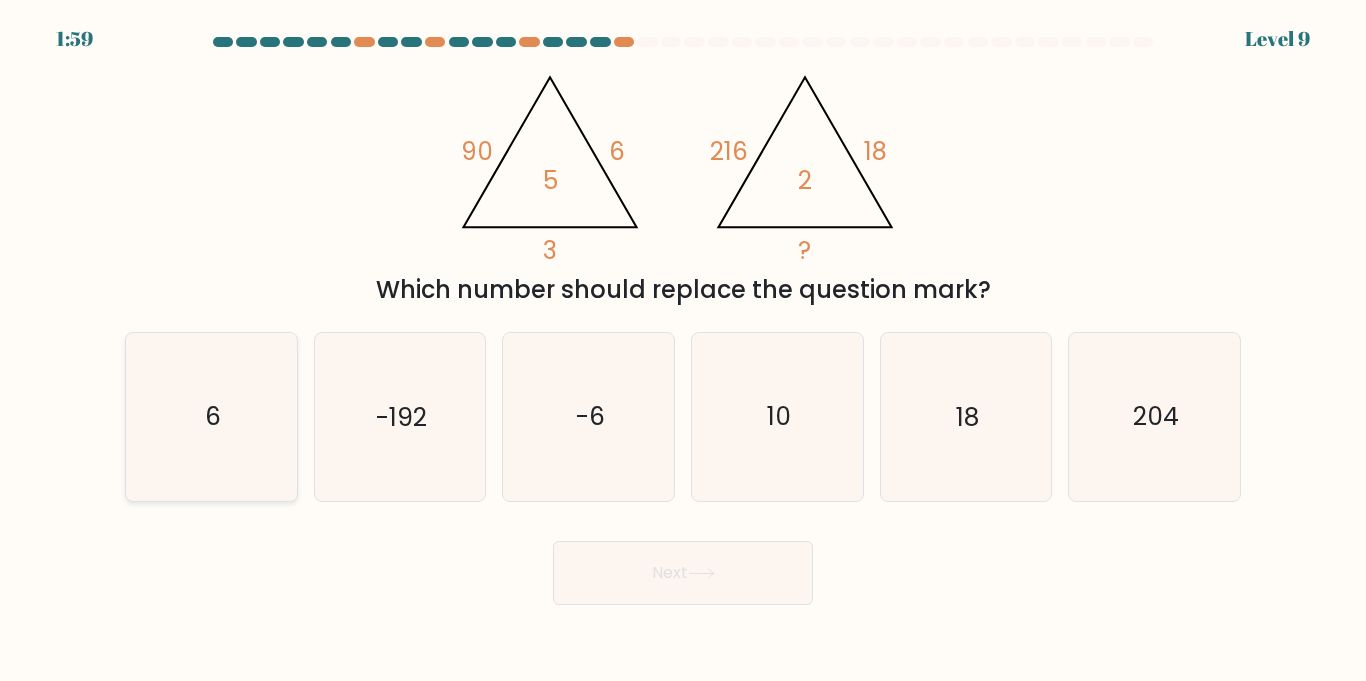 click on "6" 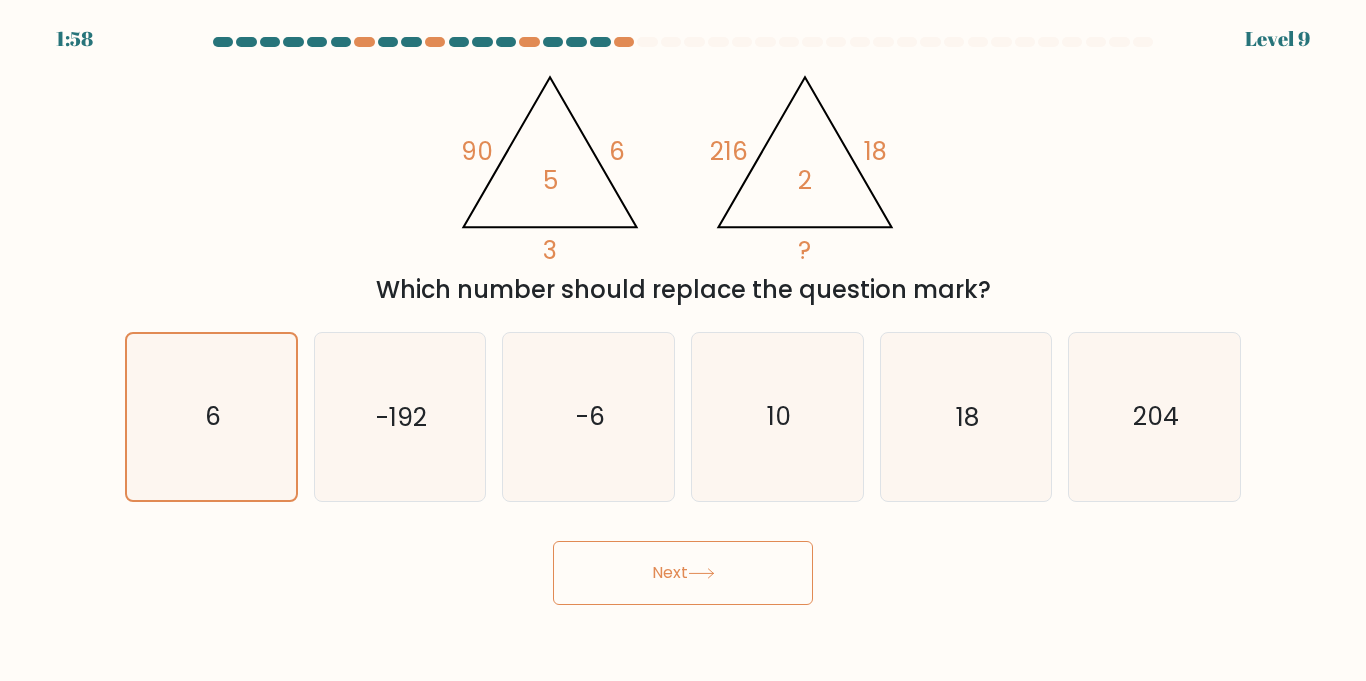click on "Next" at bounding box center (683, 573) 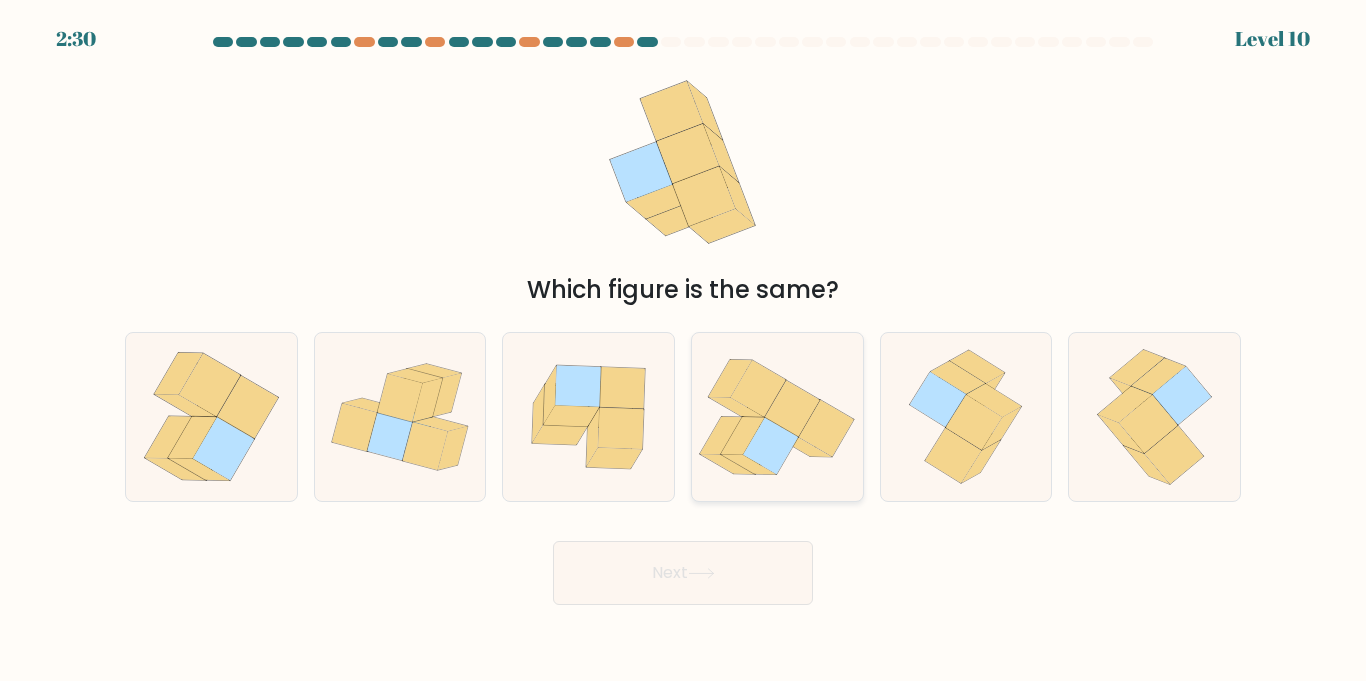 click 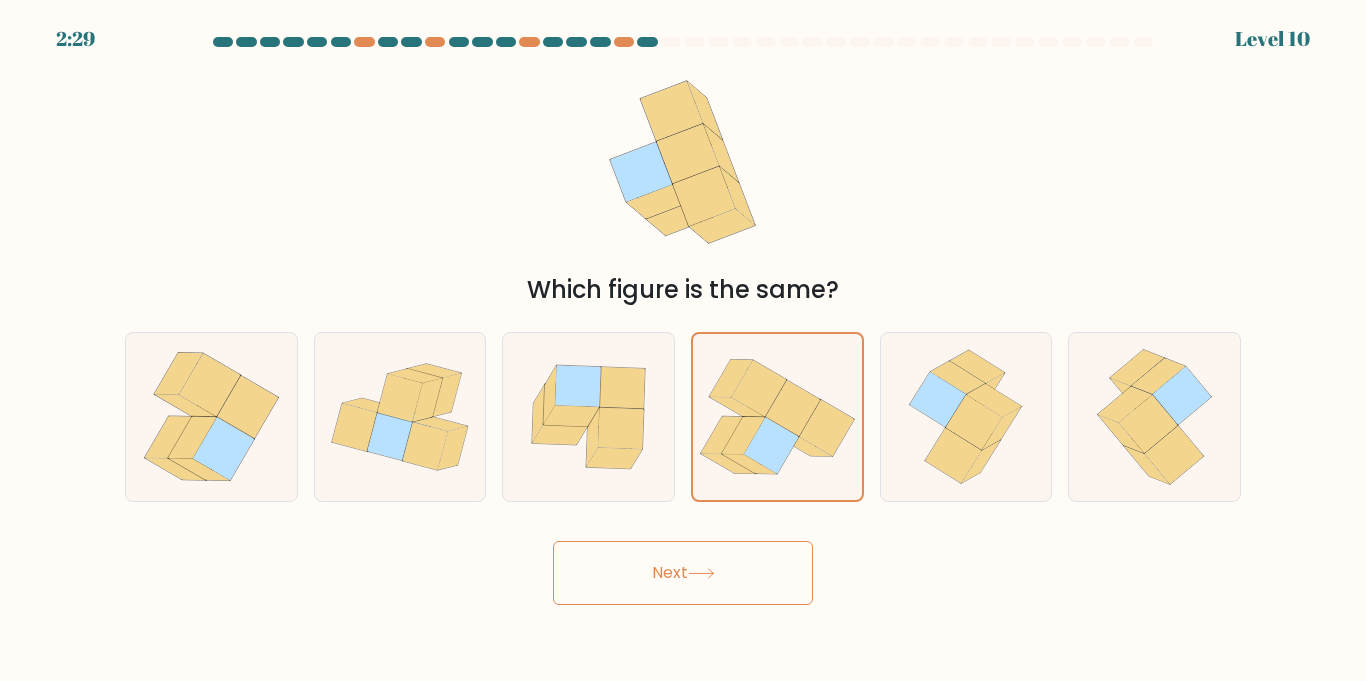 click on "Next" at bounding box center [683, 573] 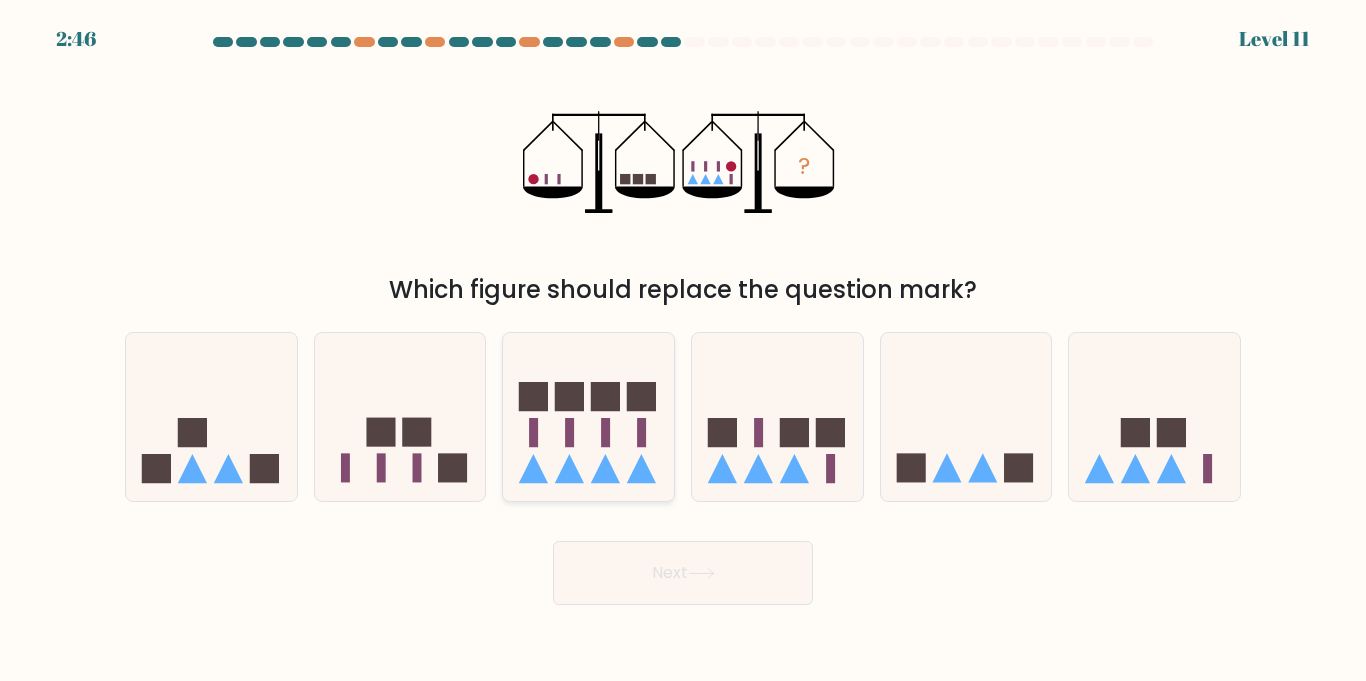 click 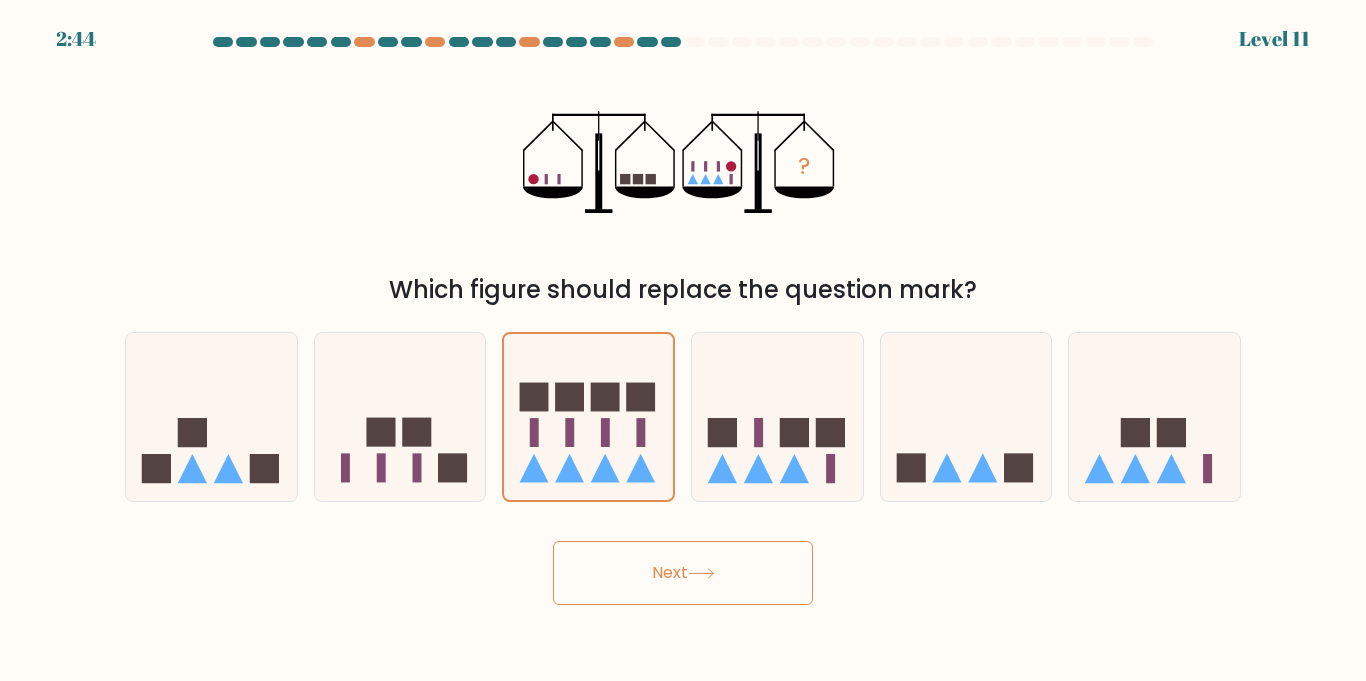 click on "Next" at bounding box center [683, 573] 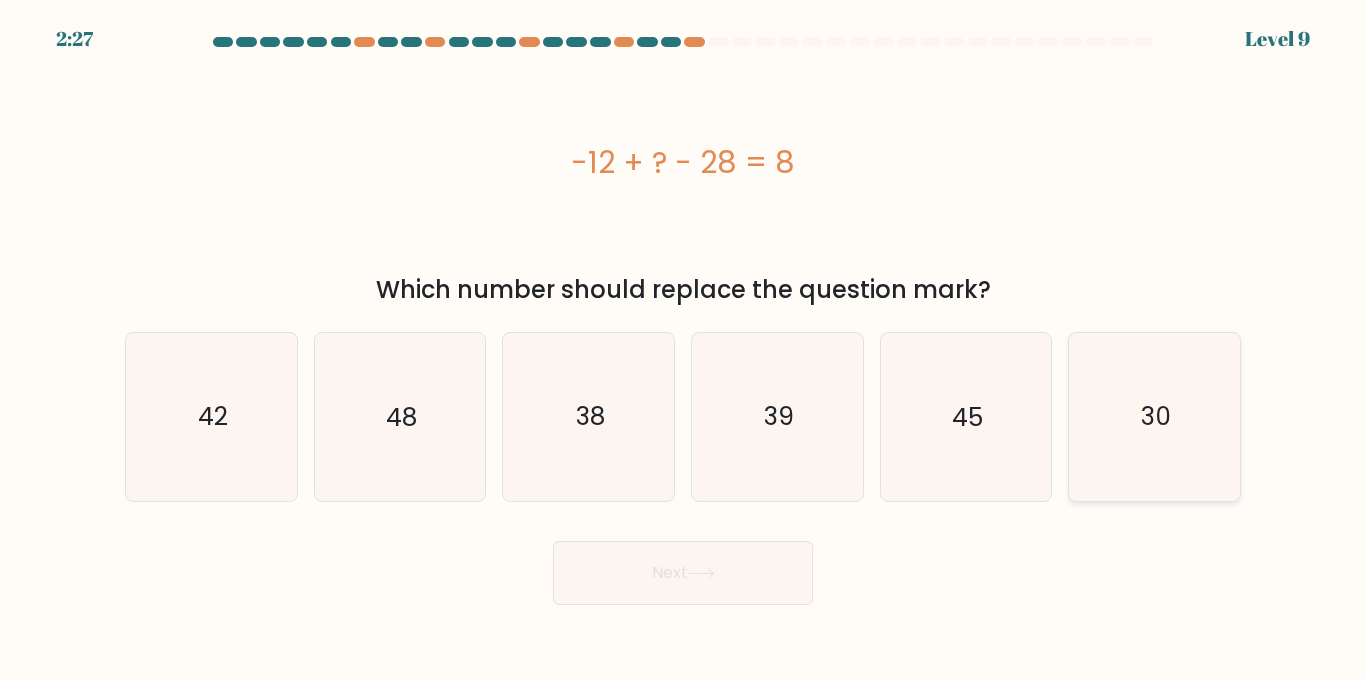 click on "30" 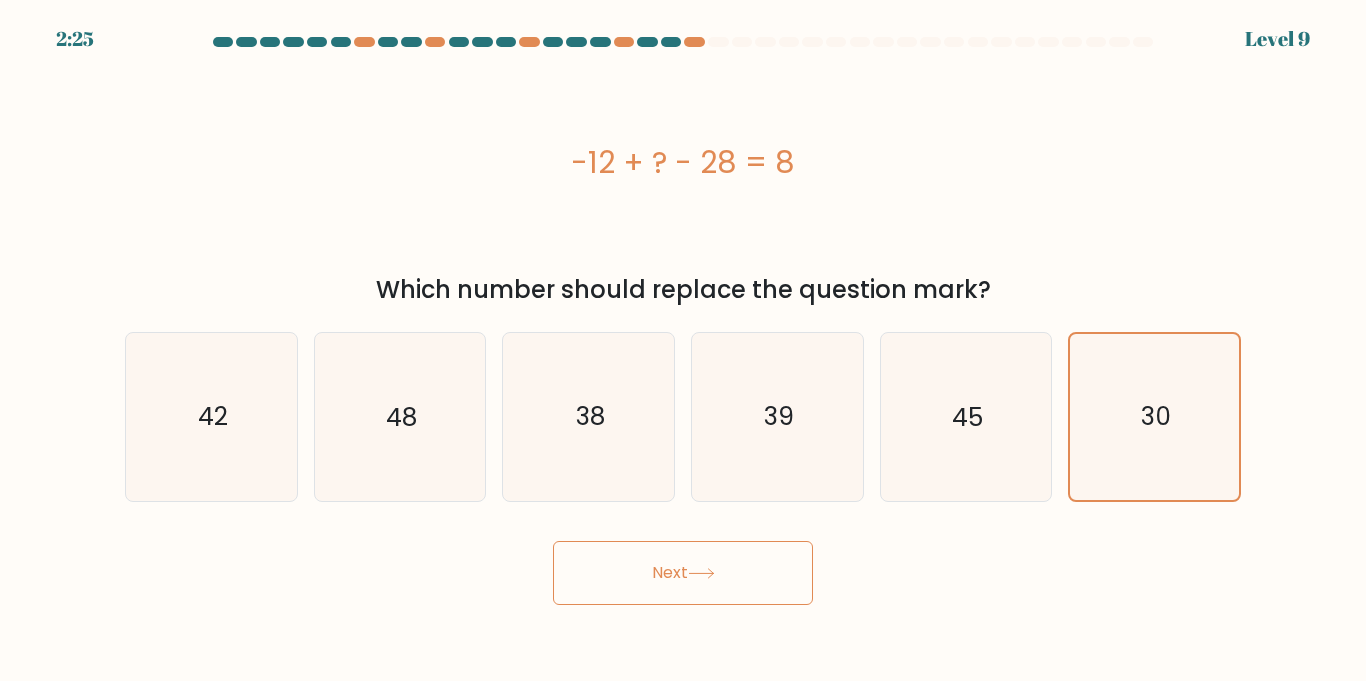 click on "Next" at bounding box center [683, 573] 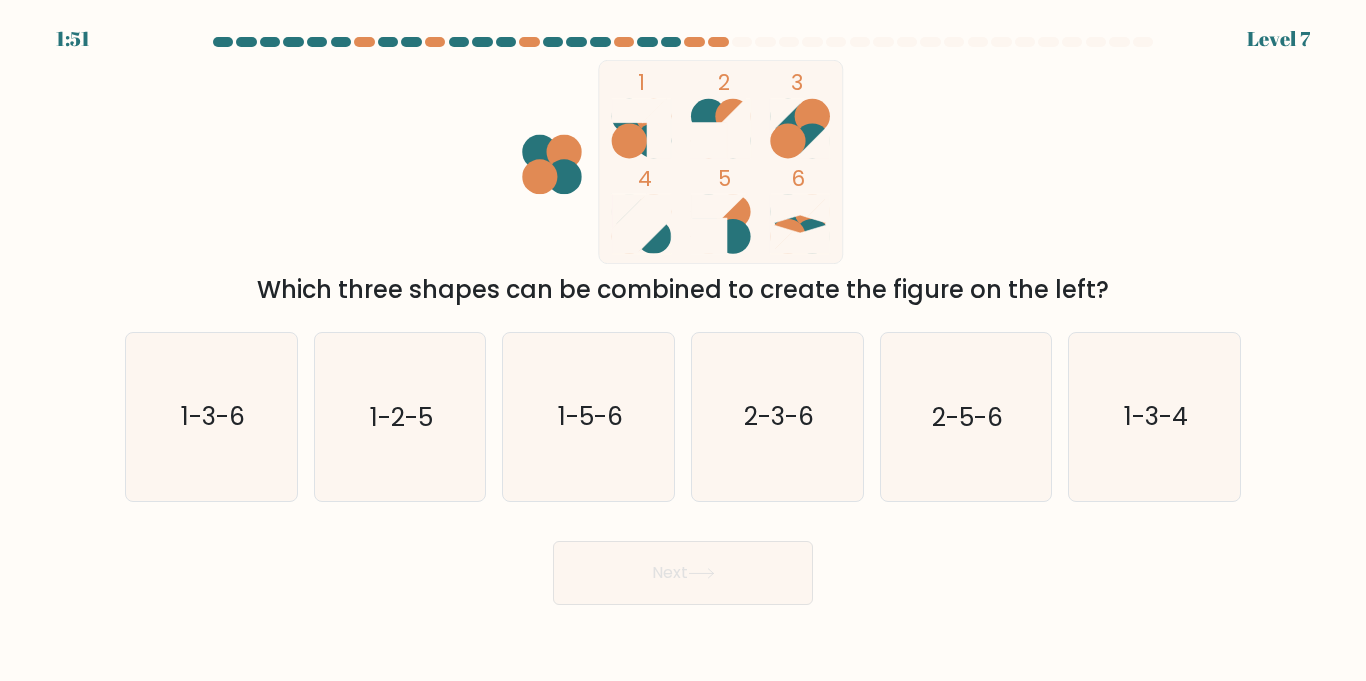 click 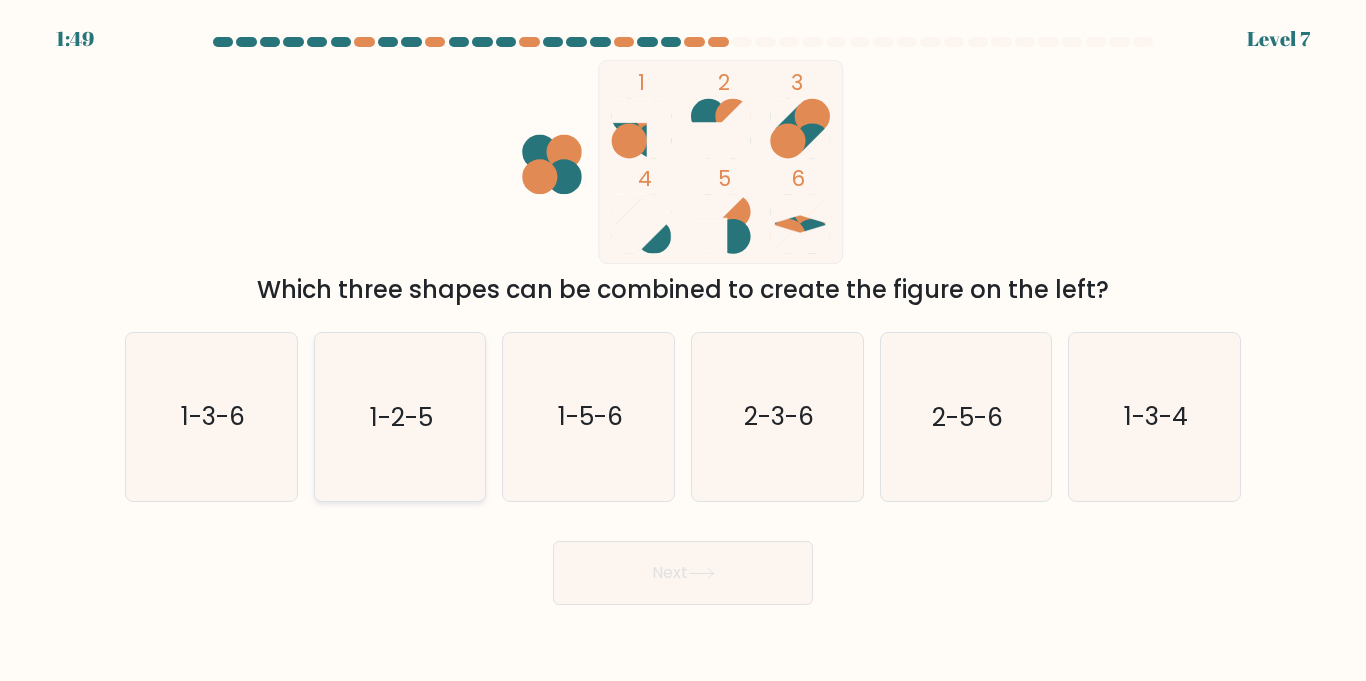 click on "1-2-5" 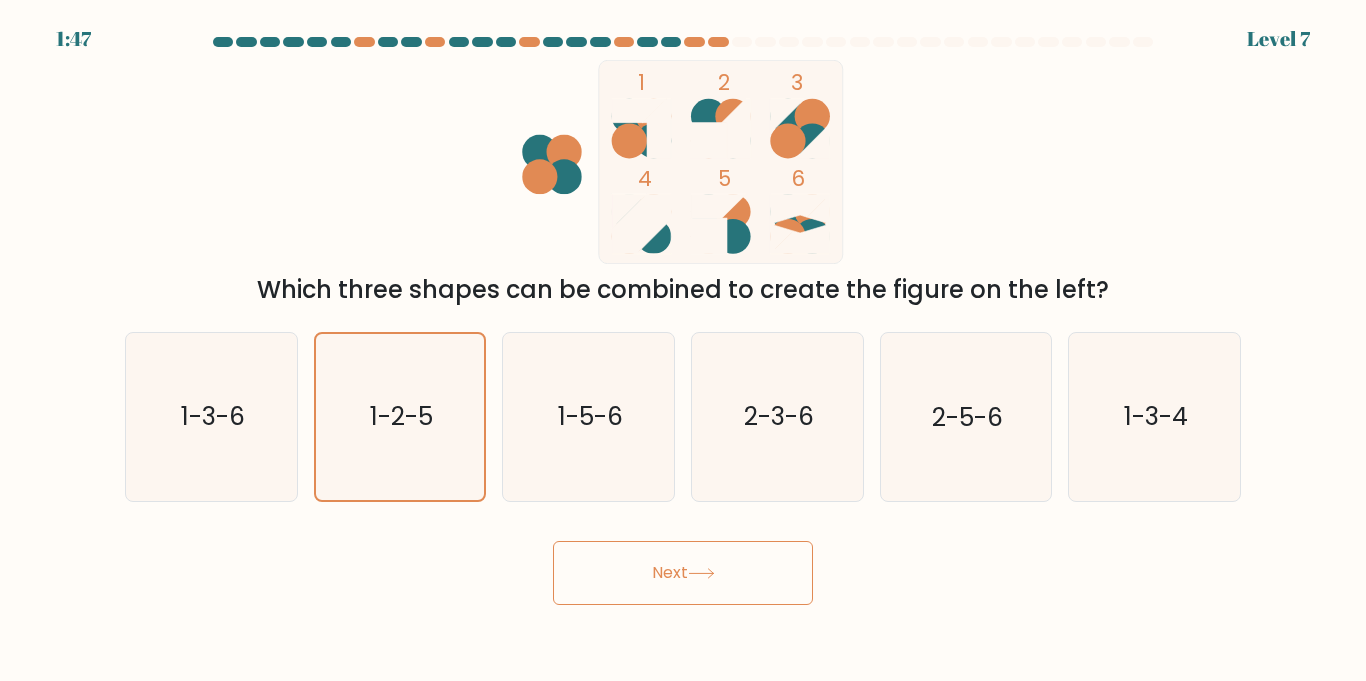 click on "Next" at bounding box center [683, 573] 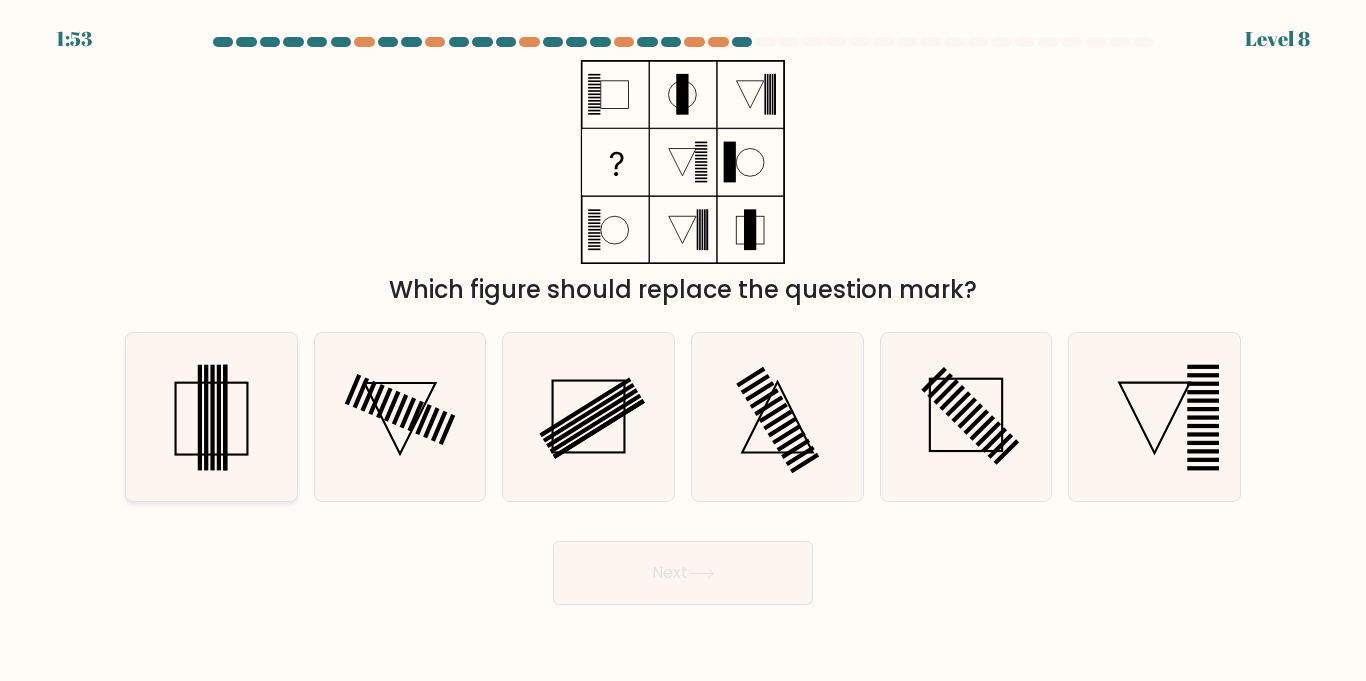 click 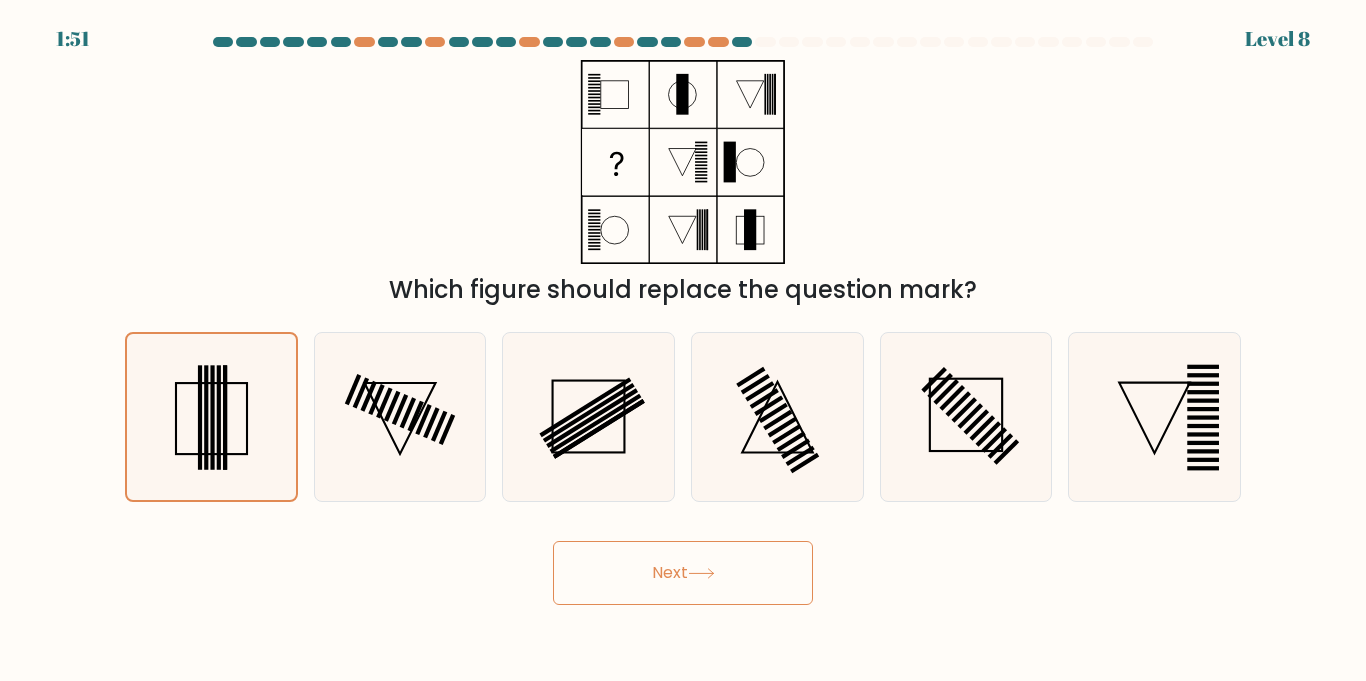 click on "Next" at bounding box center [683, 565] 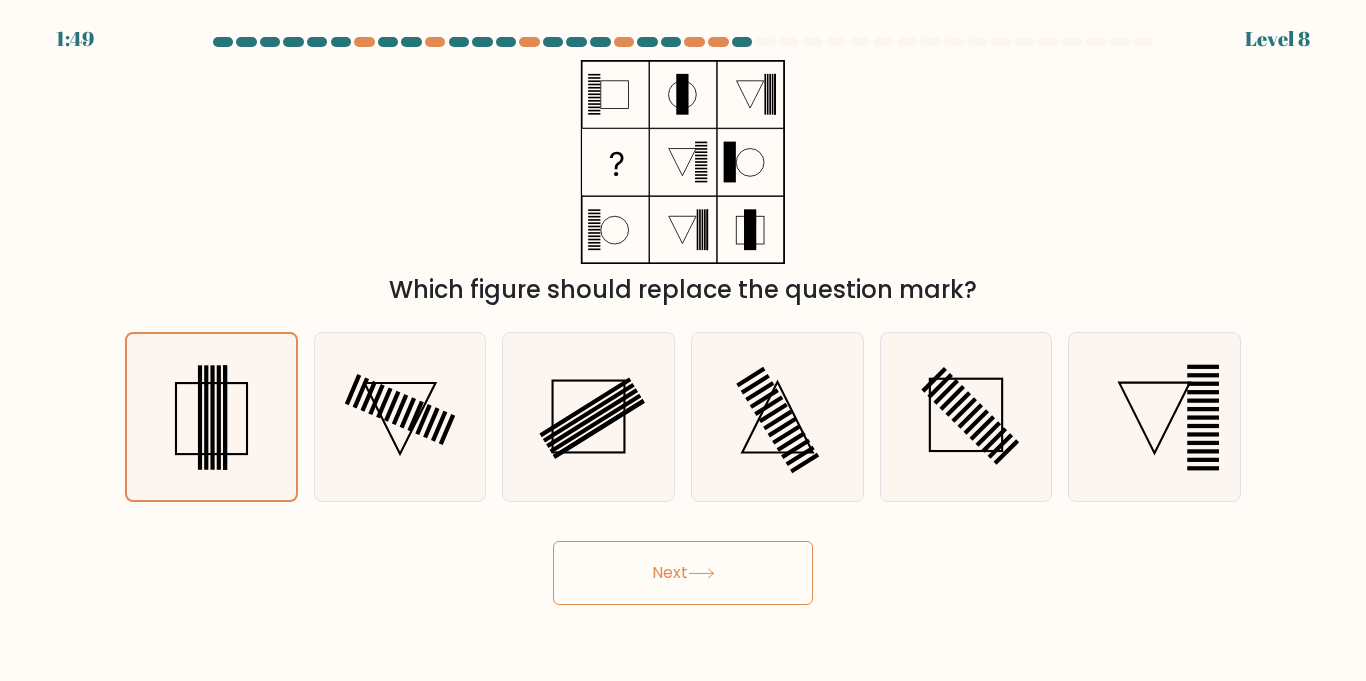 click on "Next" at bounding box center (683, 573) 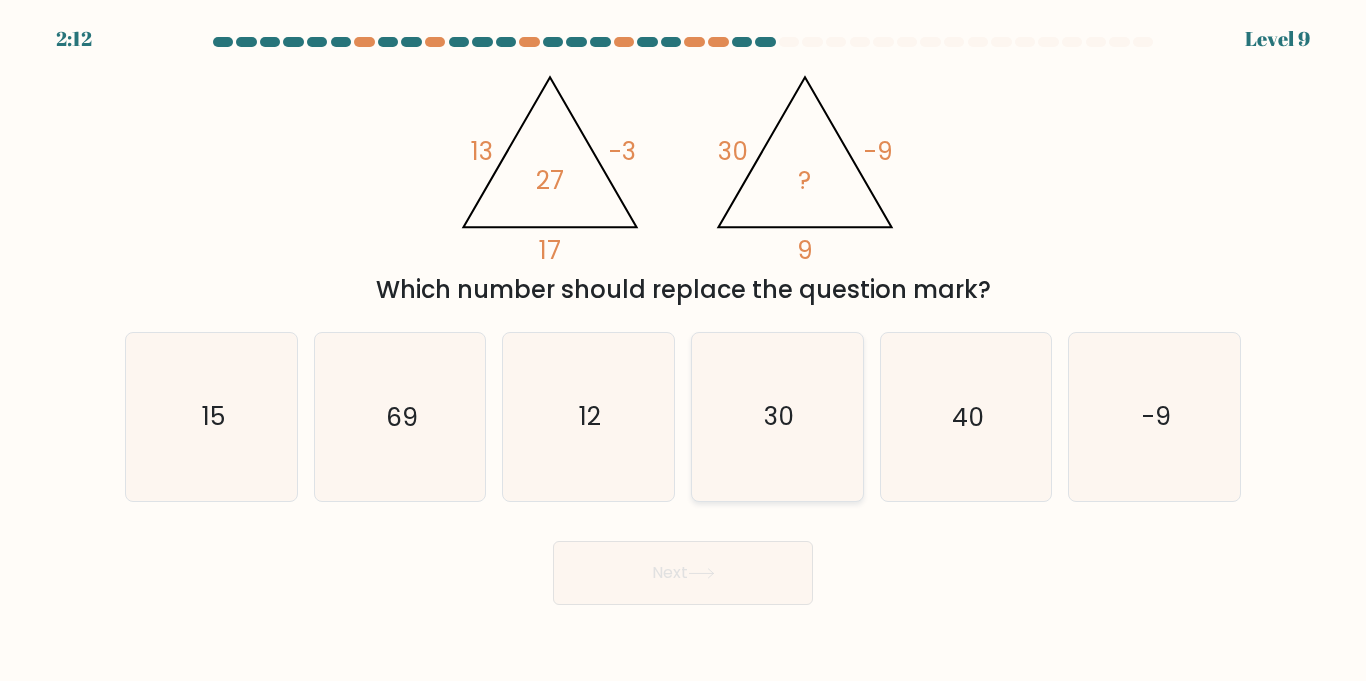 click on "30" 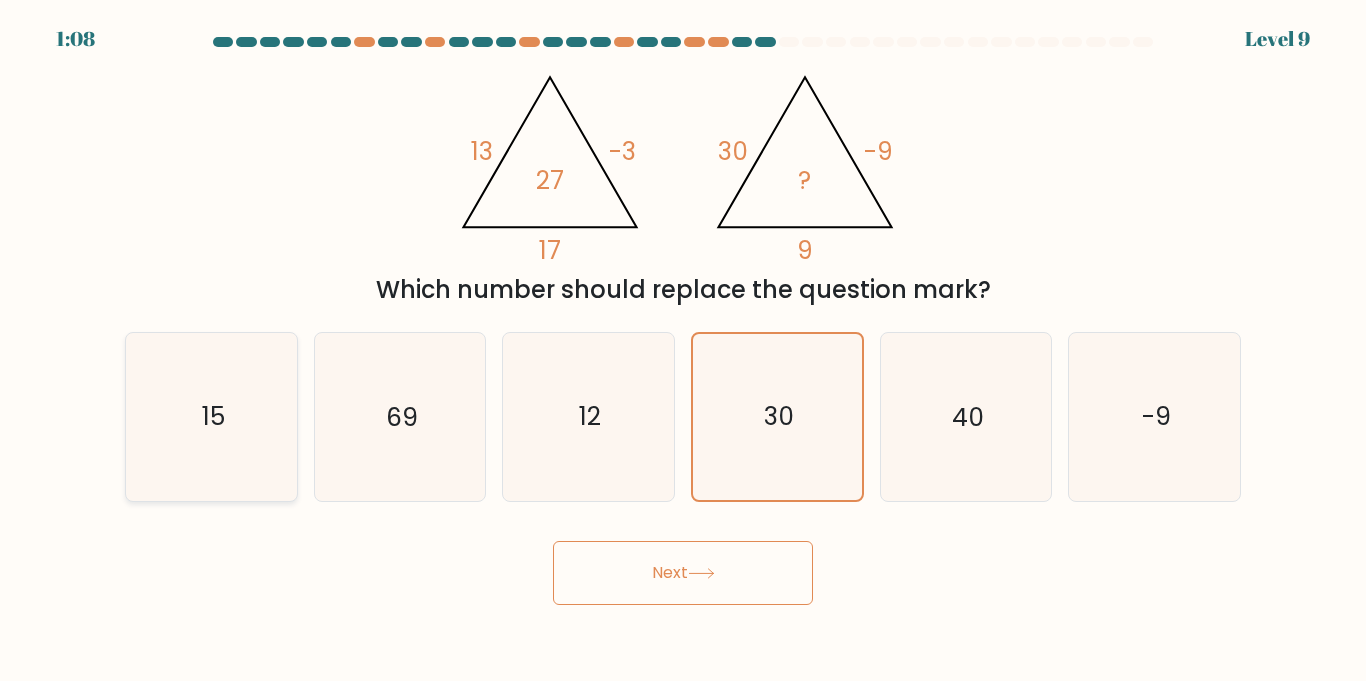 click on "15" 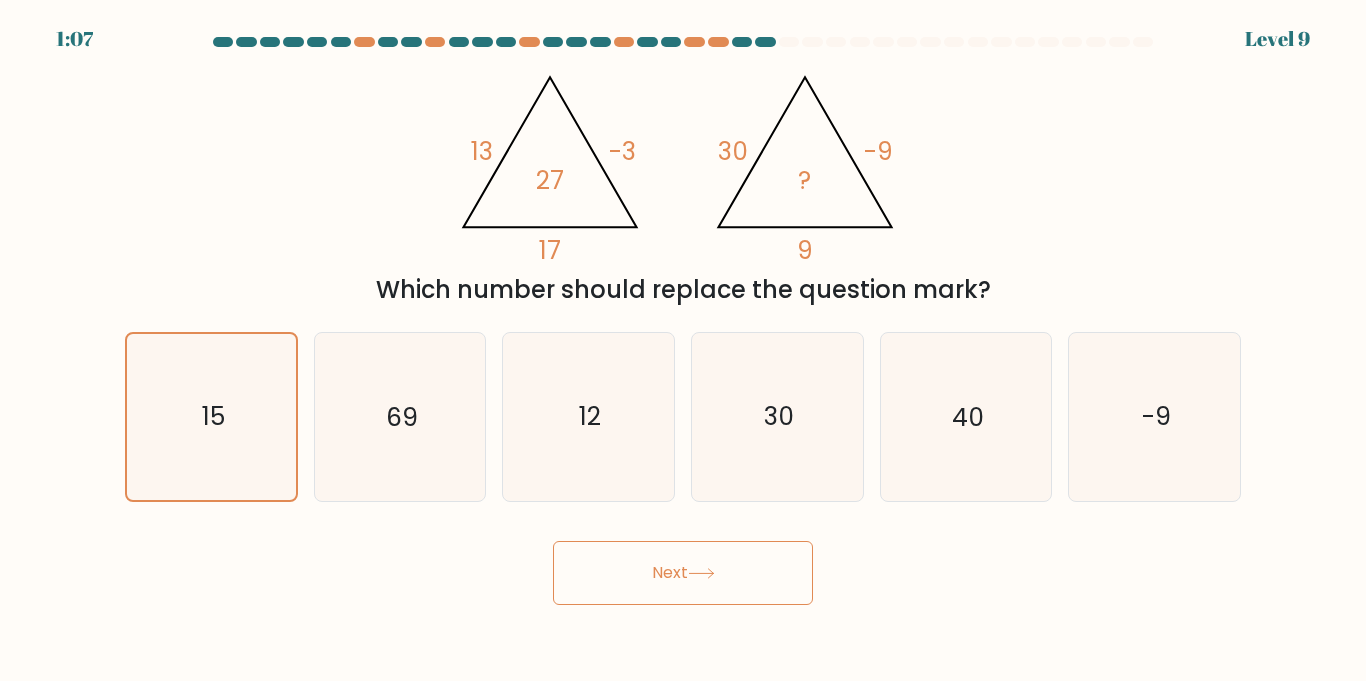 click on "1:07
Level 9" at bounding box center (683, 340) 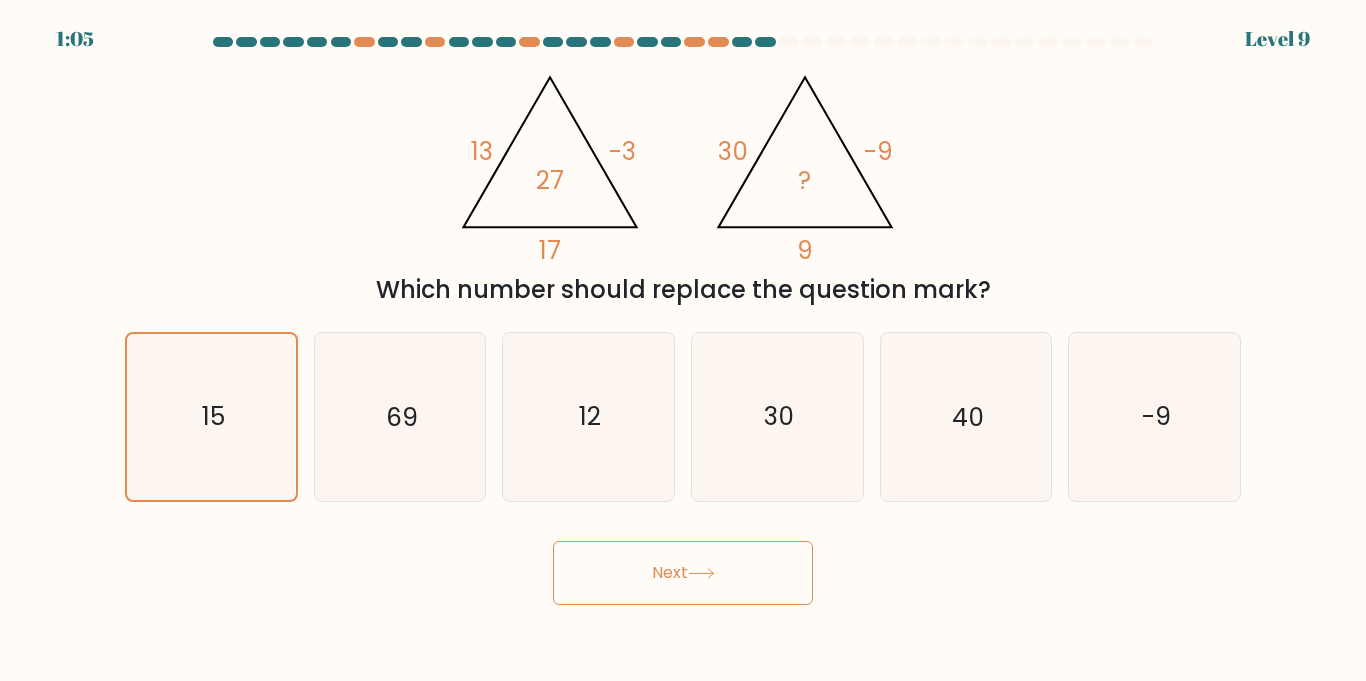 click on "Next" at bounding box center [683, 573] 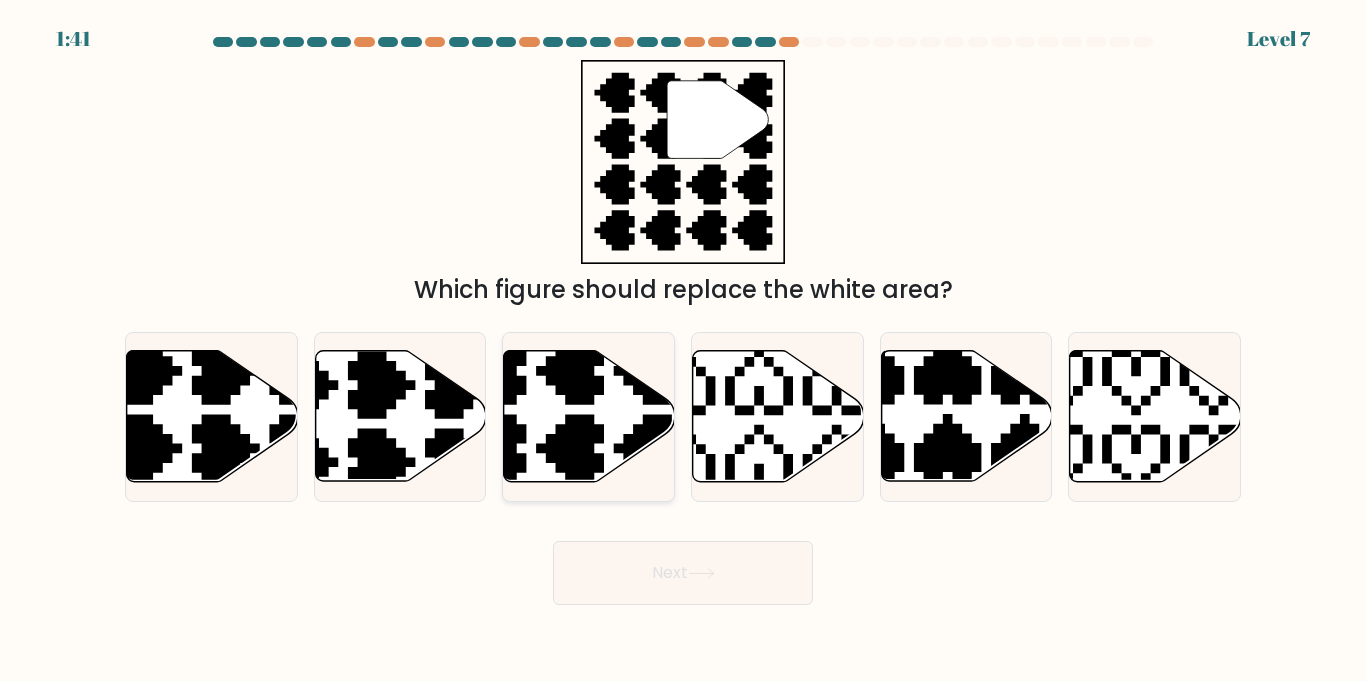 click 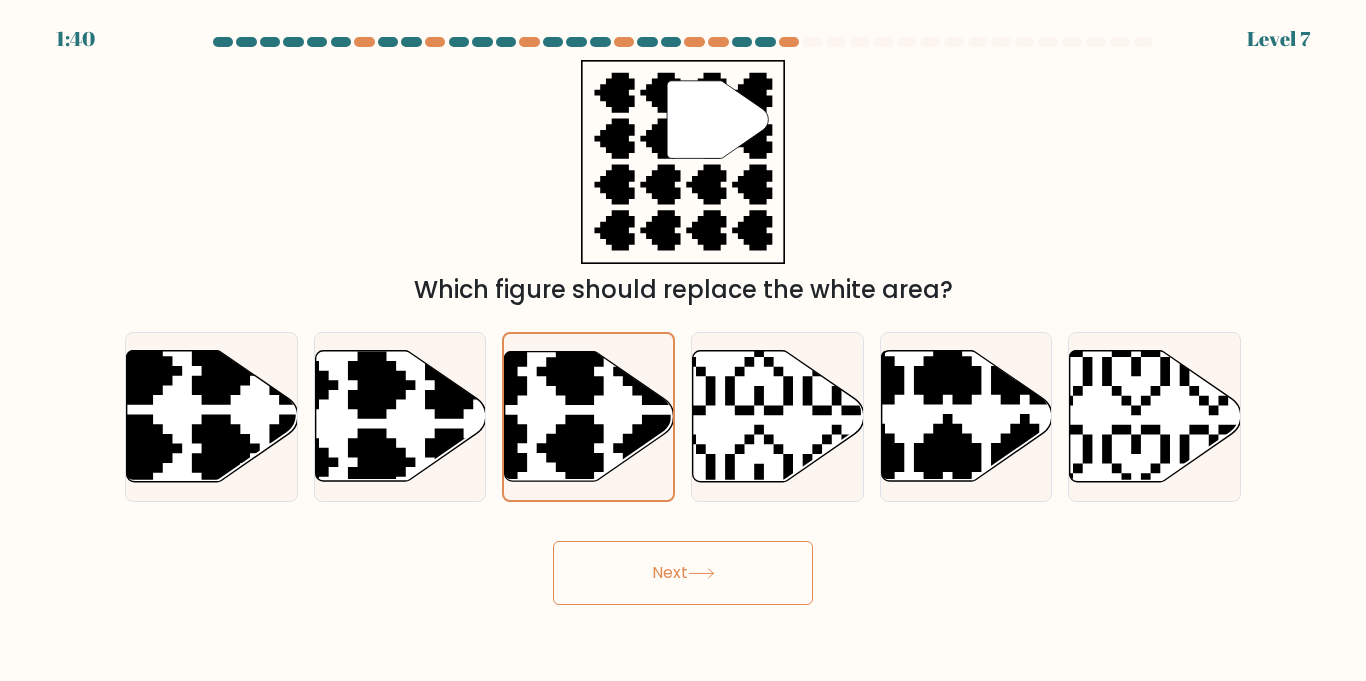 click on "Next" at bounding box center [683, 573] 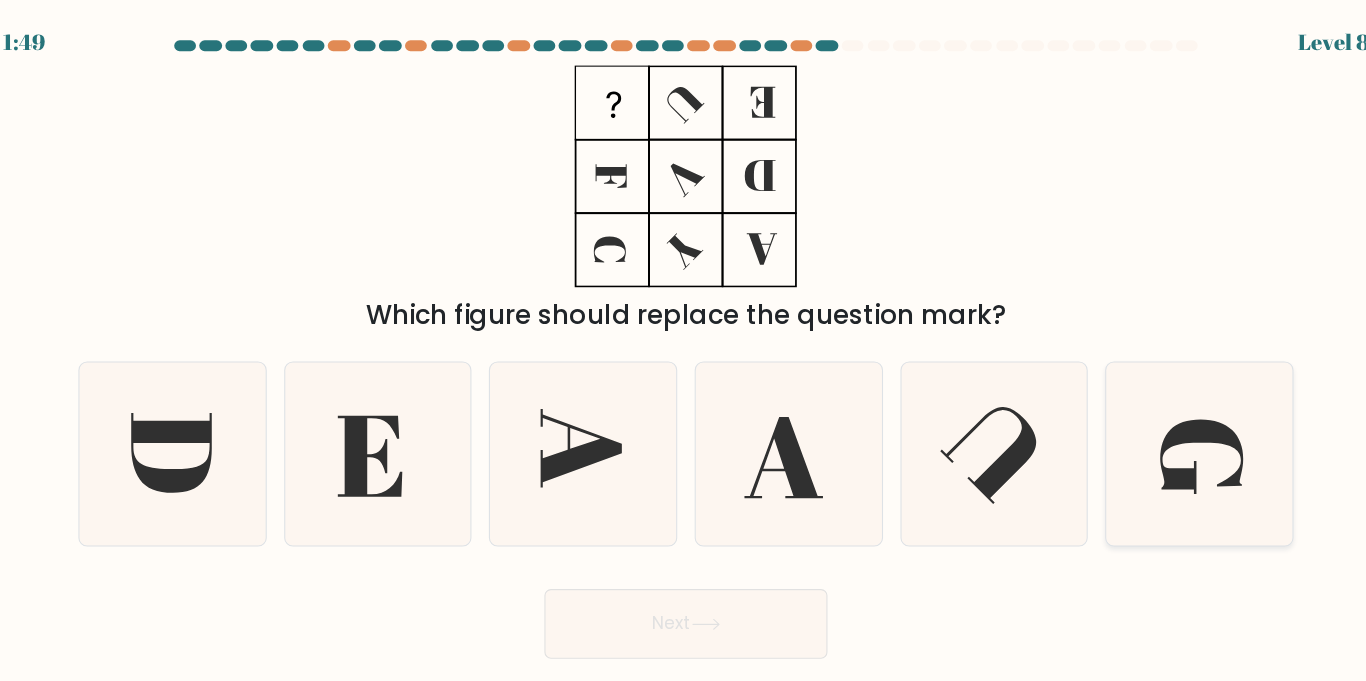 click 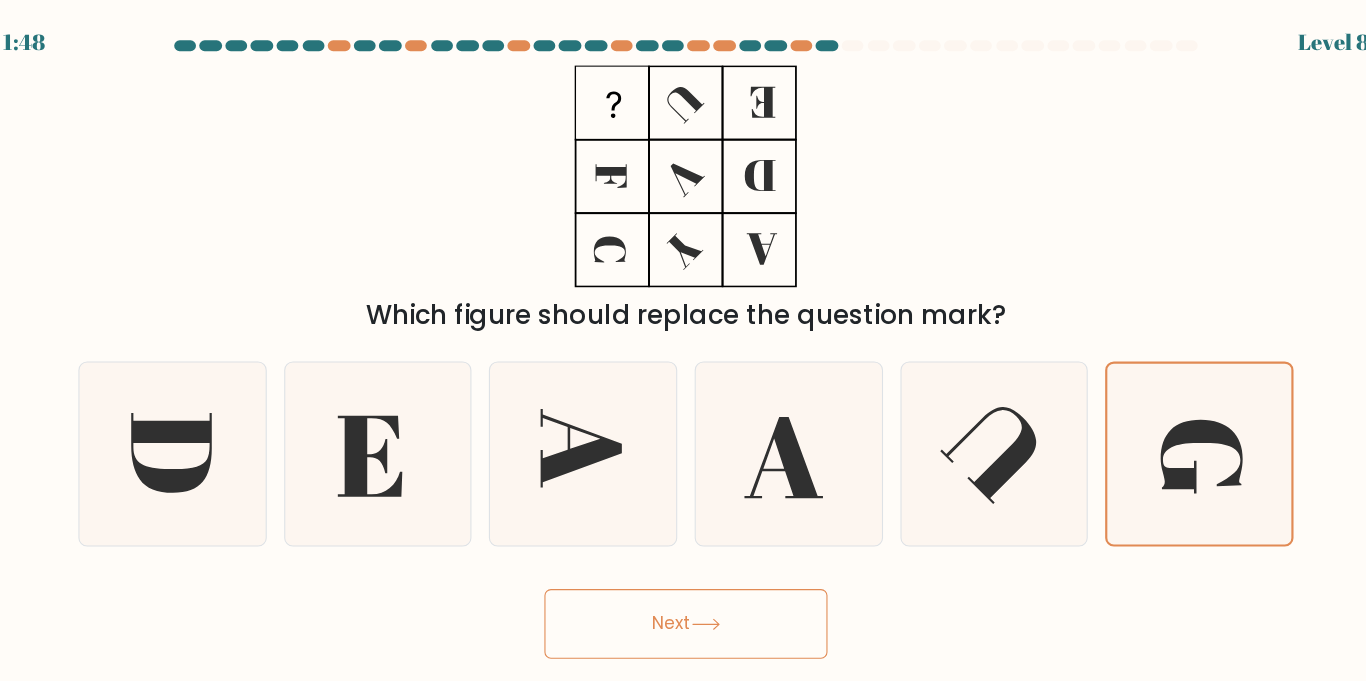 click on "Next" at bounding box center (683, 573) 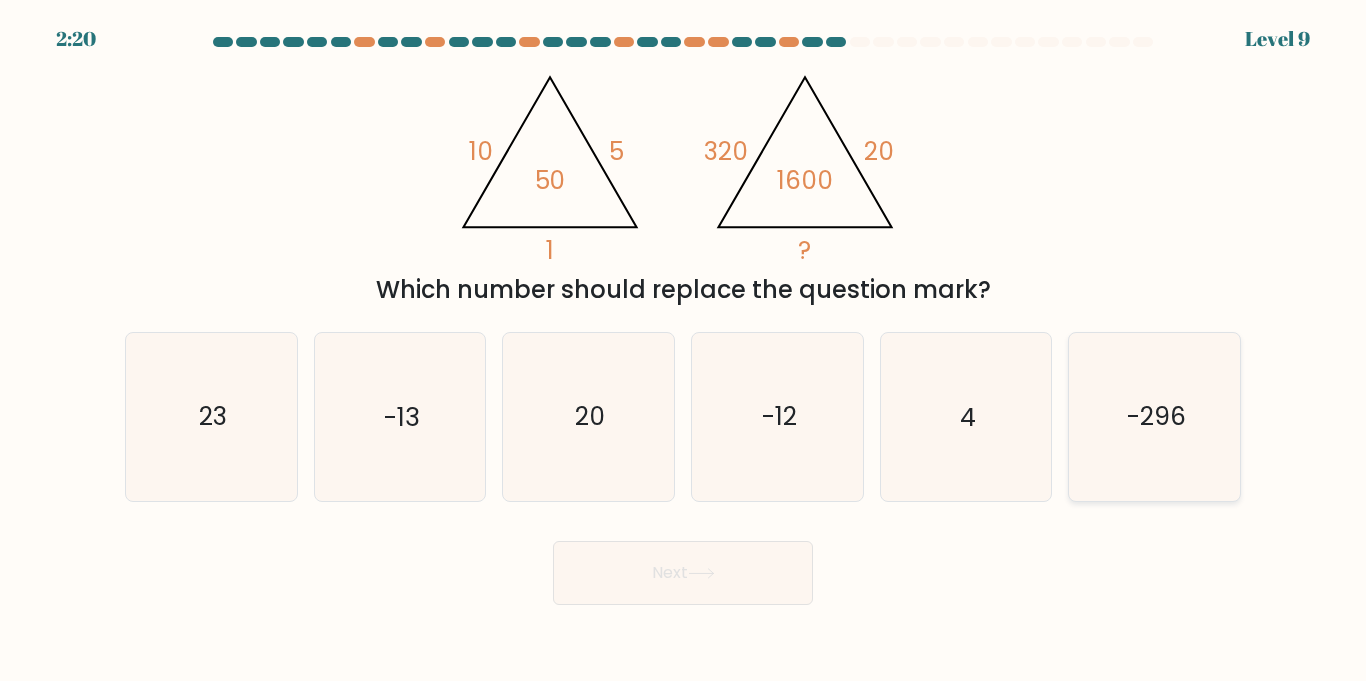 click on "-296" 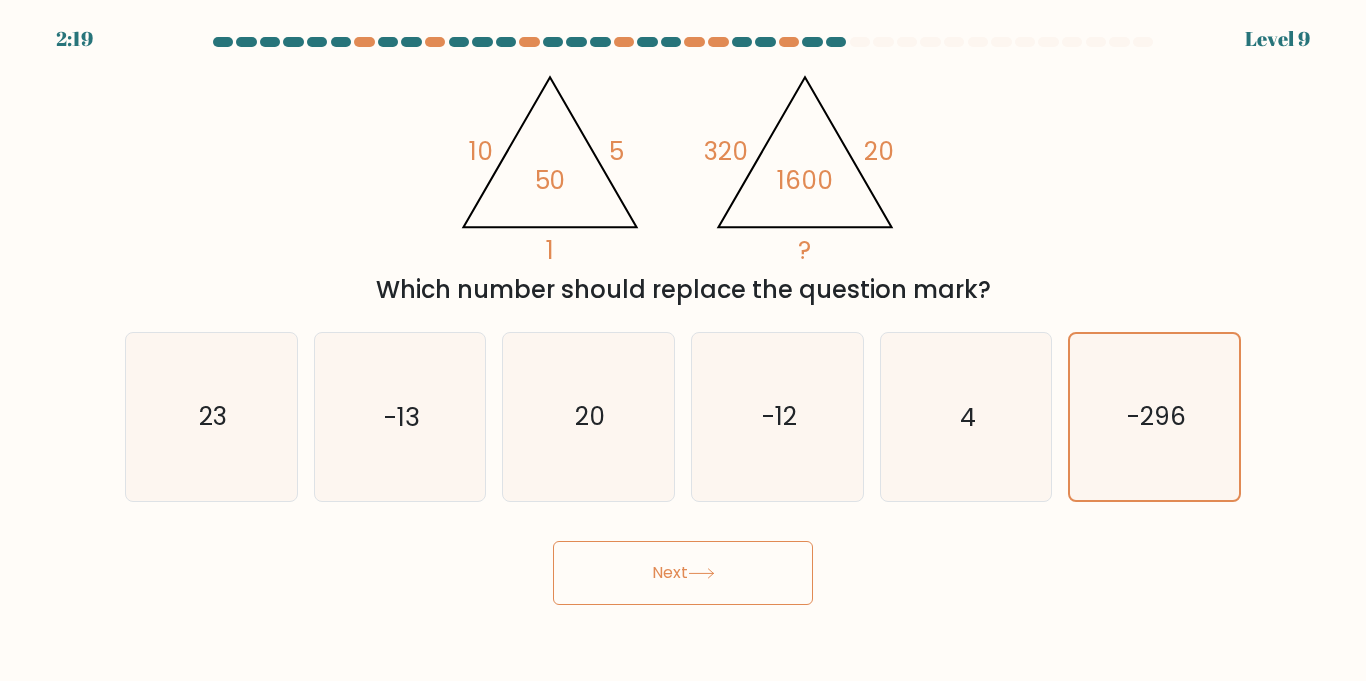 click on "Next" at bounding box center (683, 573) 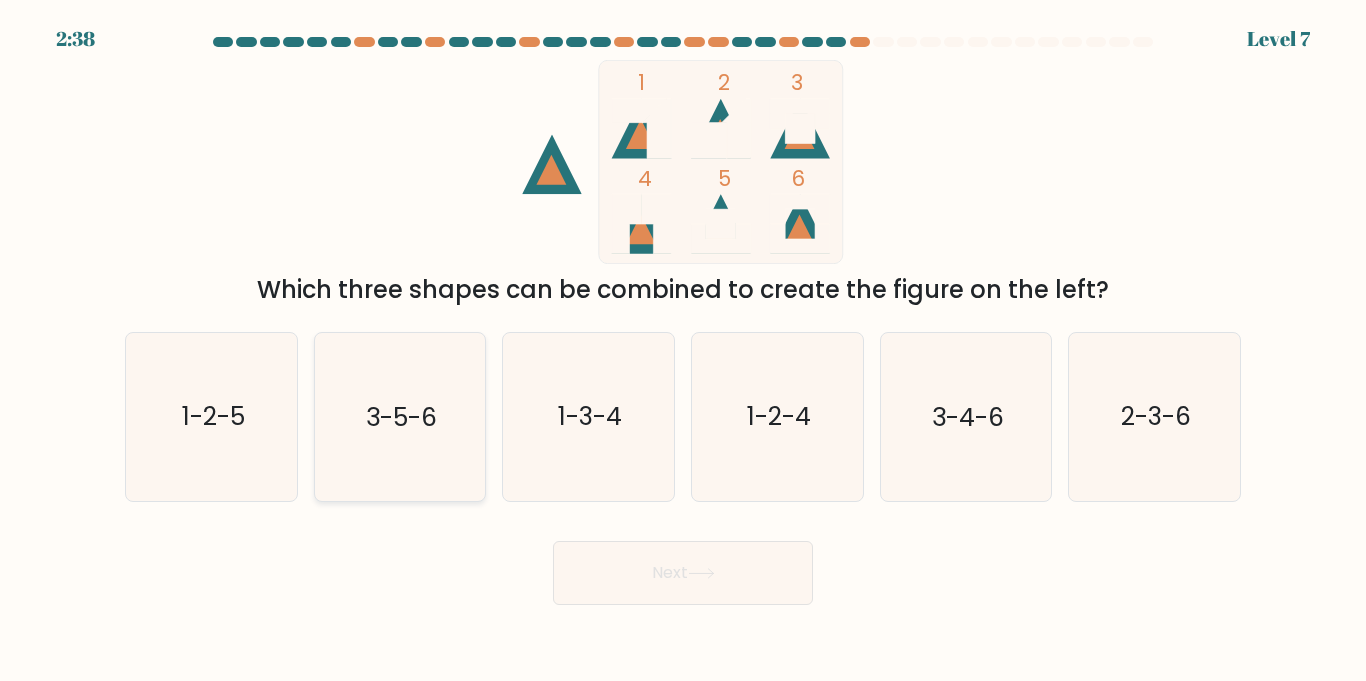 click on "3-5-6" 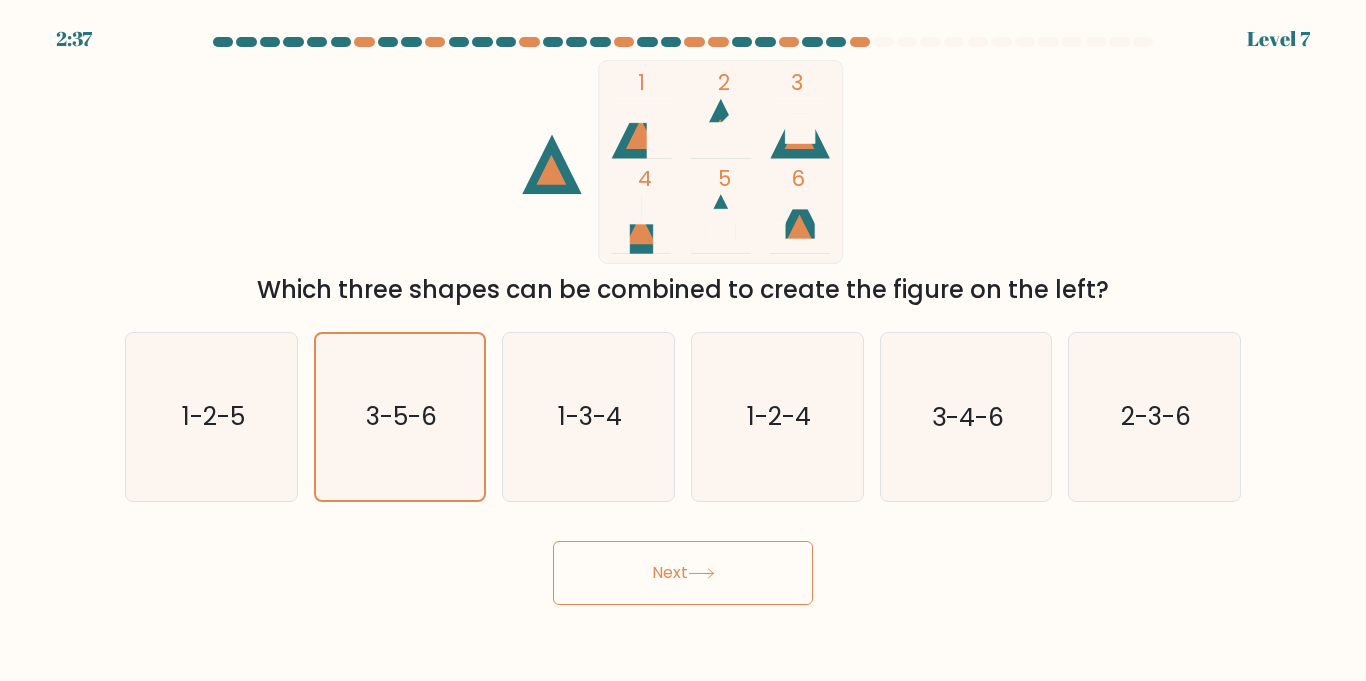 click on "Next" at bounding box center (683, 573) 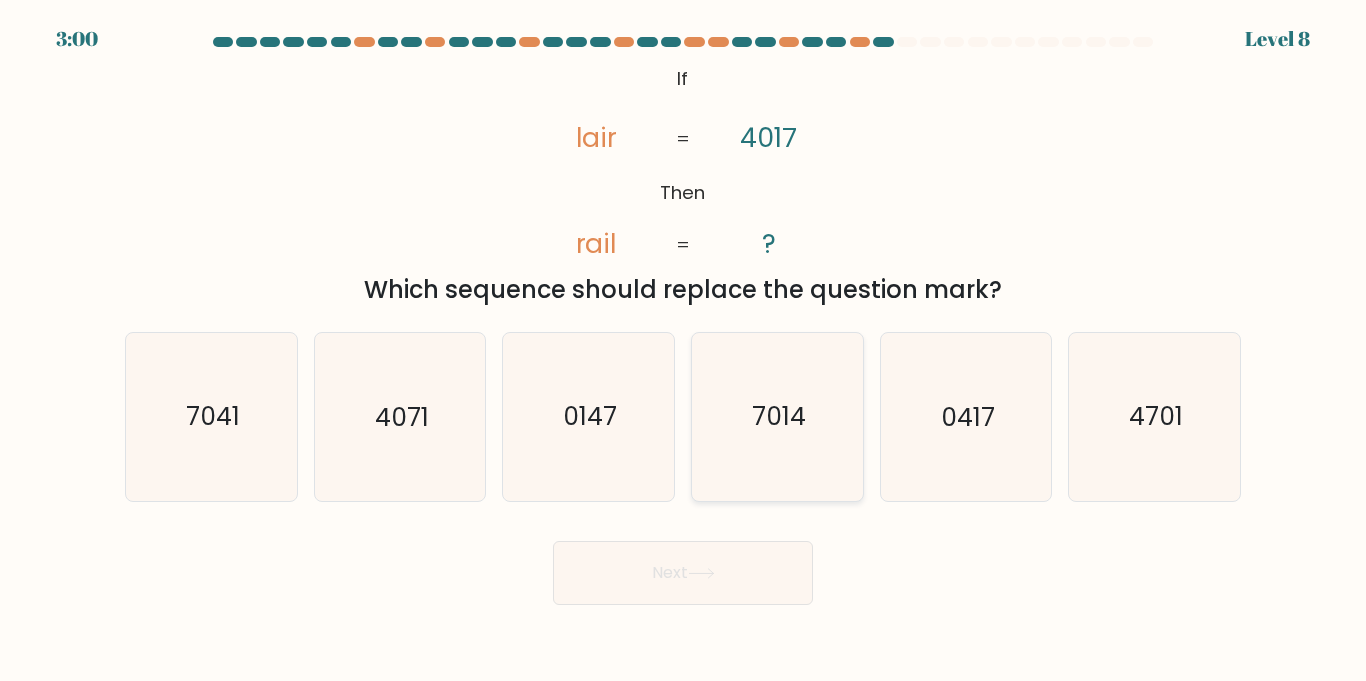 click on "7014" 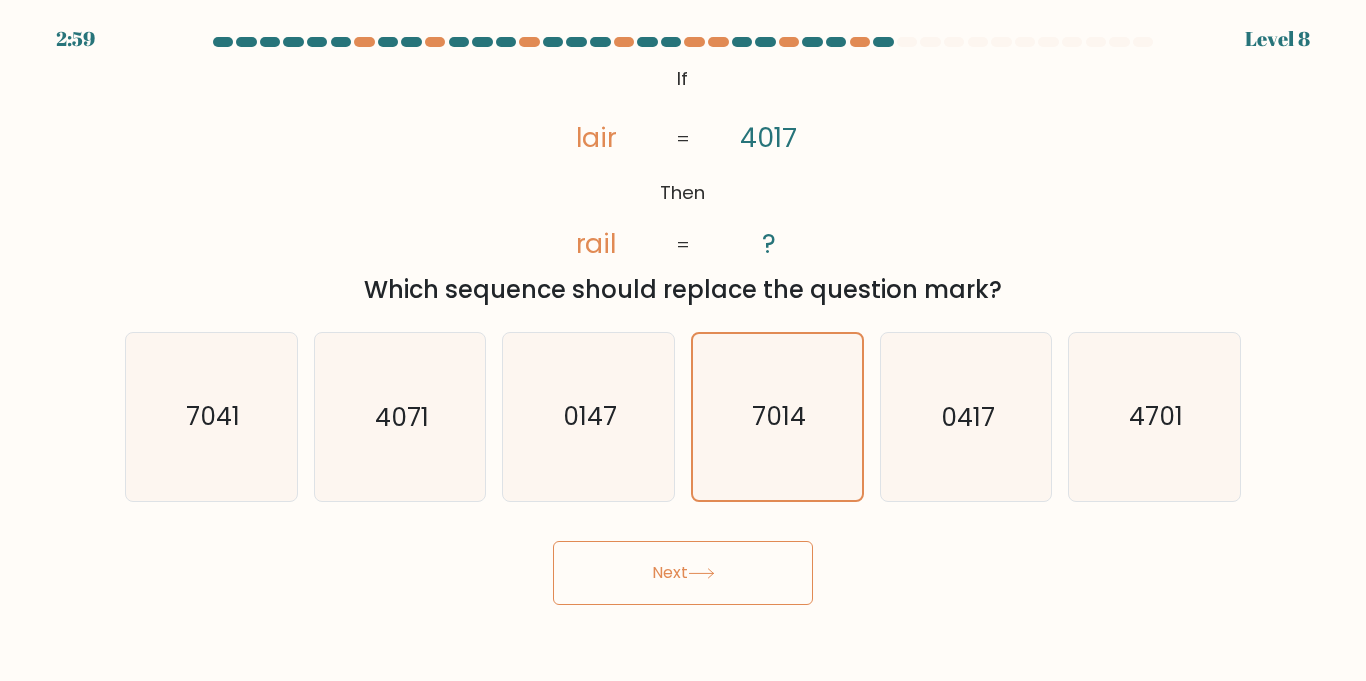 click on "Next" at bounding box center (683, 573) 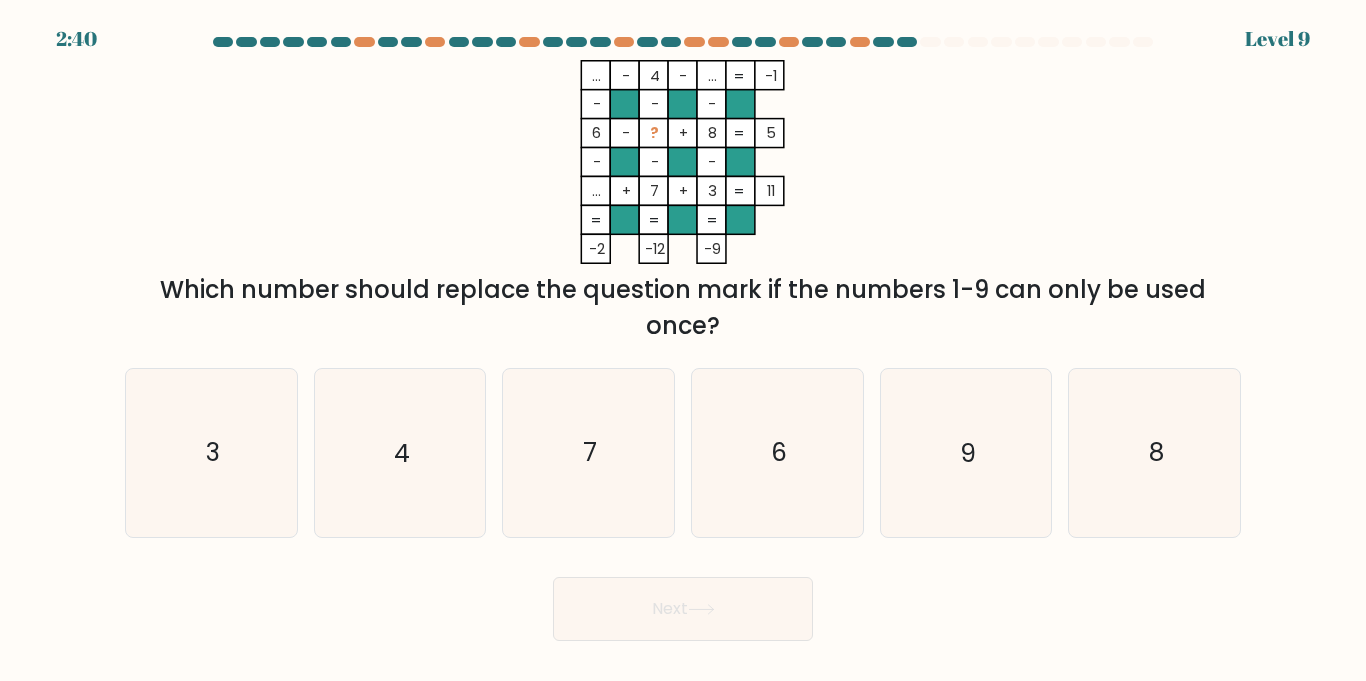 click on "a.
3" at bounding box center (211, 452) 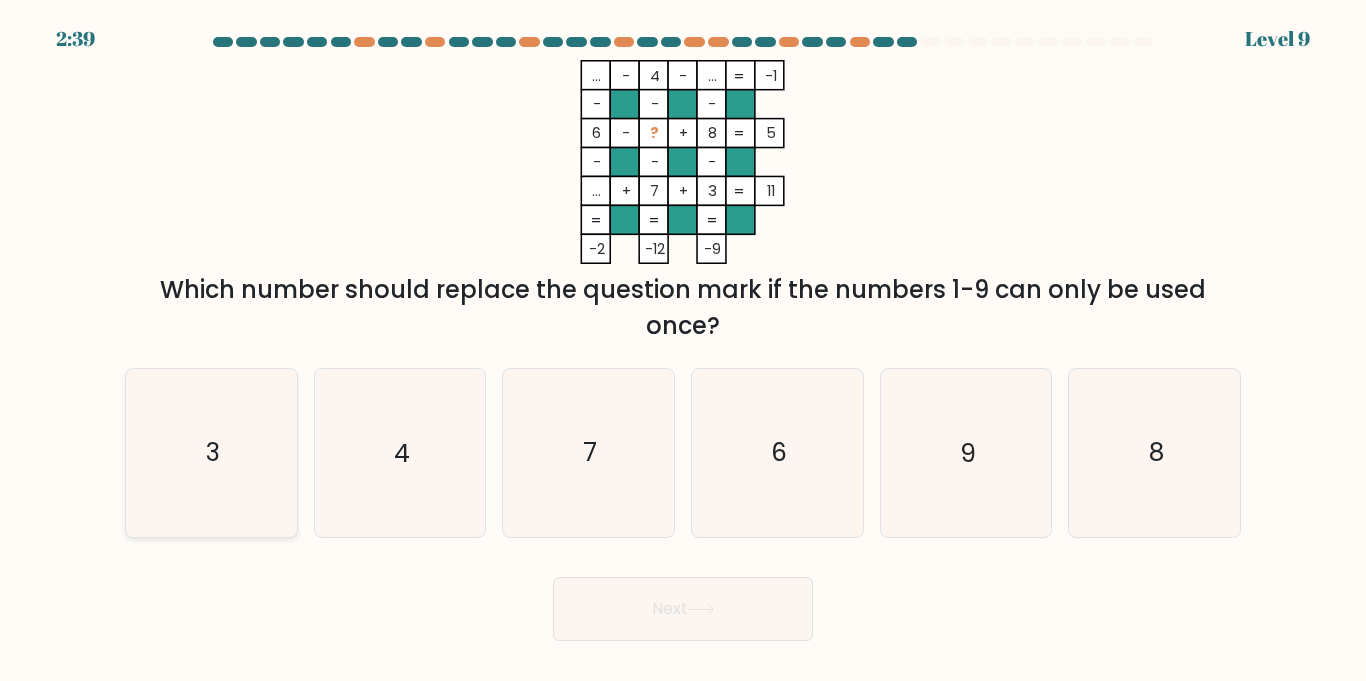 click on "3" 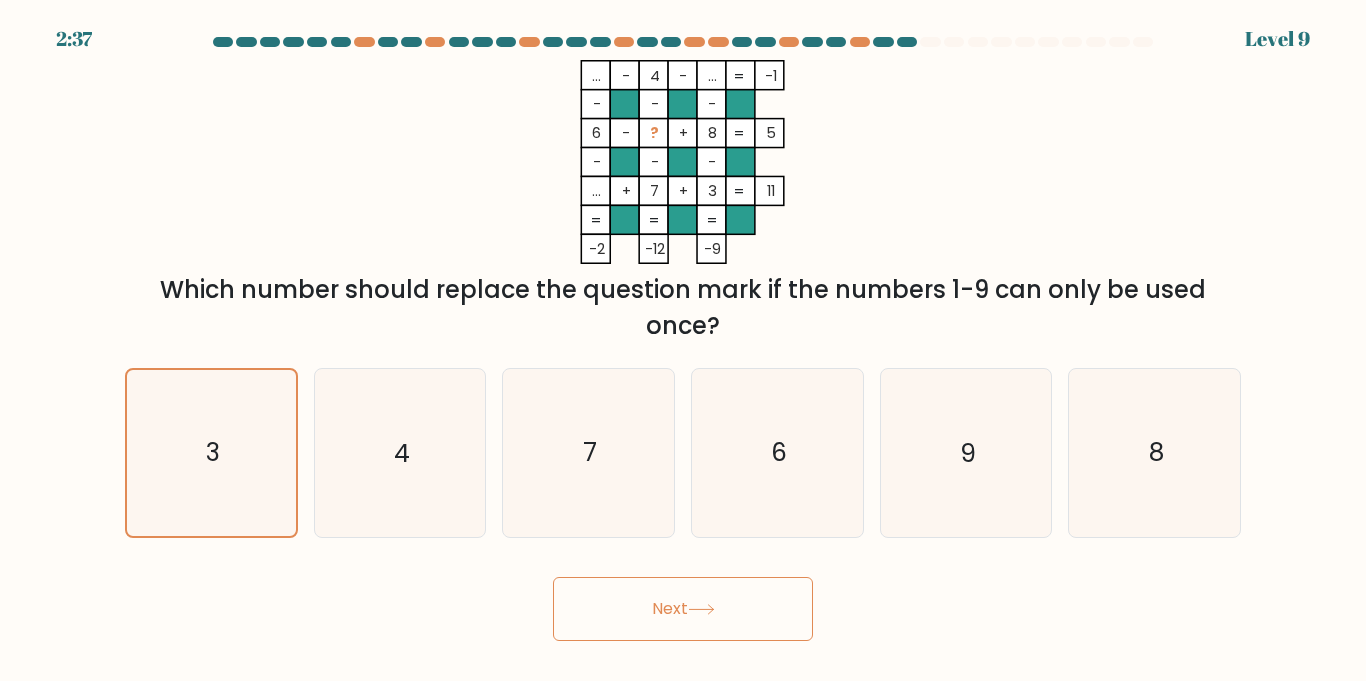 click on "Next" at bounding box center (683, 609) 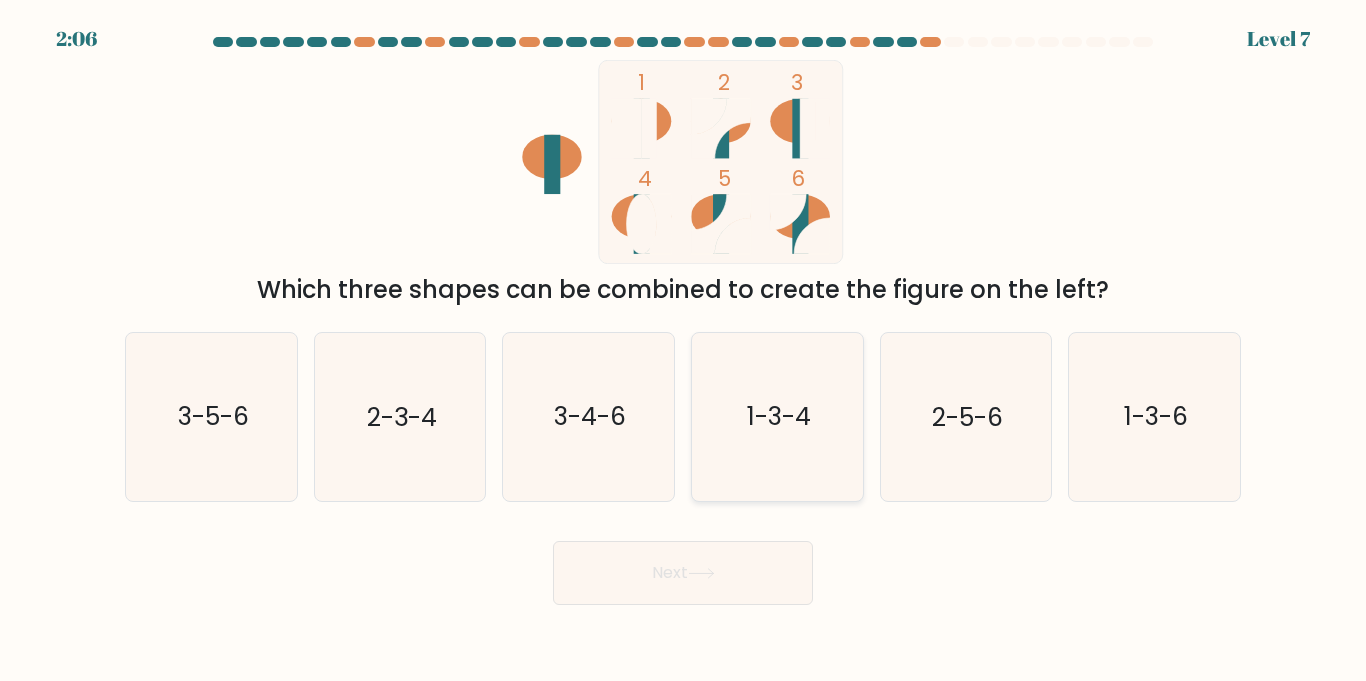 click on "1-3-4" 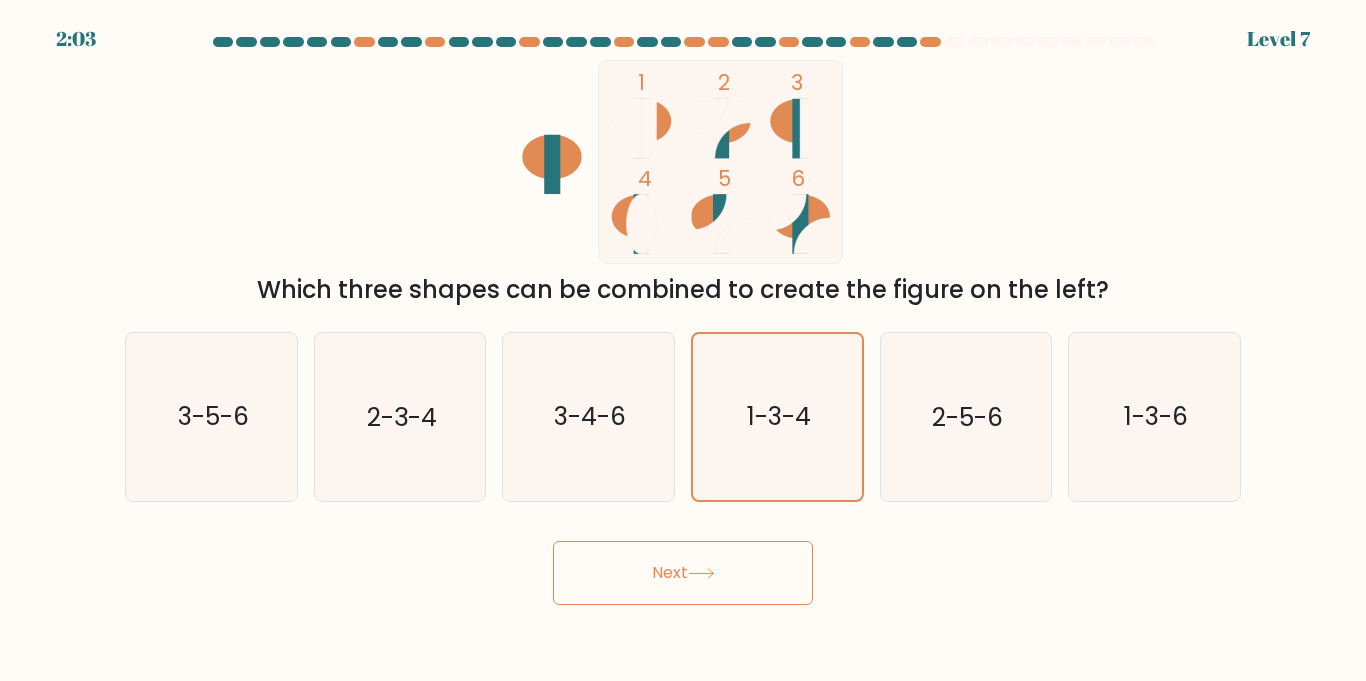 click on "Next" at bounding box center [683, 573] 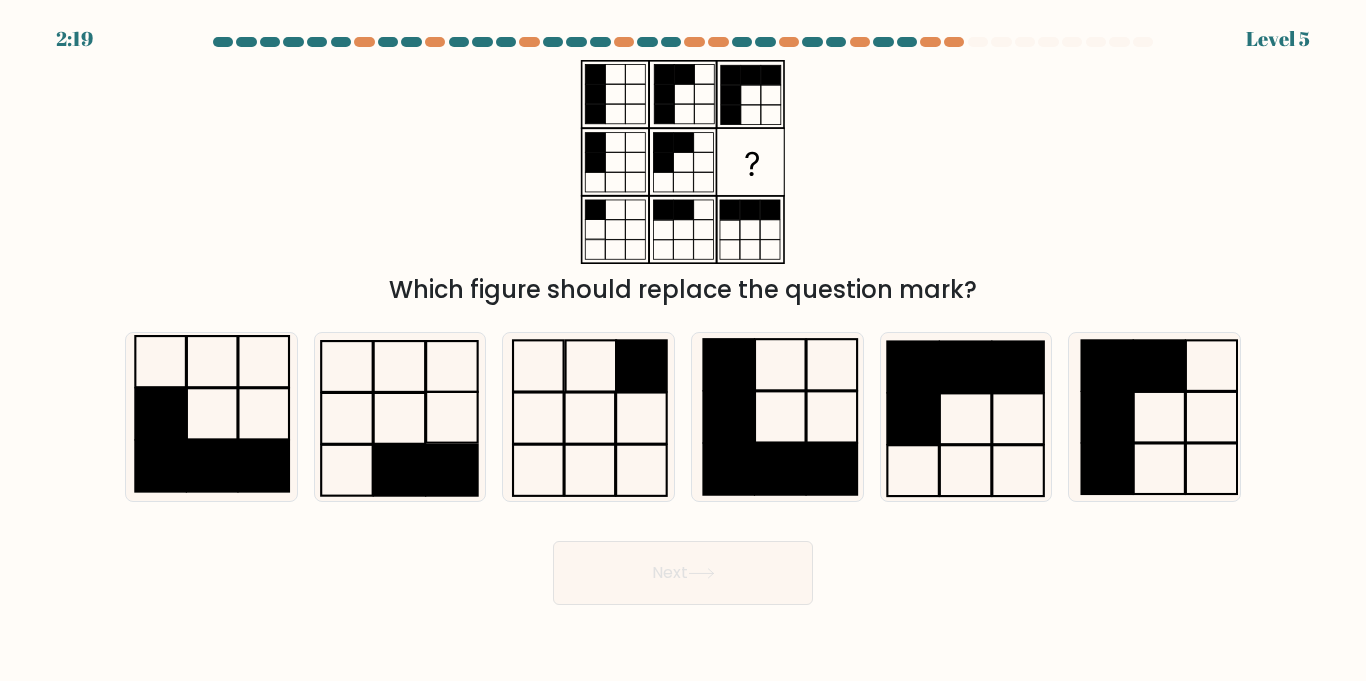 click on "a.
b.
c." at bounding box center (683, 408) 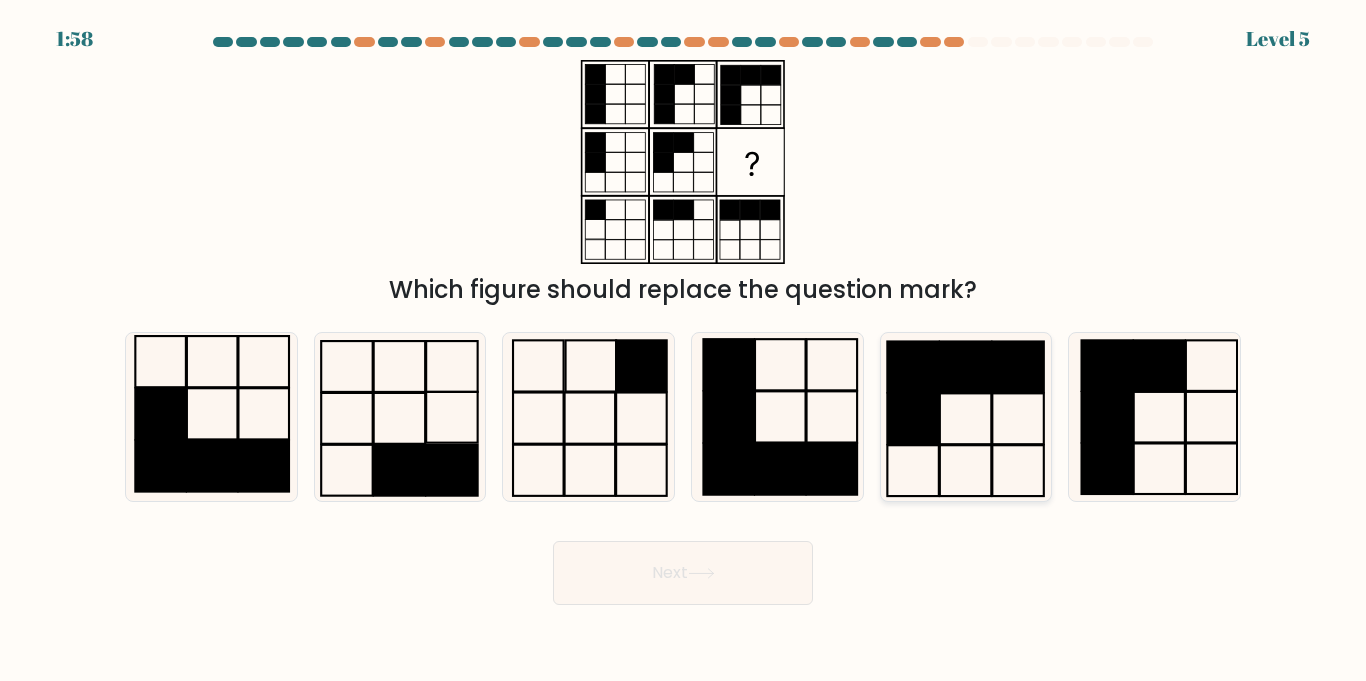 click 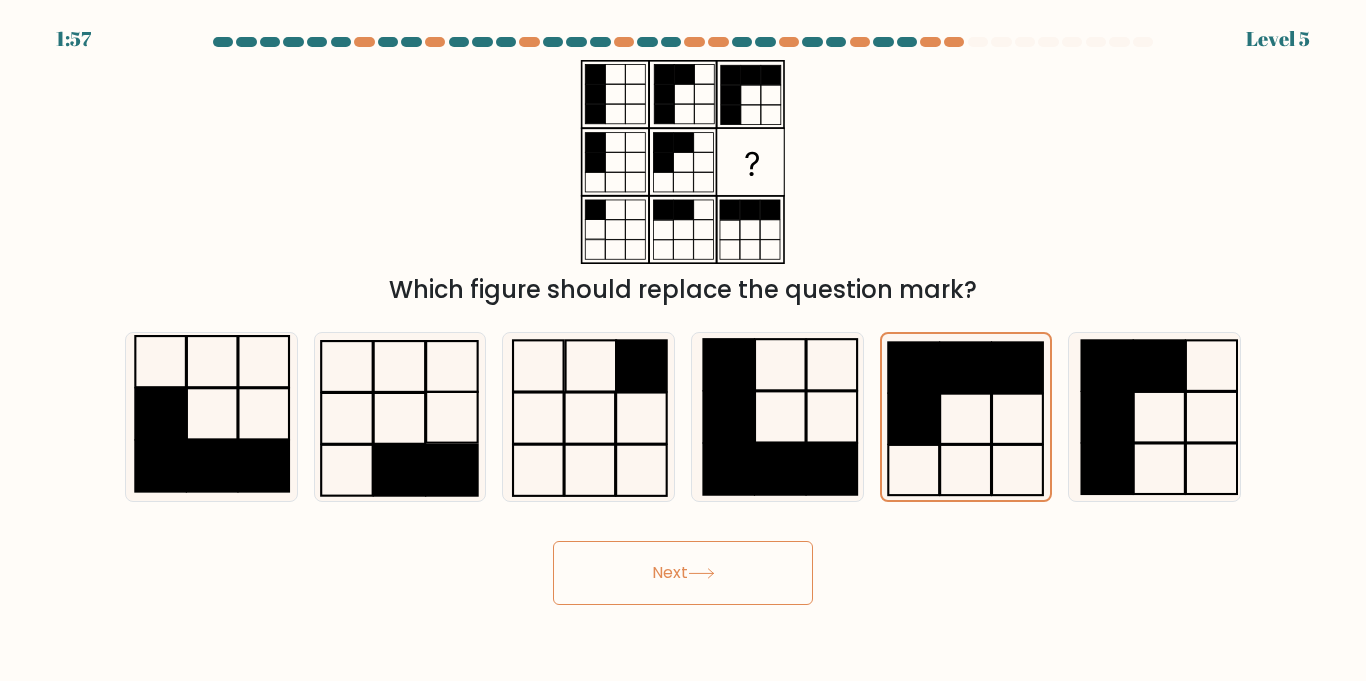 click on "Next" at bounding box center (683, 573) 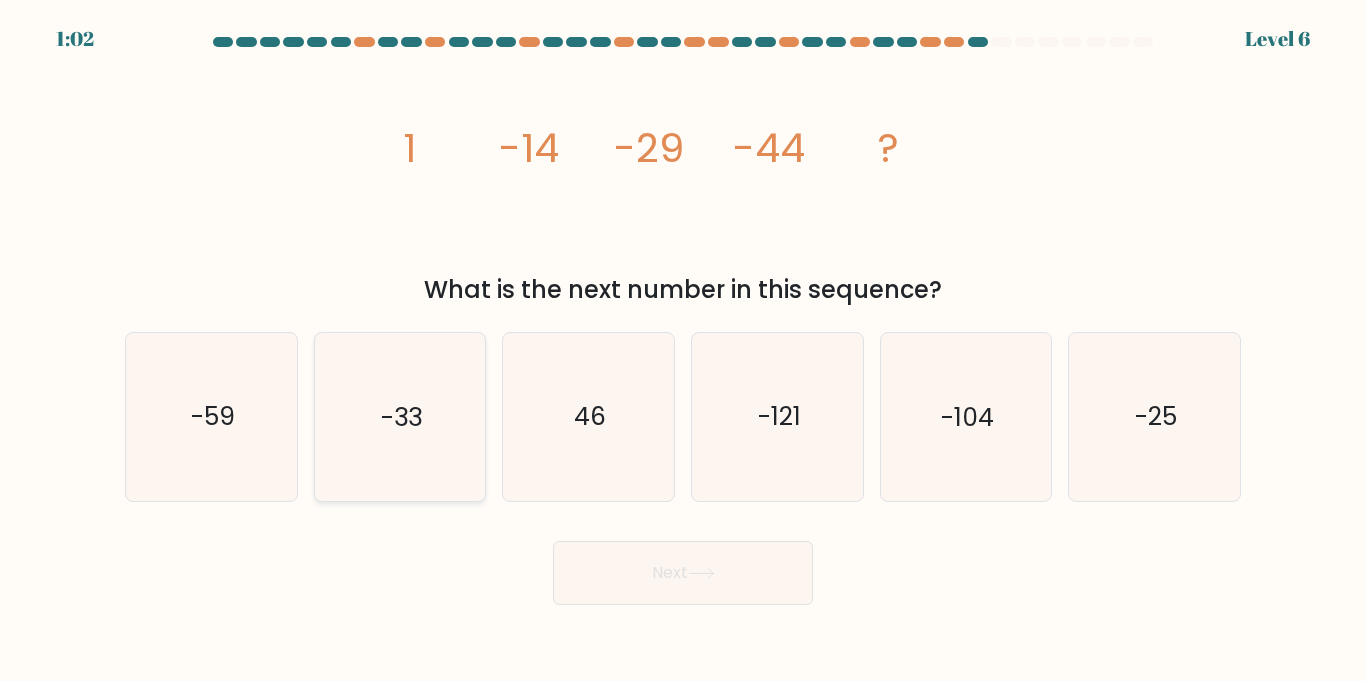 click on "-33" 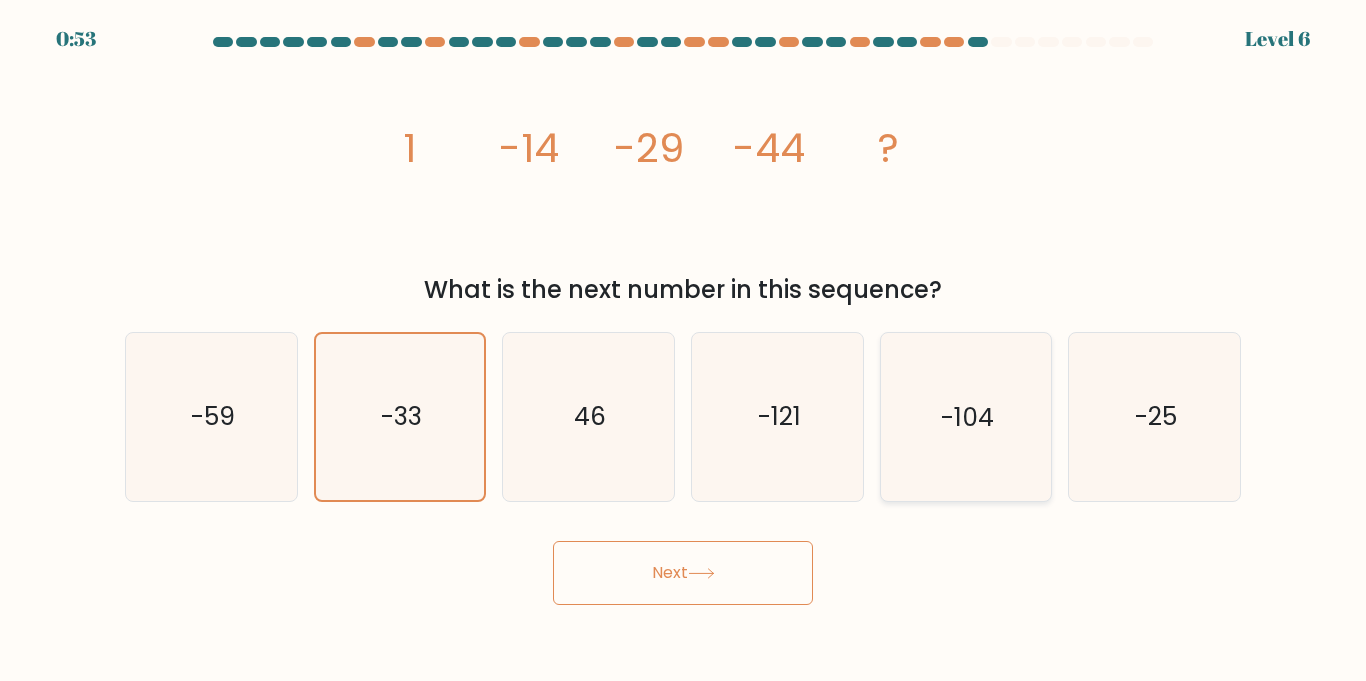 click on "-104" 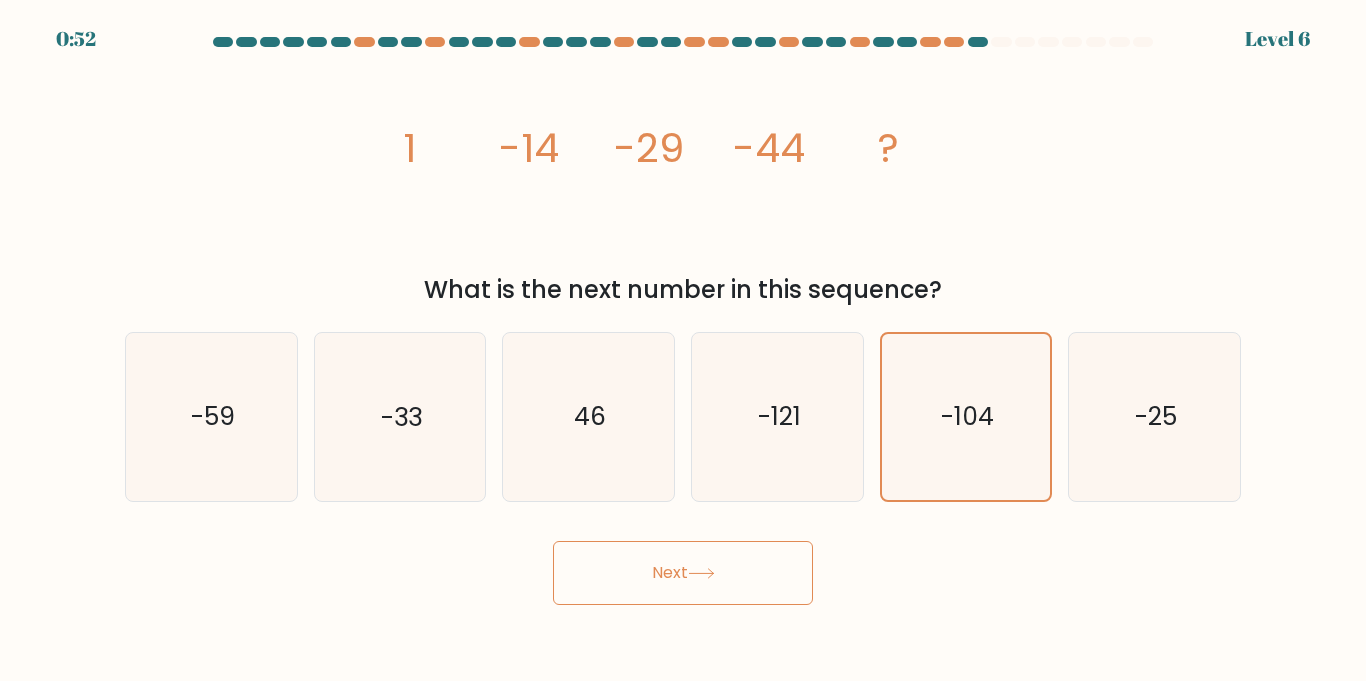click on "Next" at bounding box center [683, 573] 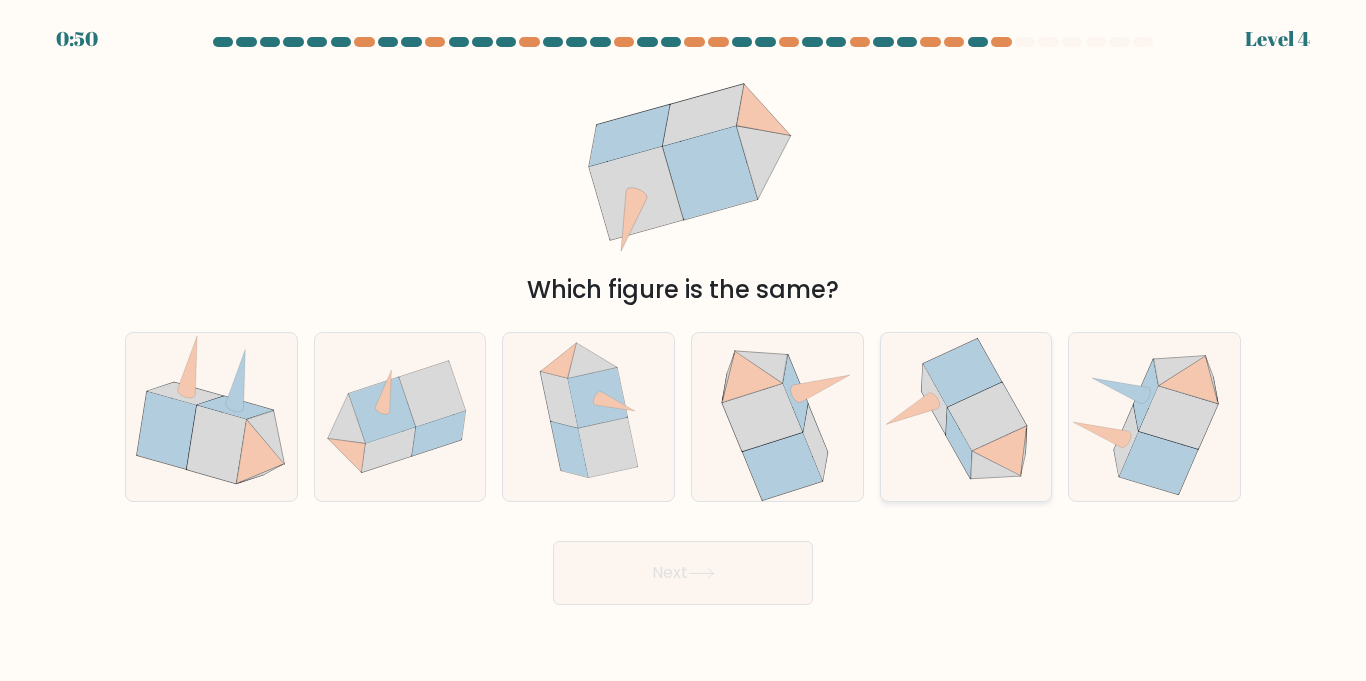 click 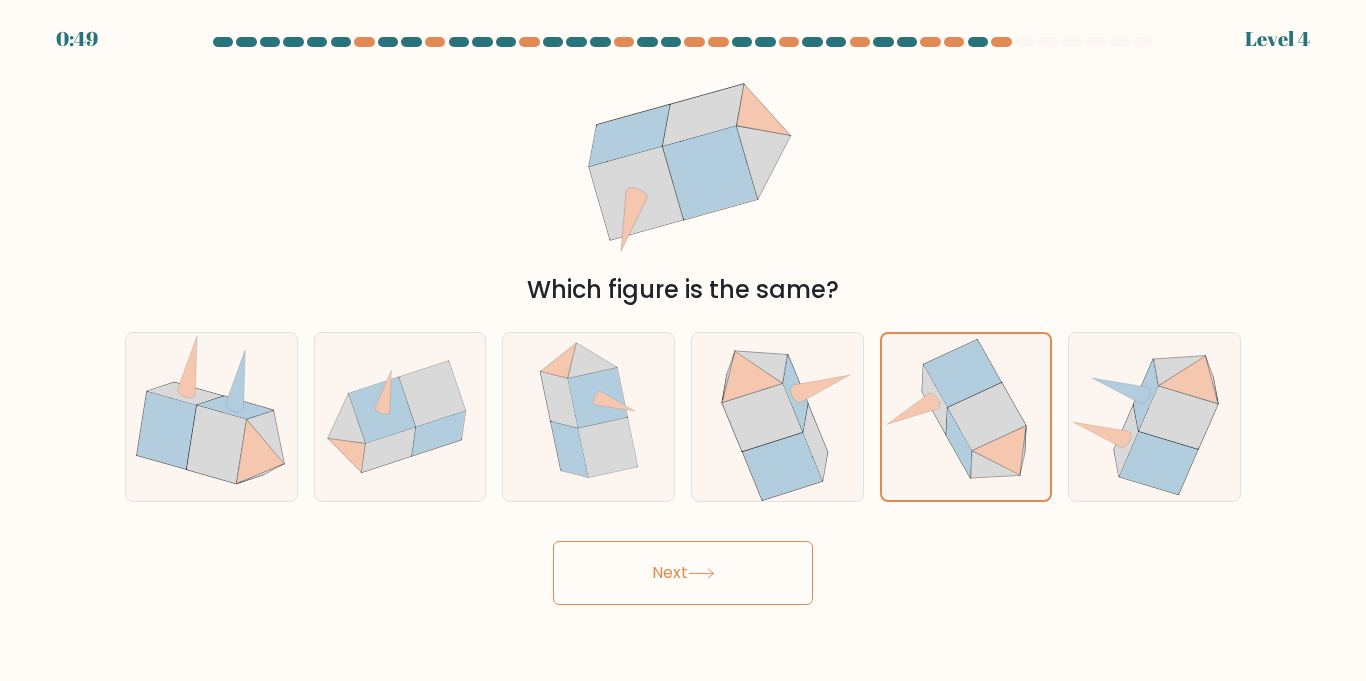 click on "Next" at bounding box center (683, 573) 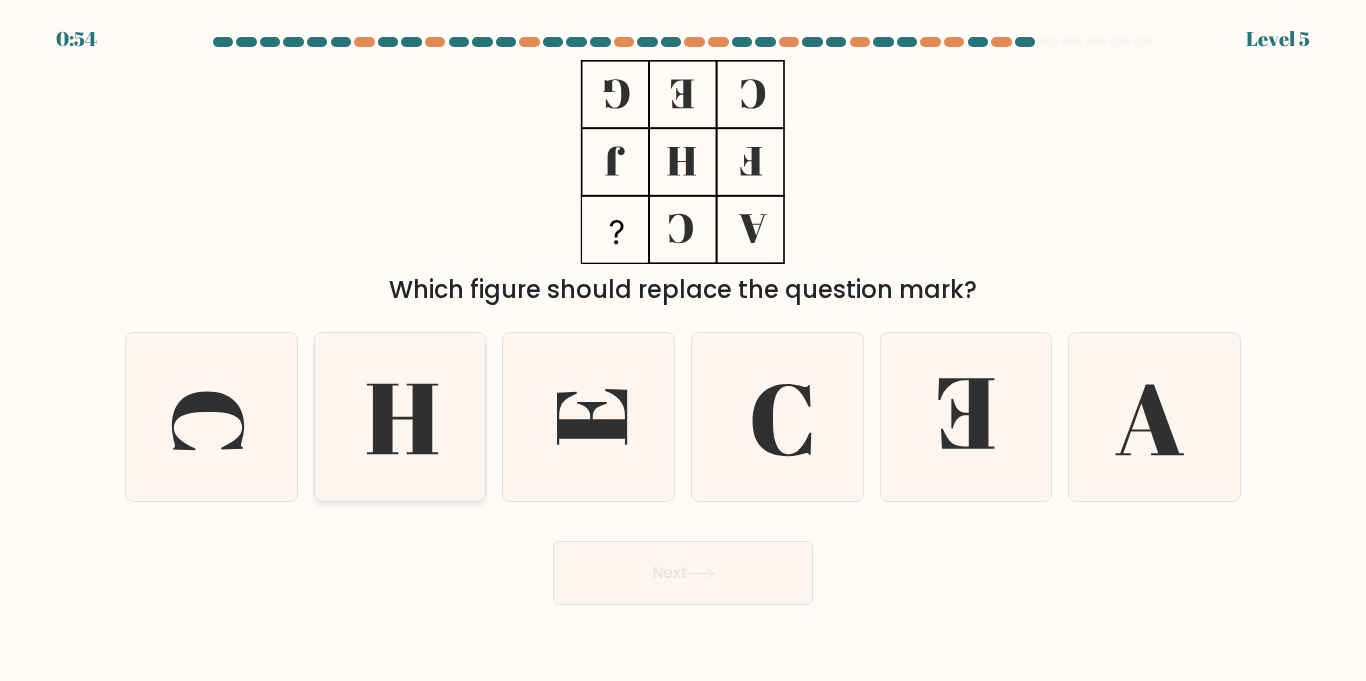 drag, startPoint x: 485, startPoint y: 453, endPoint x: 443, endPoint y: 435, distance: 45.694637 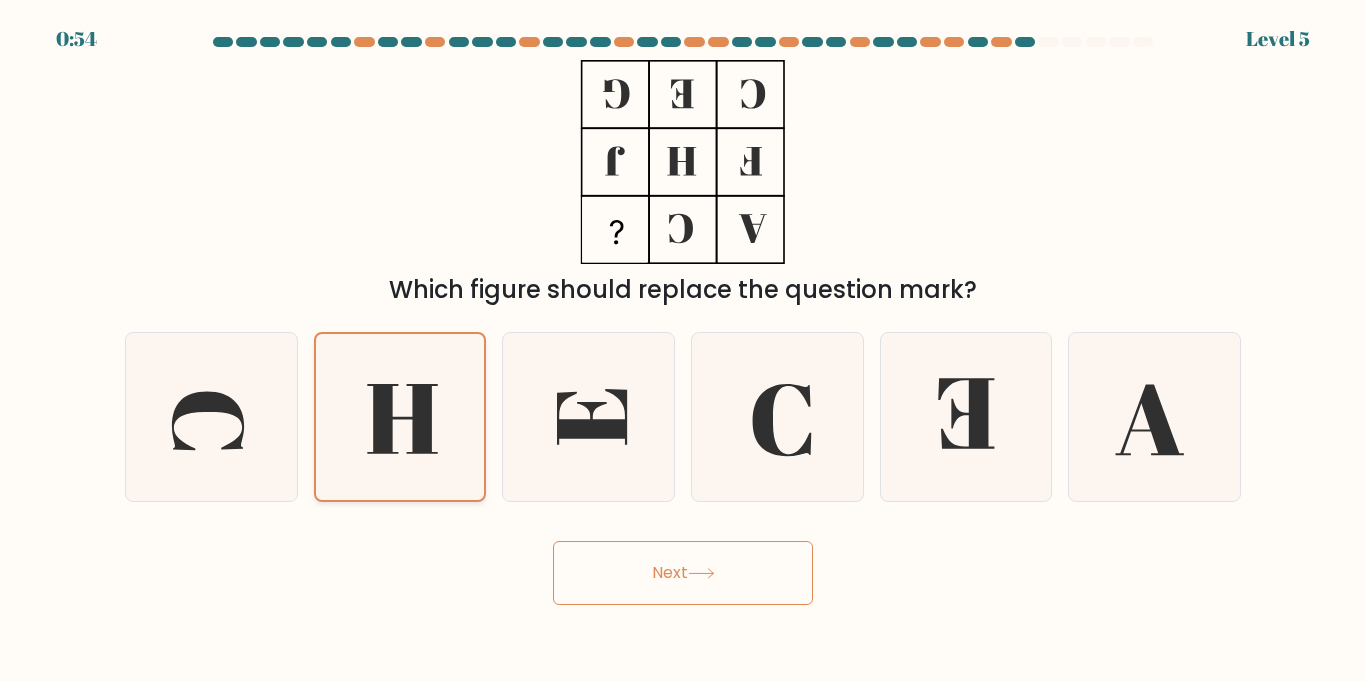 click 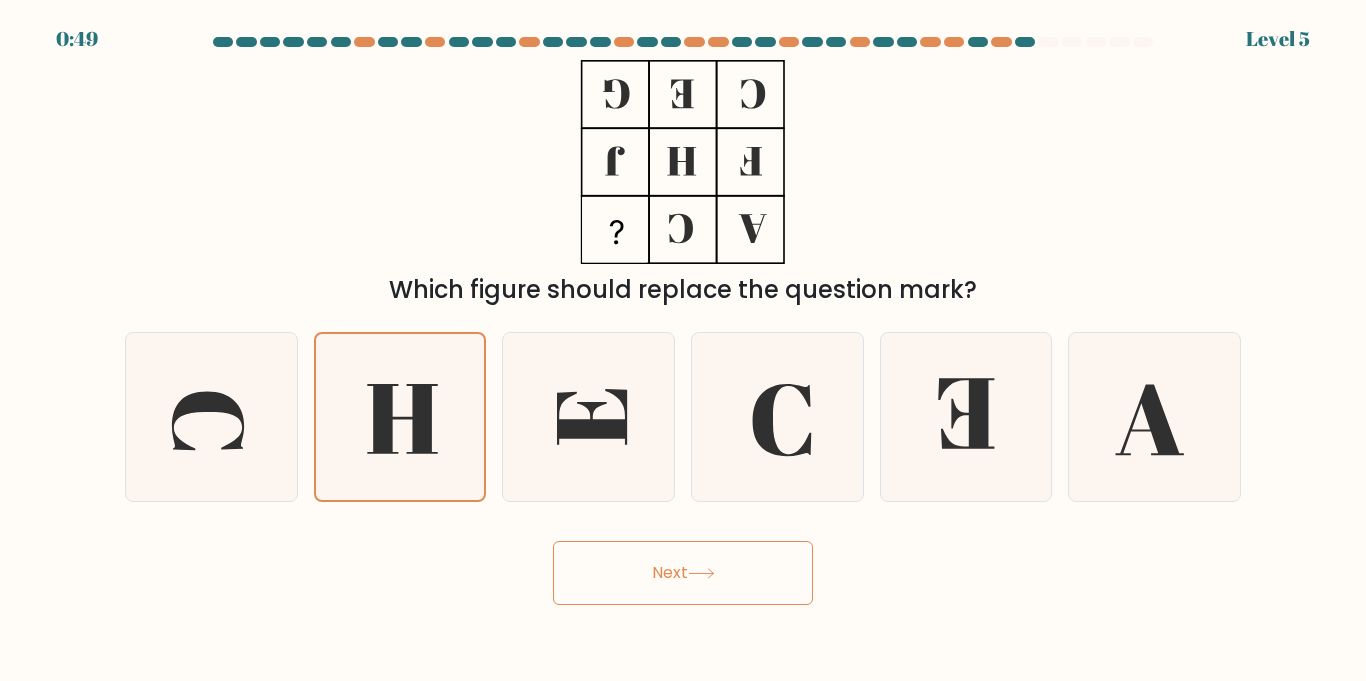 click on "Next" at bounding box center (683, 573) 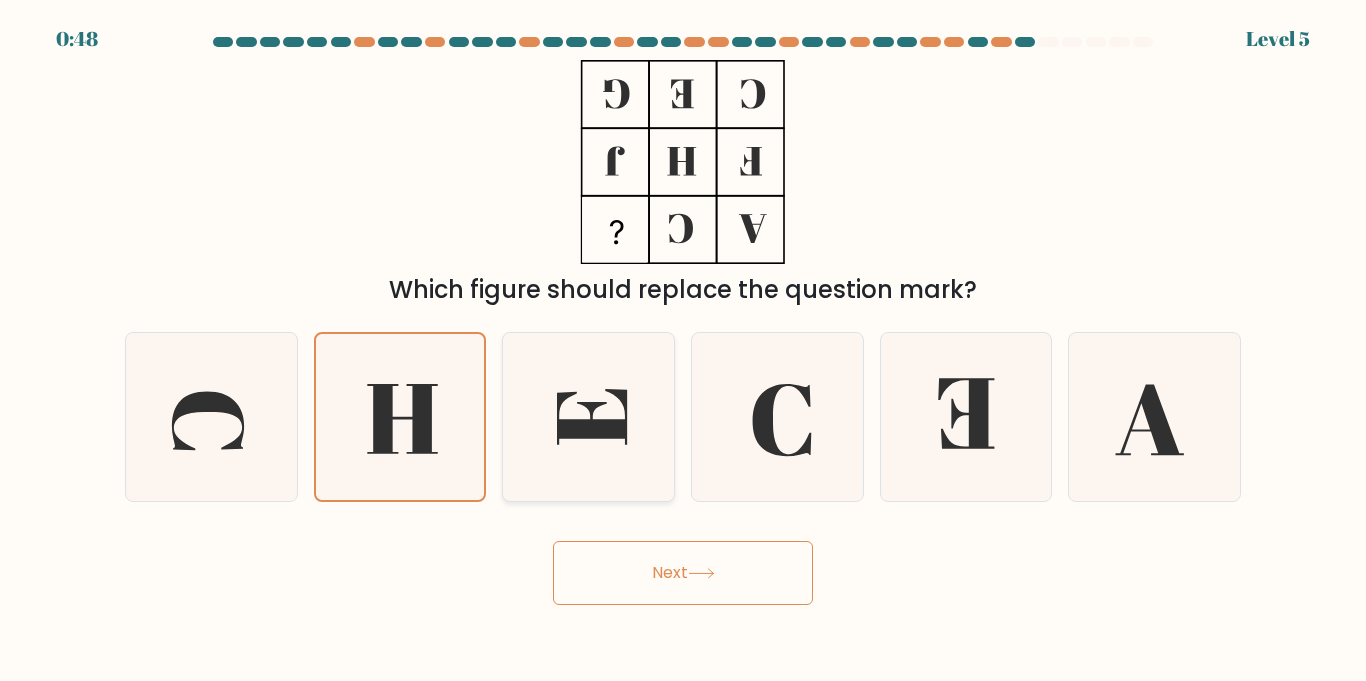 click 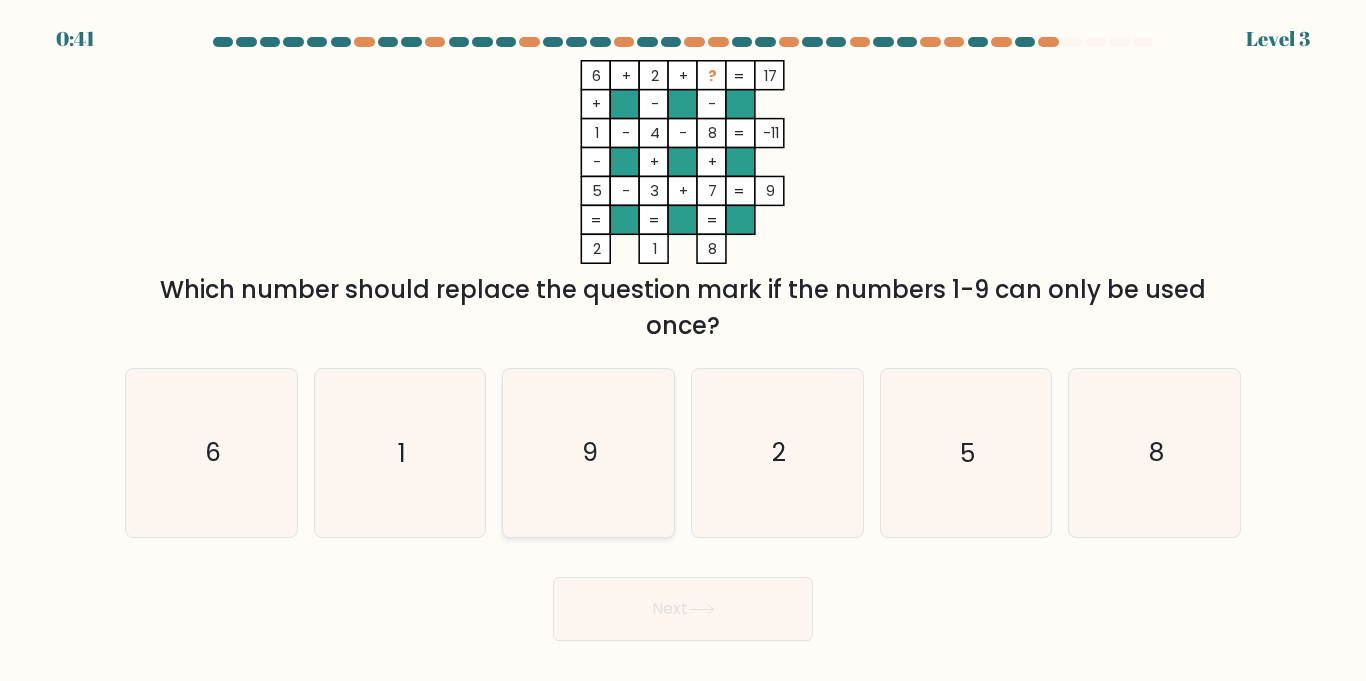 click on "9" 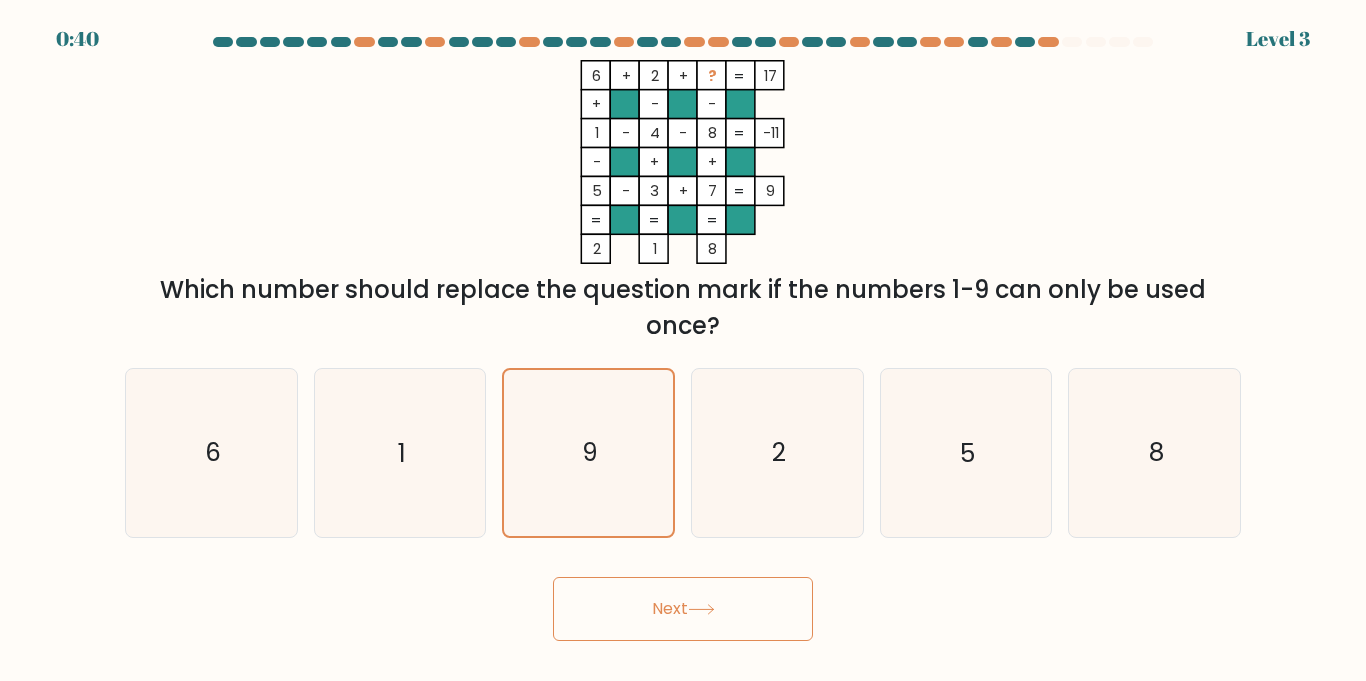 click on "Next" at bounding box center [683, 609] 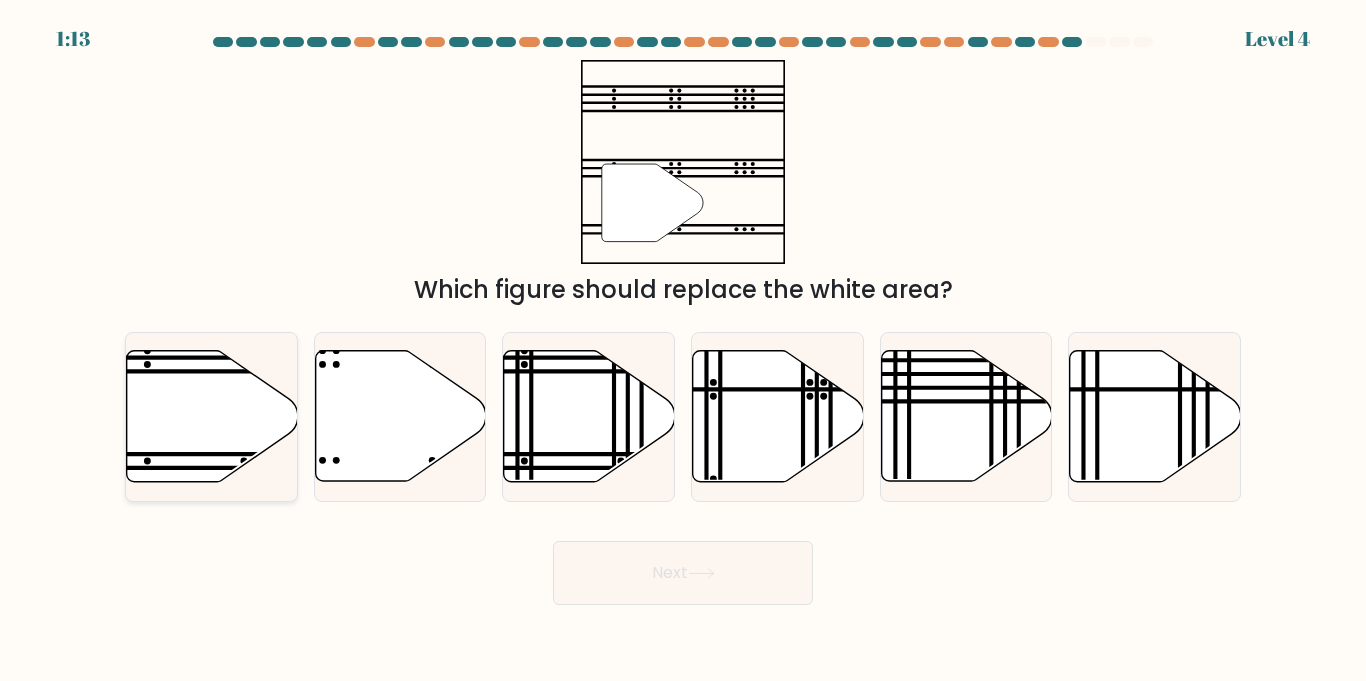 click 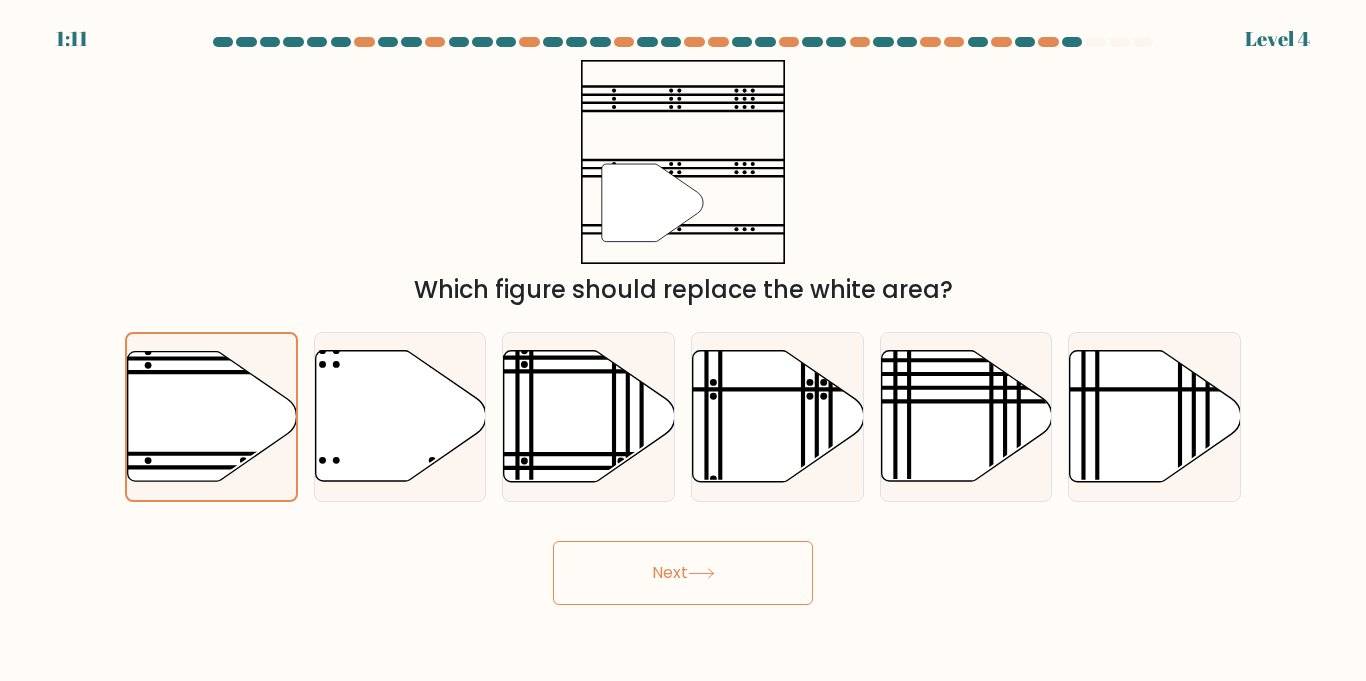 click on "Next" at bounding box center [683, 573] 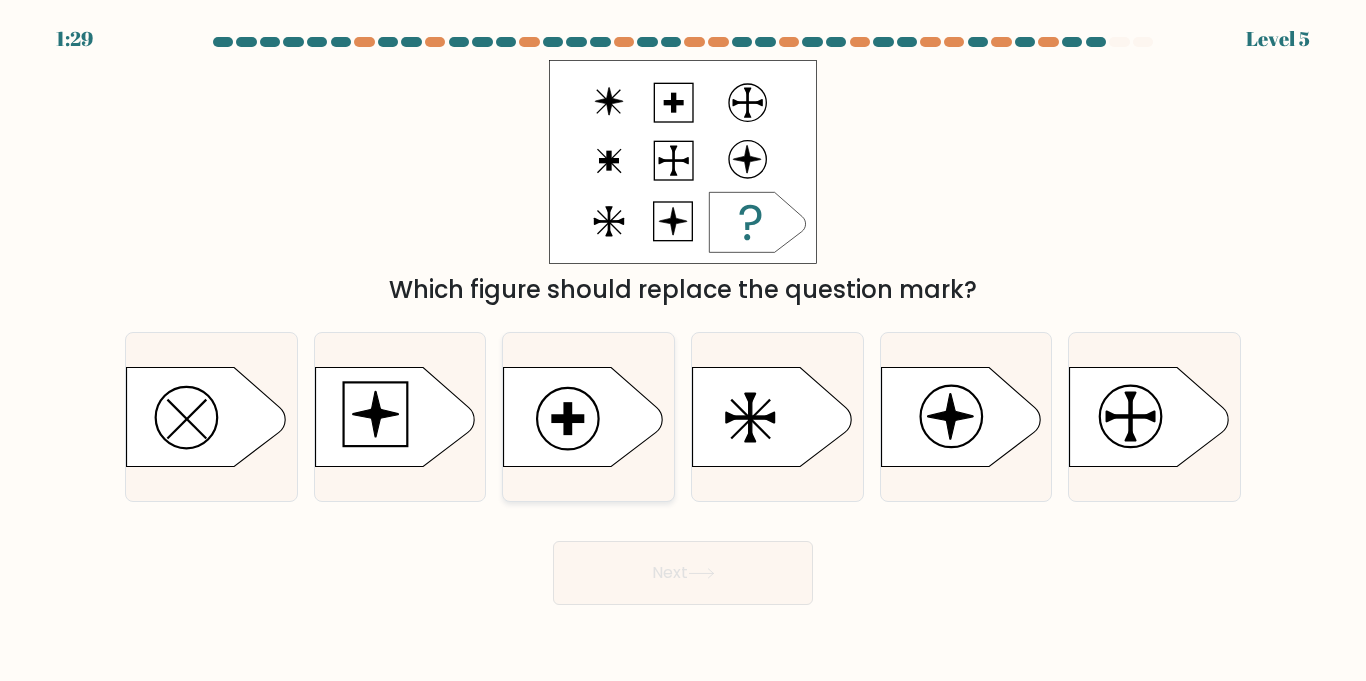 click 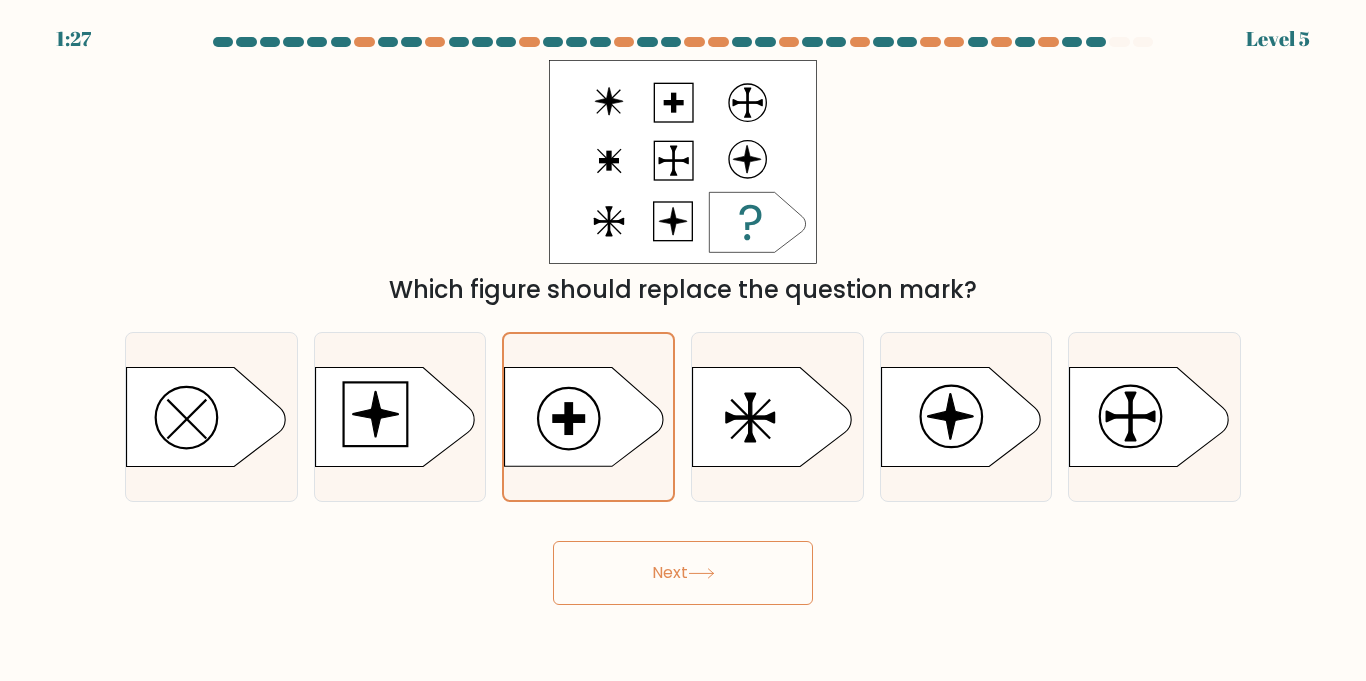 click on "Next" at bounding box center (683, 573) 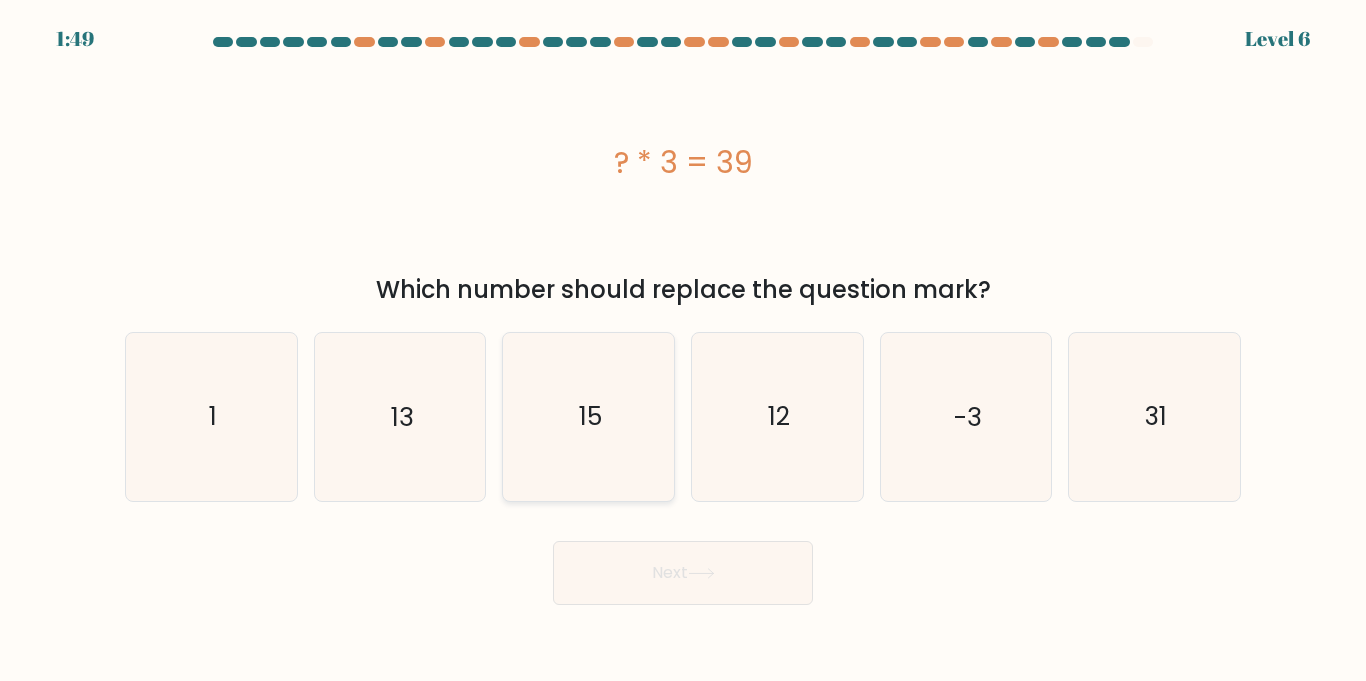 click on "15" 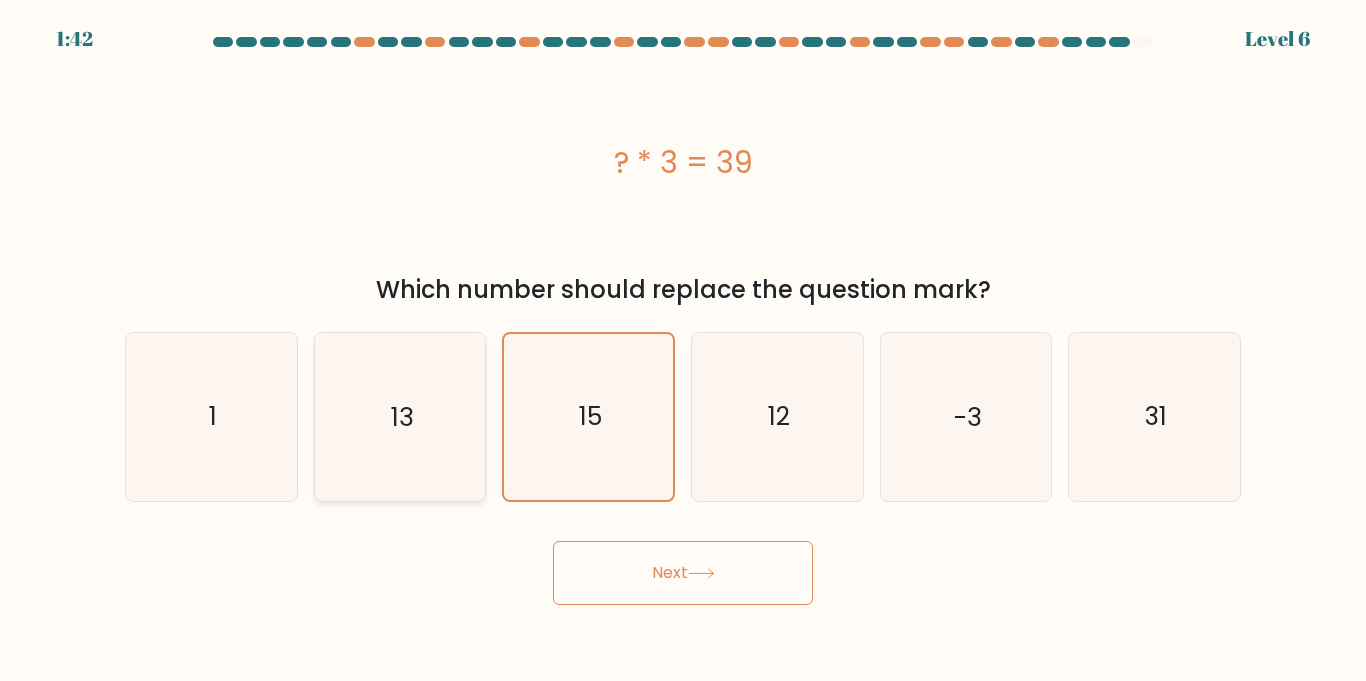click on "13" 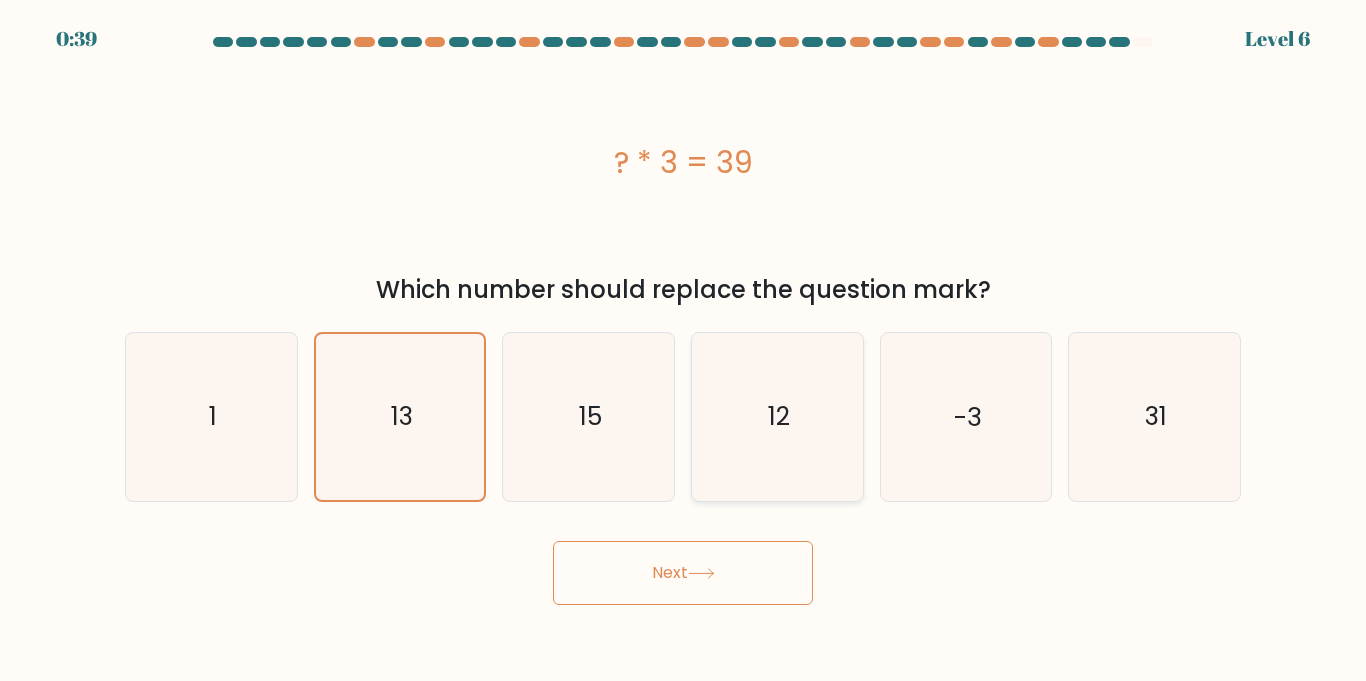 click on "12" 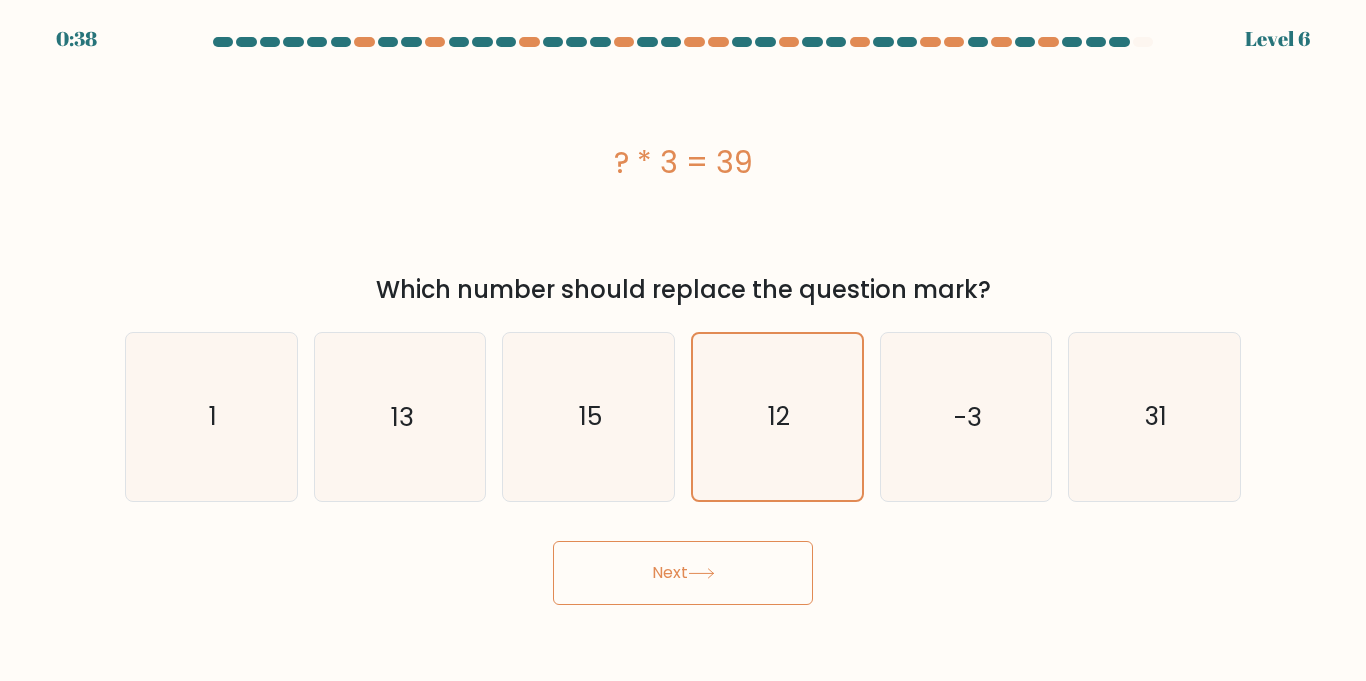 click 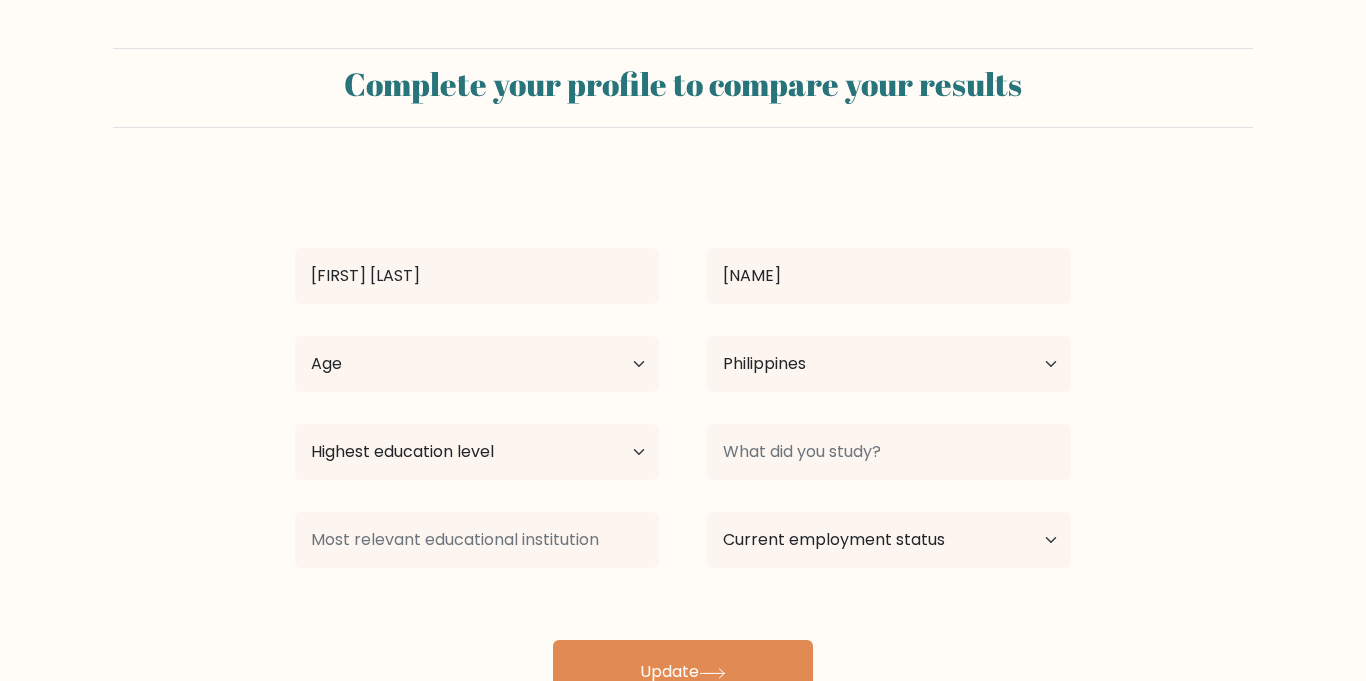 select on "PH" 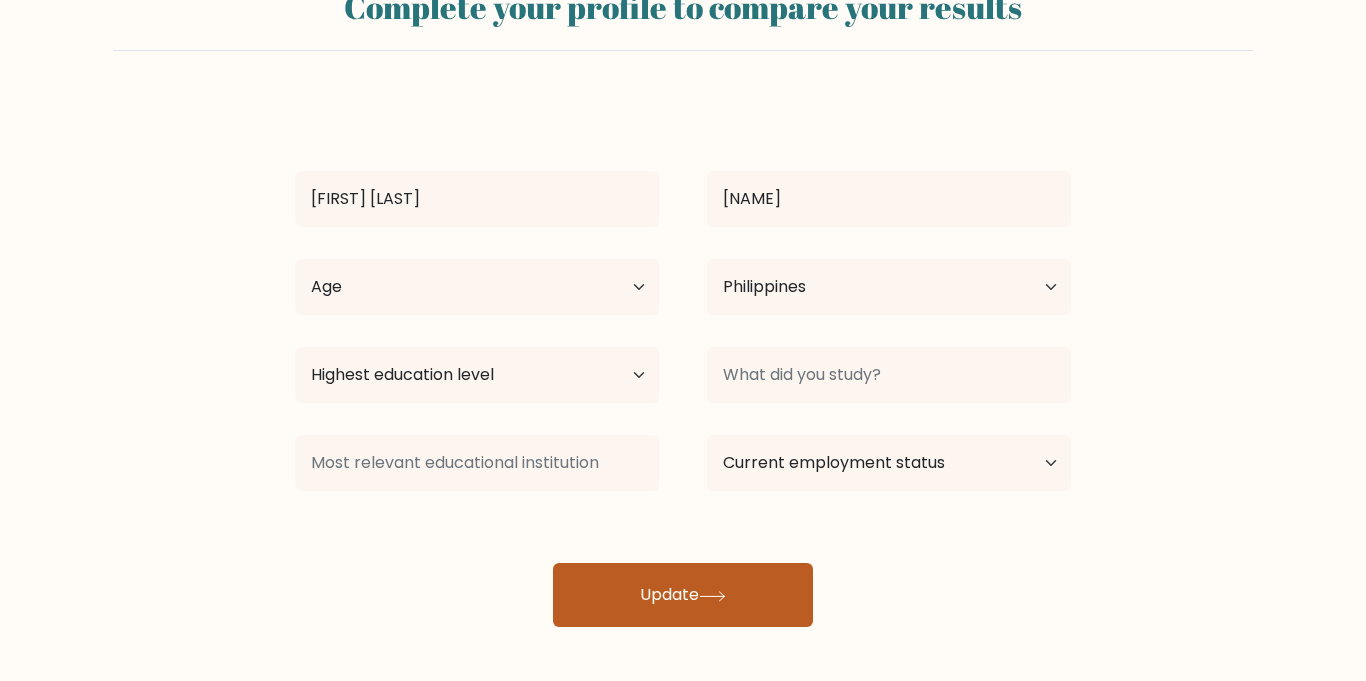 click on "Update" at bounding box center [683, 595] 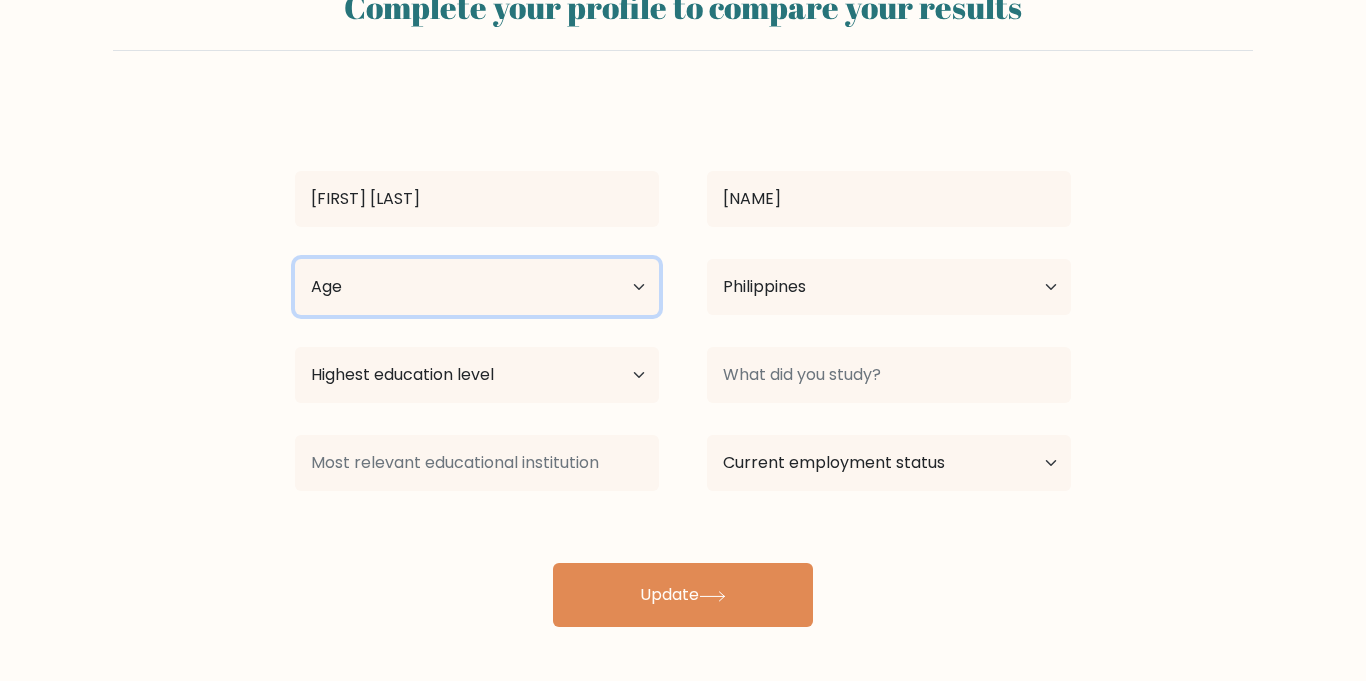 click on "Age
Under 18 years old
18-24 years old
25-34 years old
35-44 years old
45-54 years old
55-64 years old
65 years old and above" at bounding box center [477, 287] 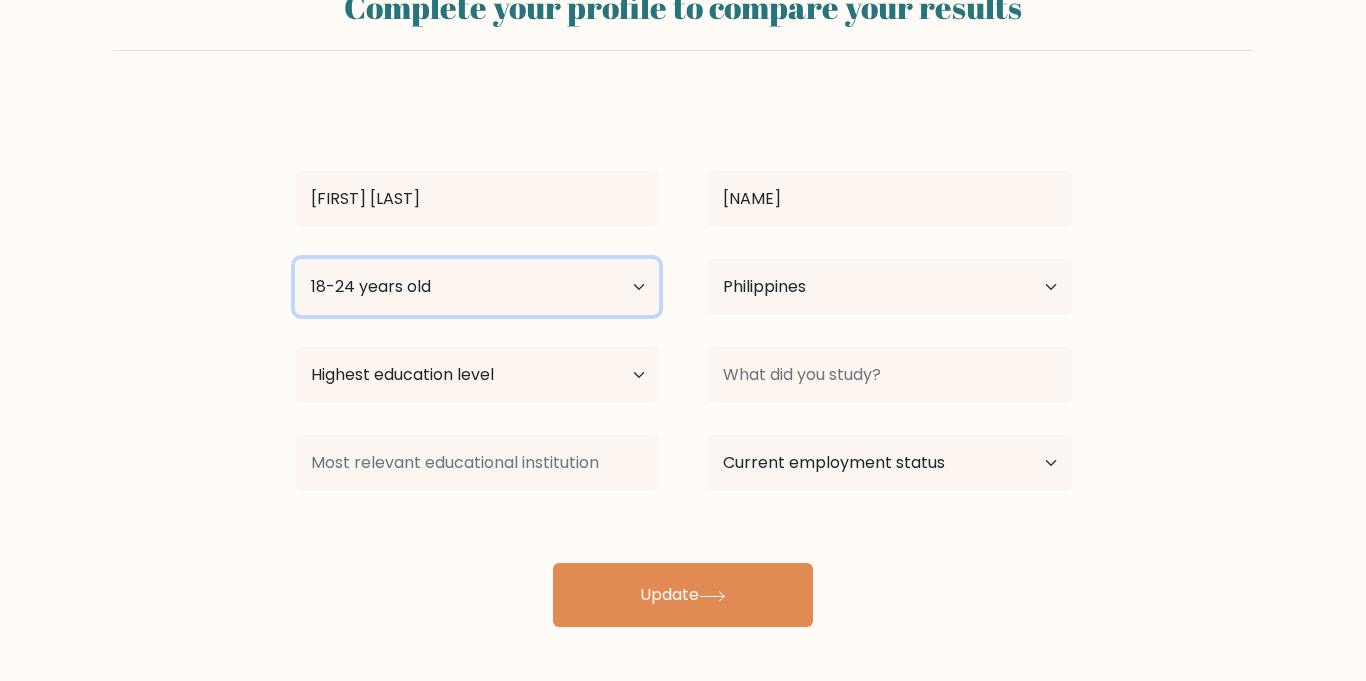 click on "Age
Under 18 years old
18-24 years old
25-34 years old
35-44 years old
45-54 years old
55-64 years old
65 years old and above" at bounding box center (477, 287) 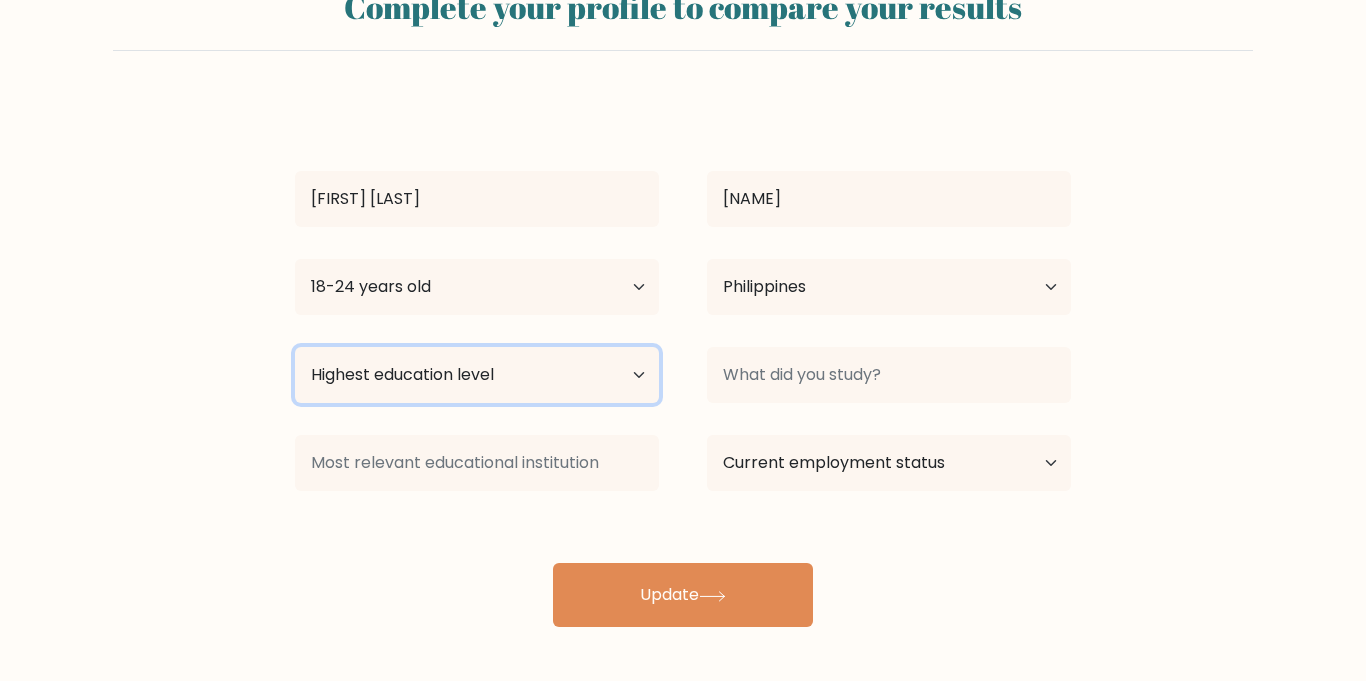 click on "Highest education level
No schooling
Primary
Lower Secondary
Upper Secondary
Occupation Specific
Bachelor's degree
Master's degree
Doctoral degree" at bounding box center (477, 375) 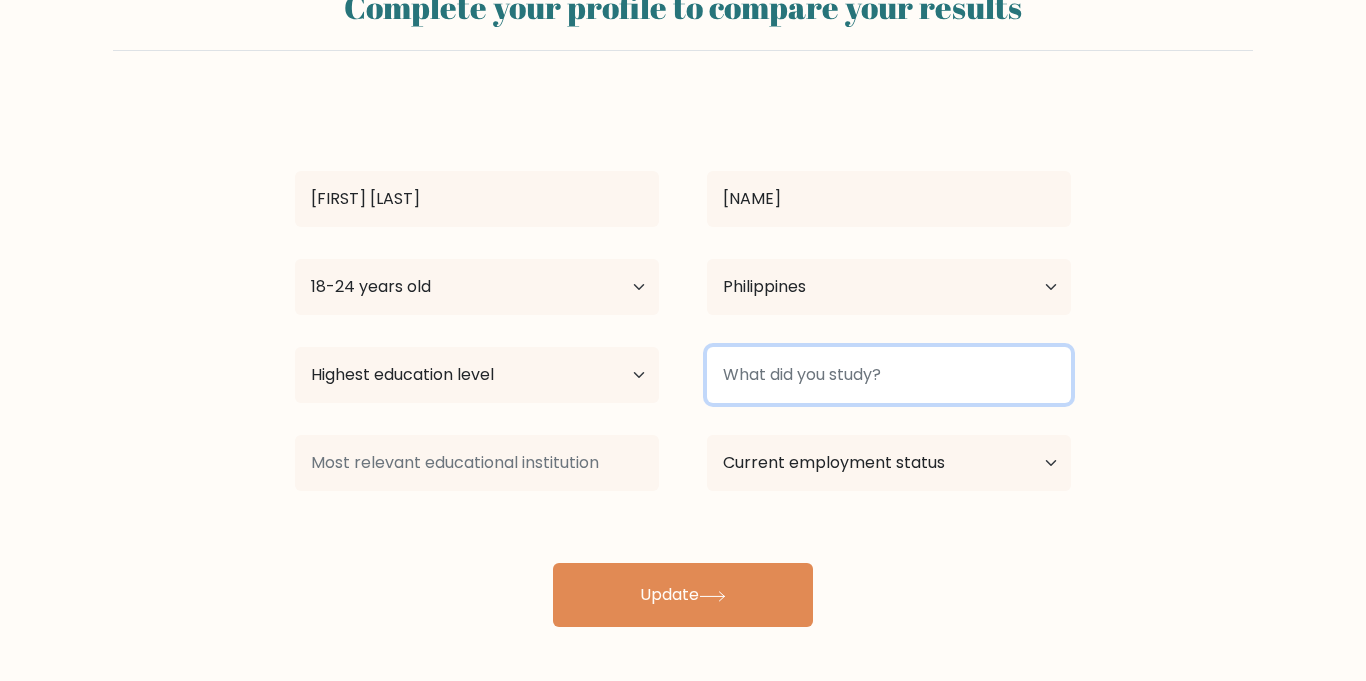 click at bounding box center (889, 375) 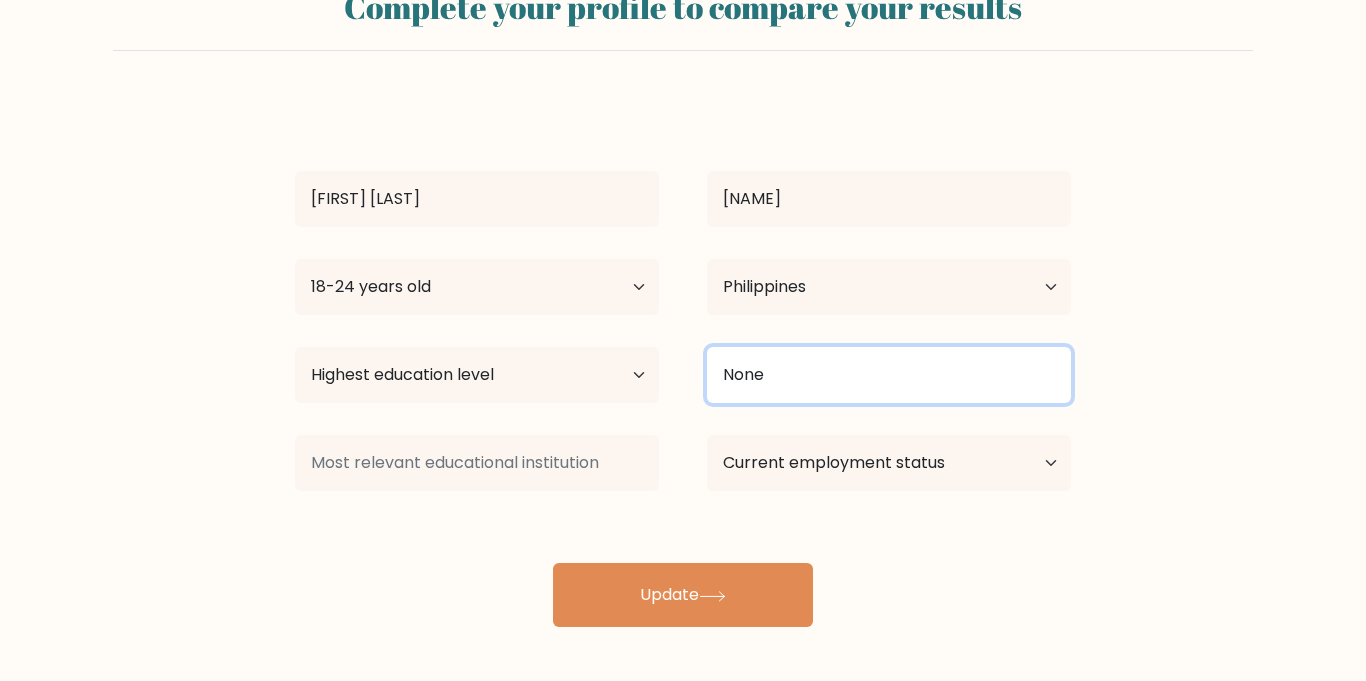 type on "None" 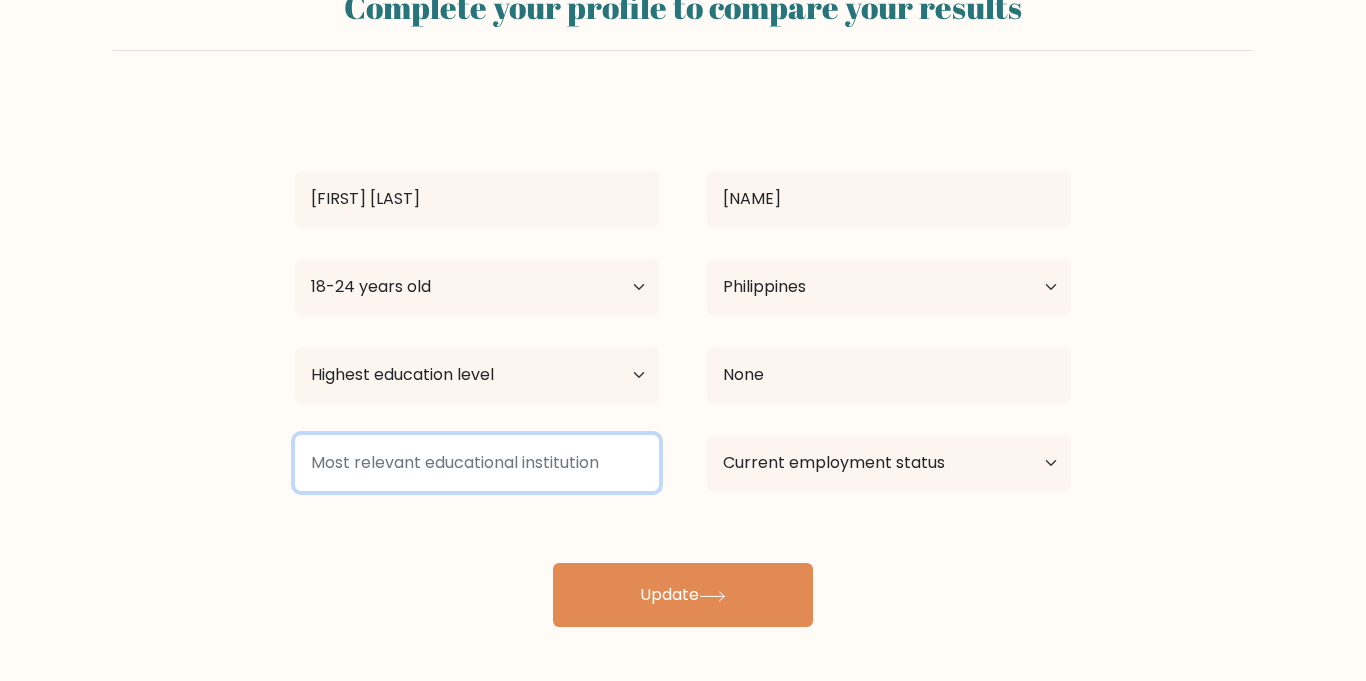 click at bounding box center (477, 463) 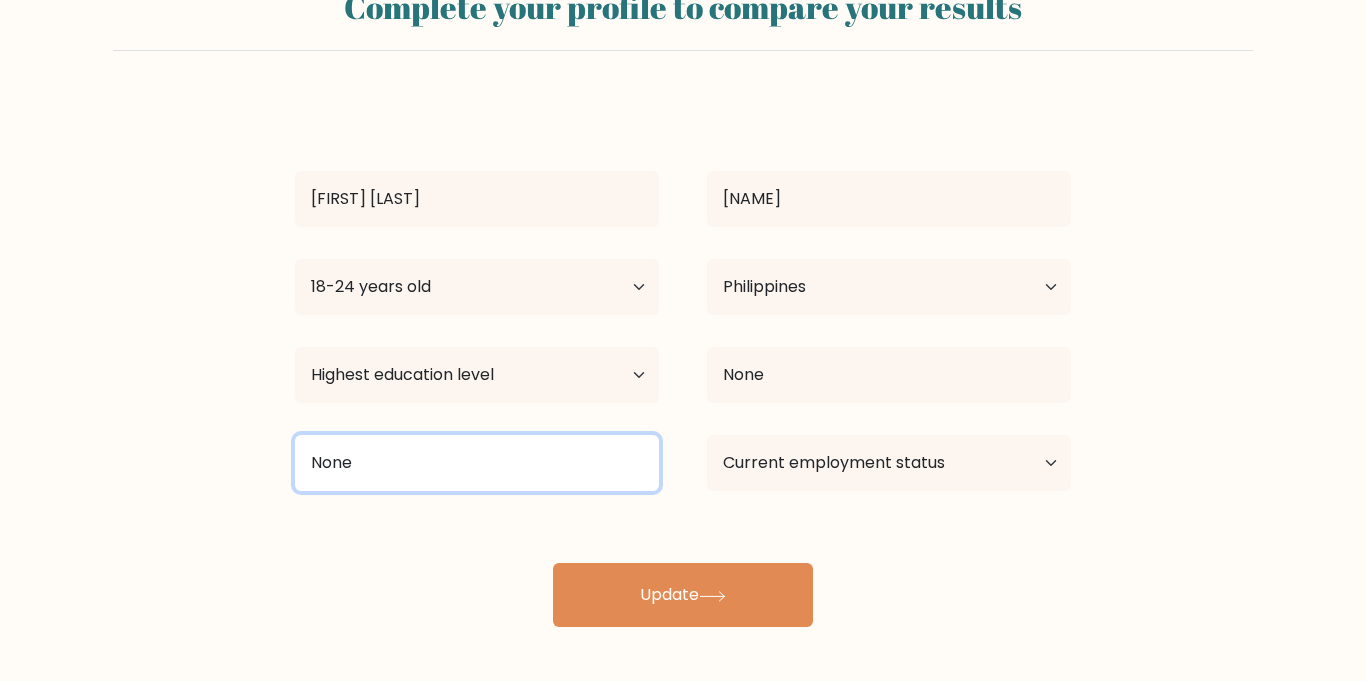 type on "None" 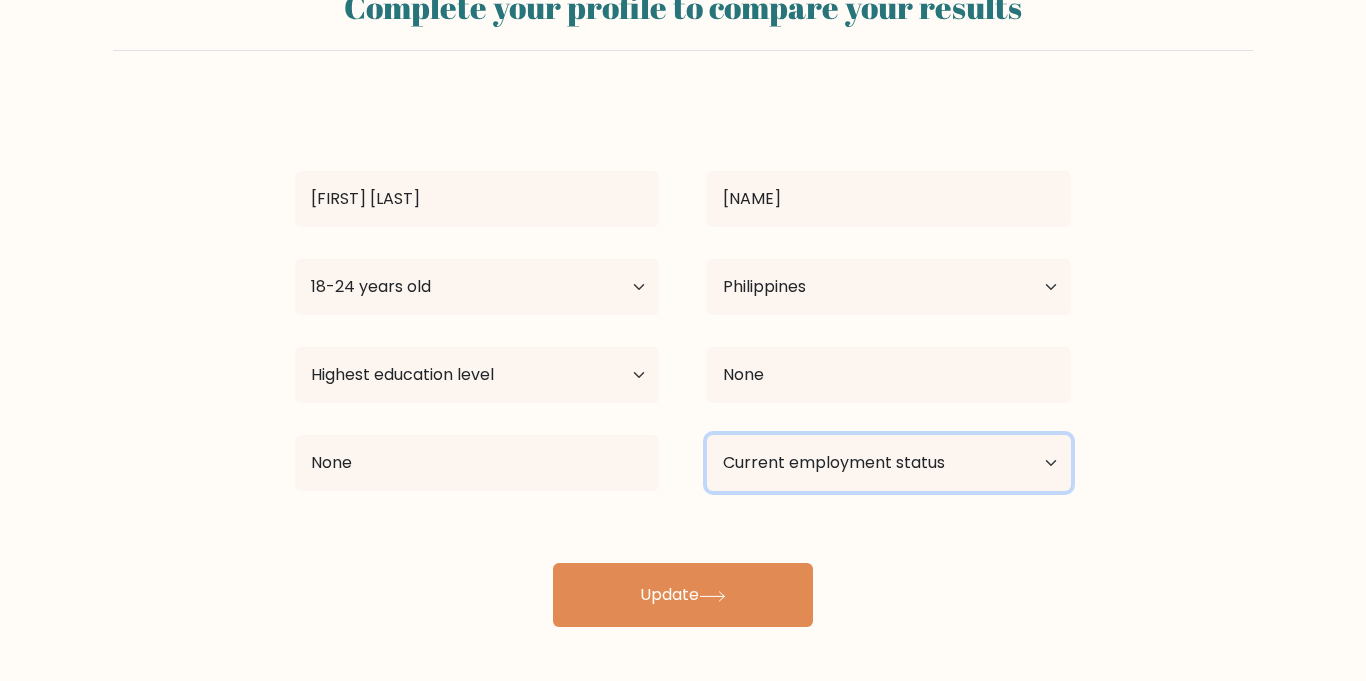 click on "Current employment status
Employed
Student
Retired
Other / prefer not to answer" at bounding box center [889, 463] 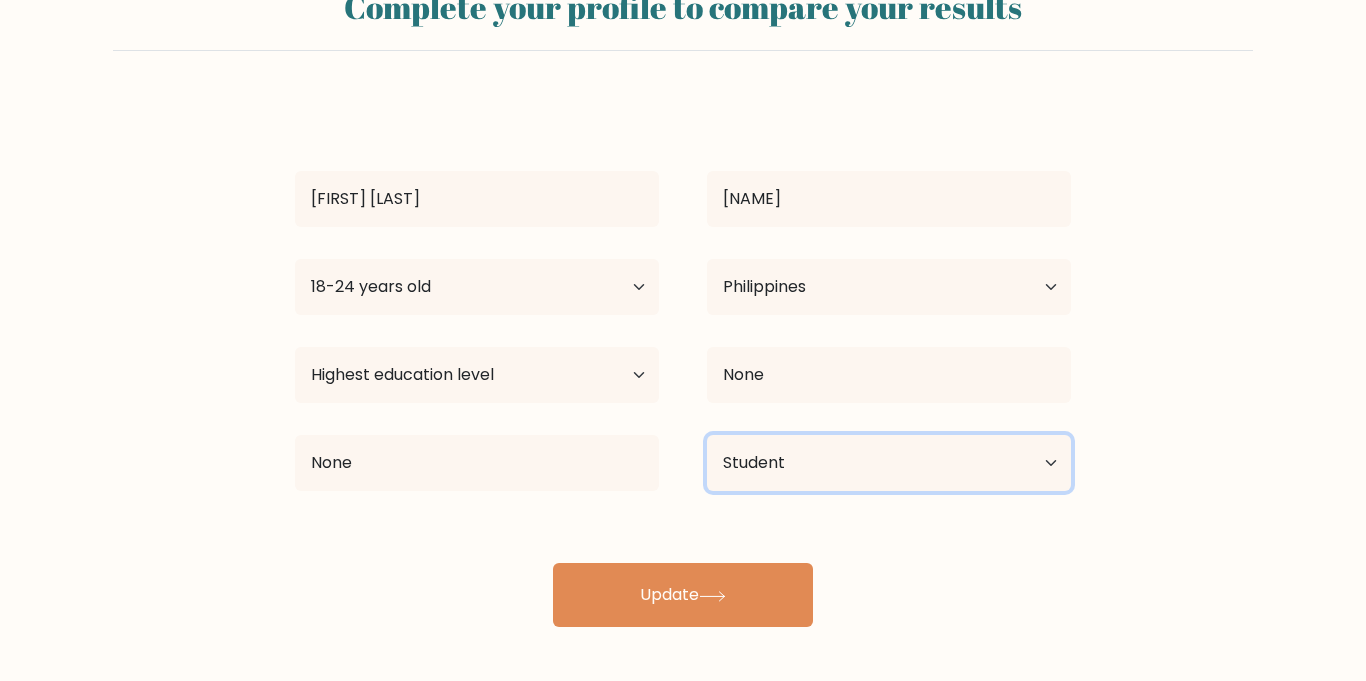 click on "Current employment status
Employed
Student
Retired
Other / prefer not to answer" at bounding box center [889, 463] 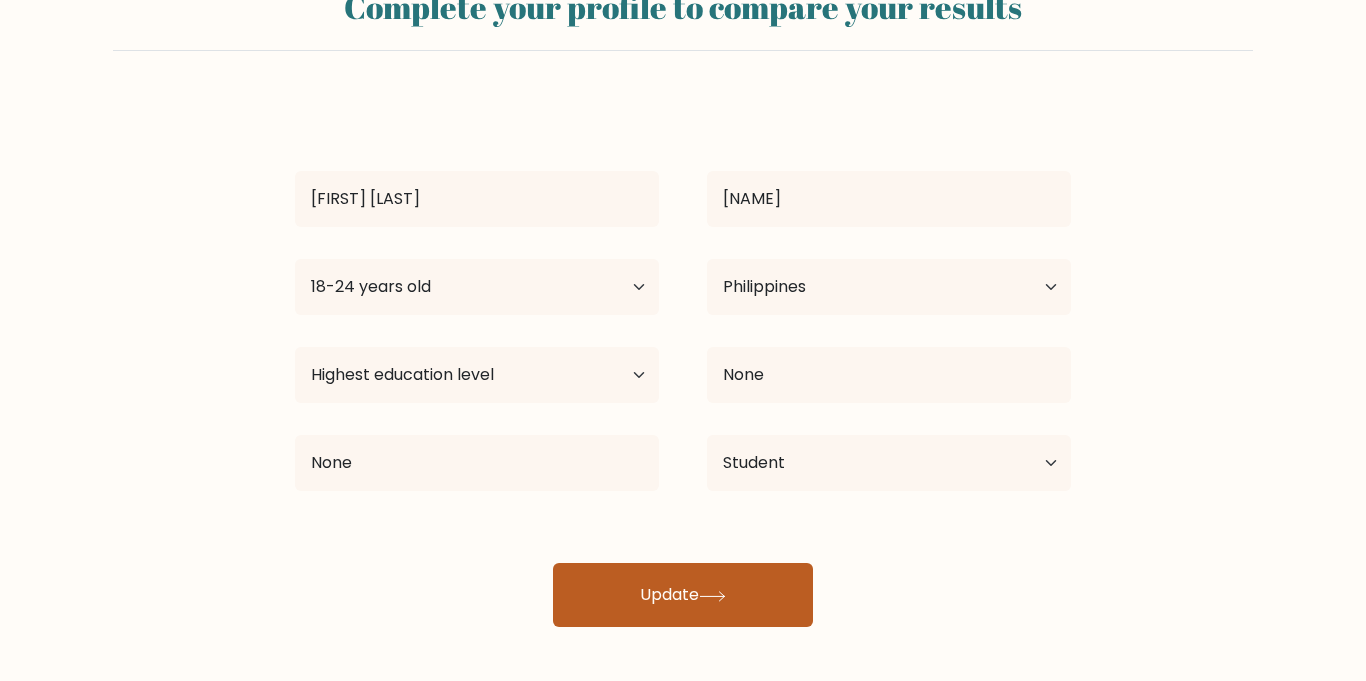 click on "Update" at bounding box center [683, 595] 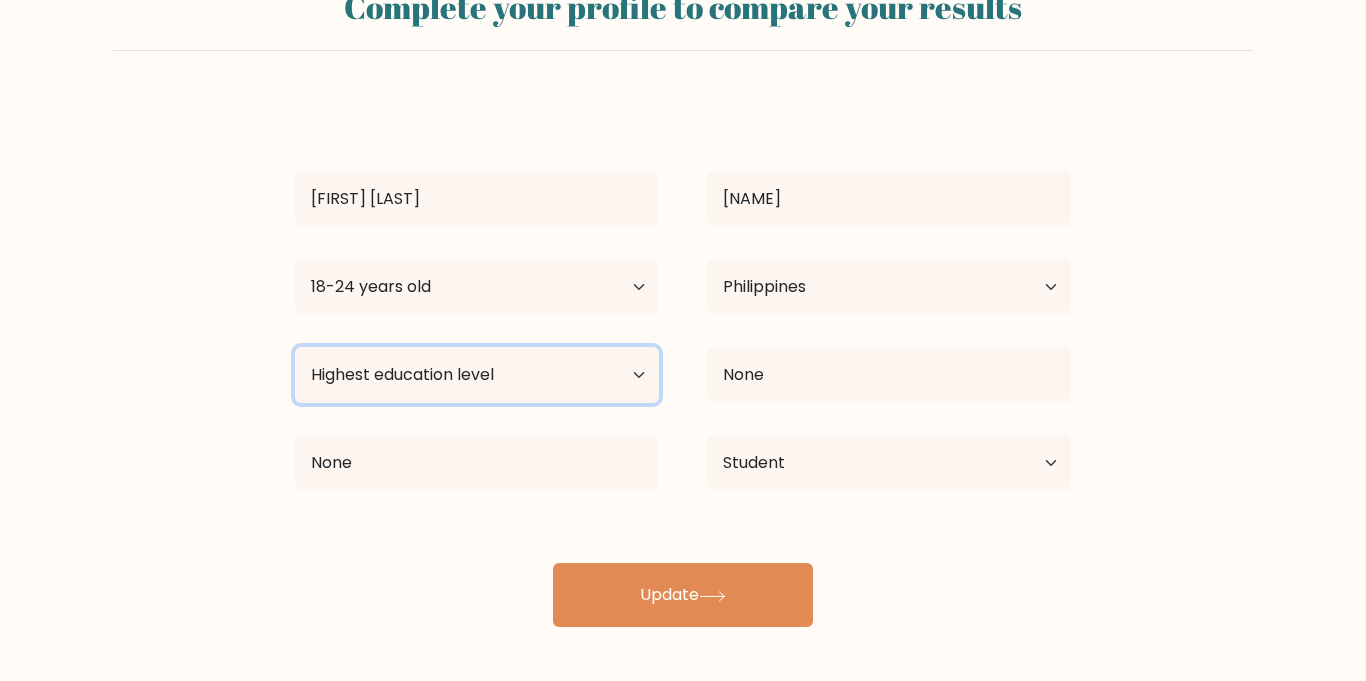 click on "Highest education level
No schooling
Primary
Lower Secondary
Upper Secondary
Occupation Specific
Bachelor's degree
Master's degree
Doctoral degree" at bounding box center [477, 375] 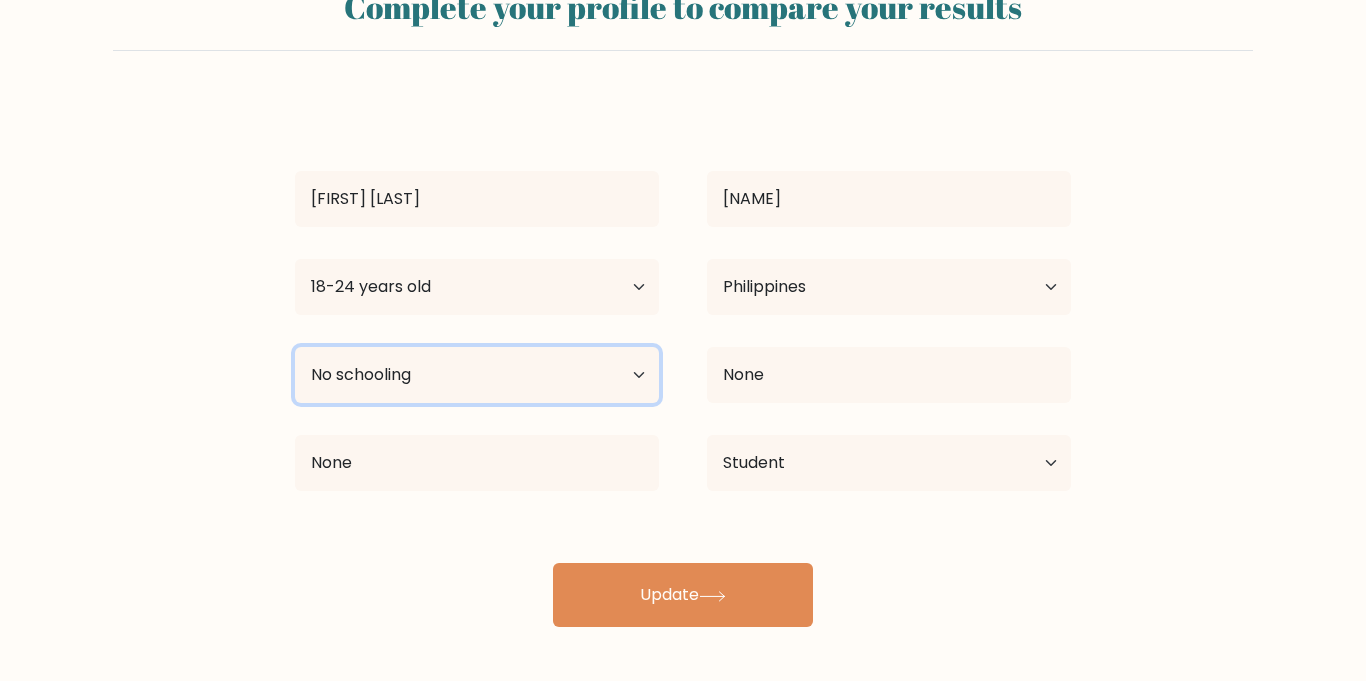 click on "Highest education level
No schooling
Primary
Lower Secondary
Upper Secondary
Occupation Specific
Bachelor's degree
Master's degree
Doctoral degree" at bounding box center [477, 375] 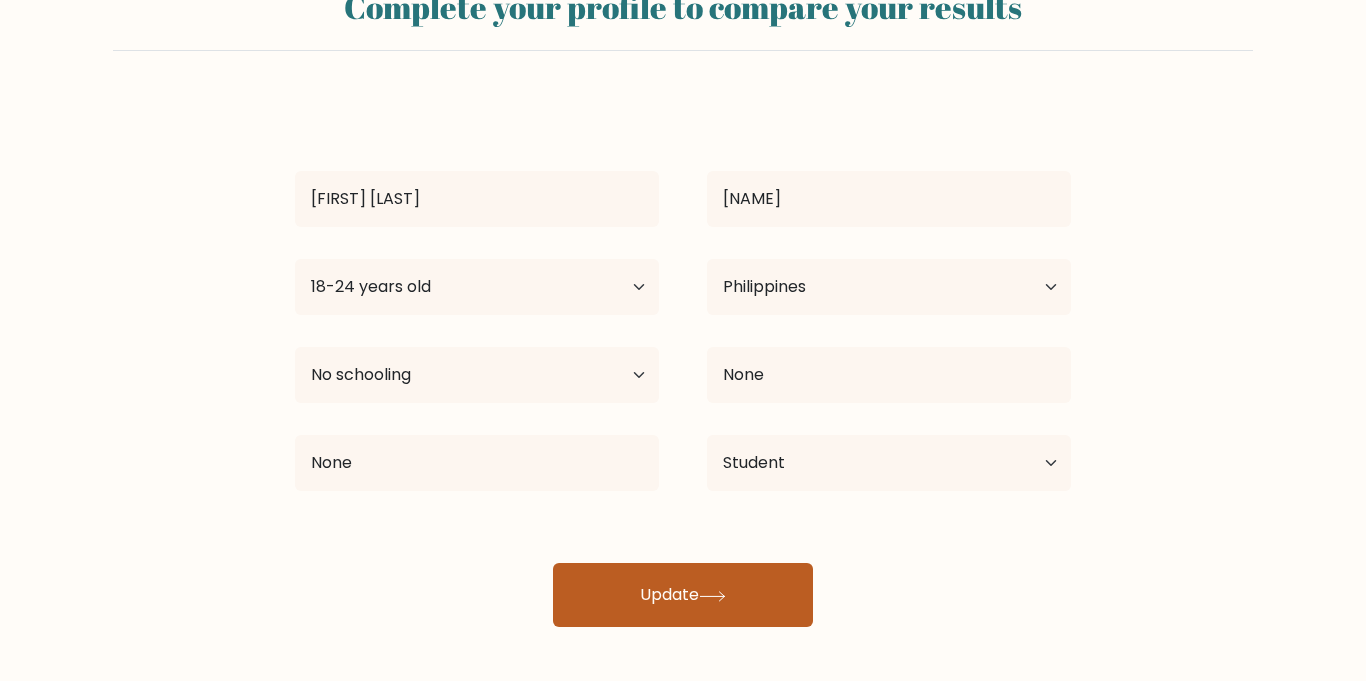 click on "Update" at bounding box center (683, 595) 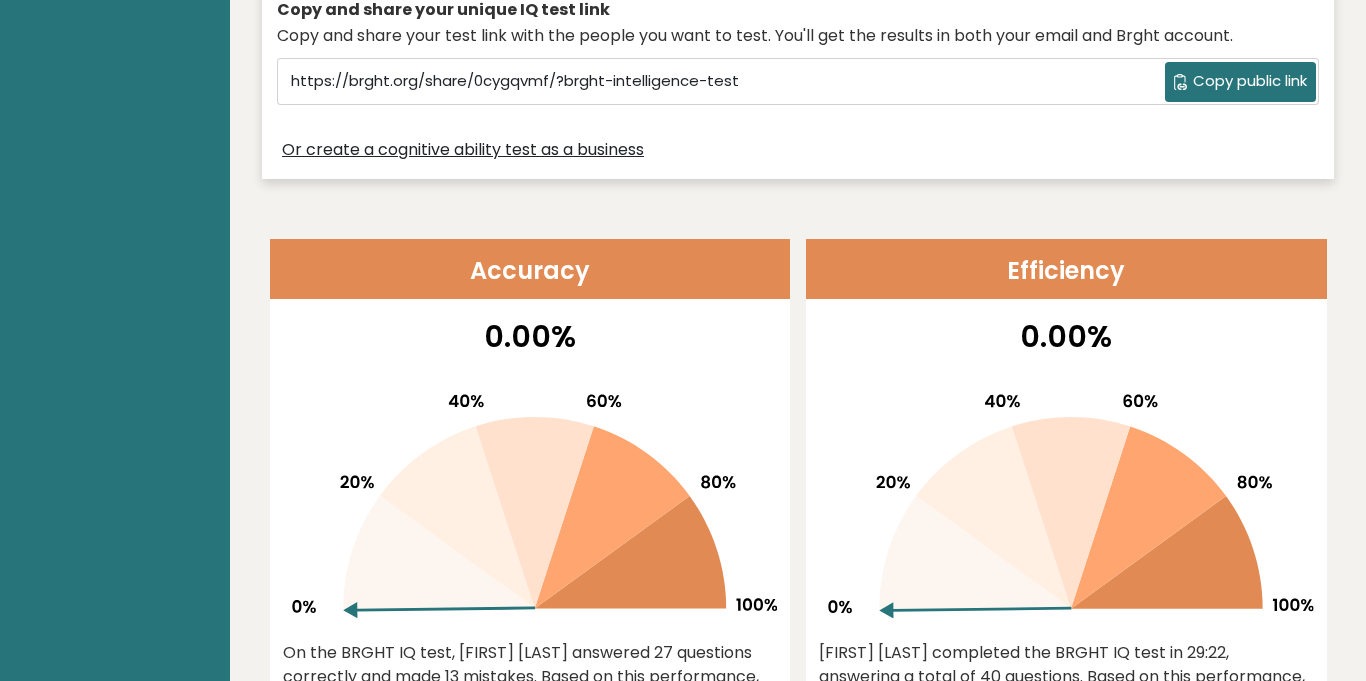 scroll, scrollTop: 588, scrollLeft: 0, axis: vertical 